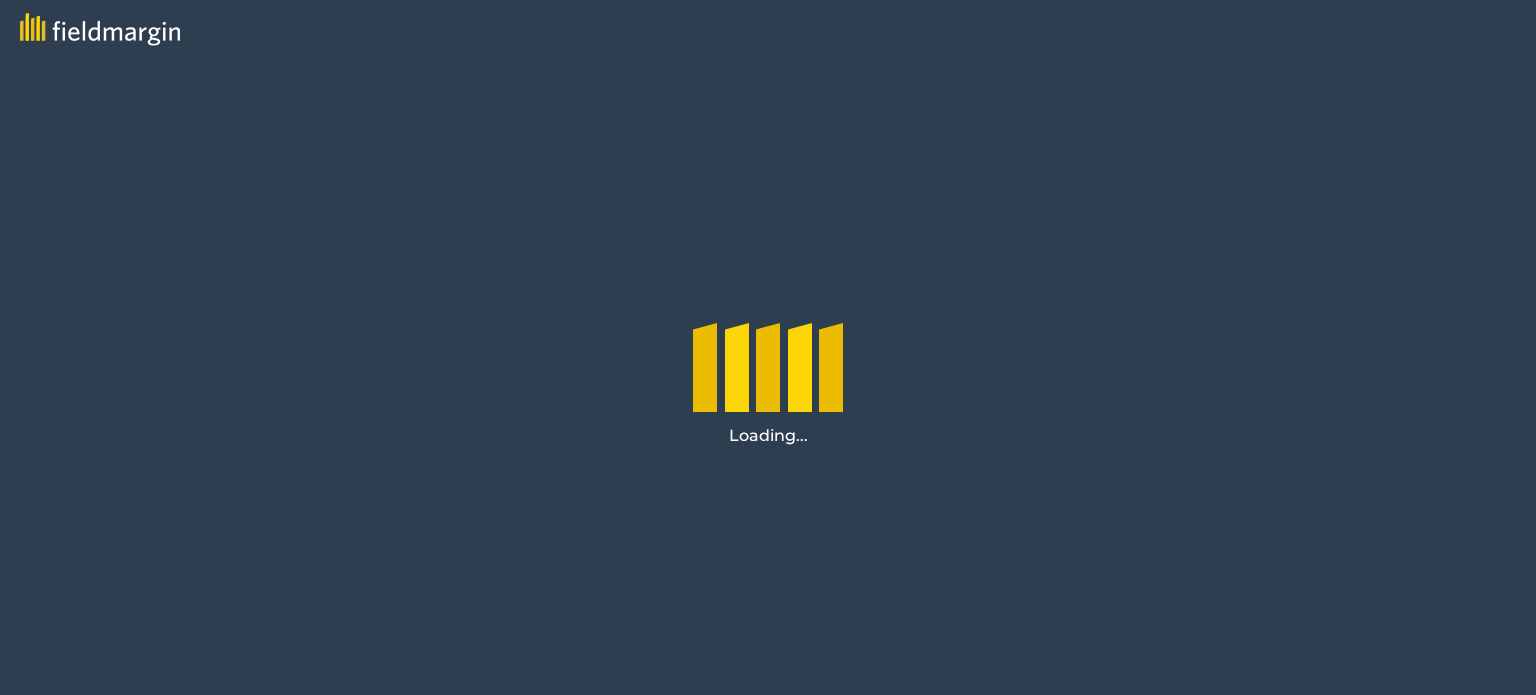 scroll, scrollTop: 0, scrollLeft: 0, axis: both 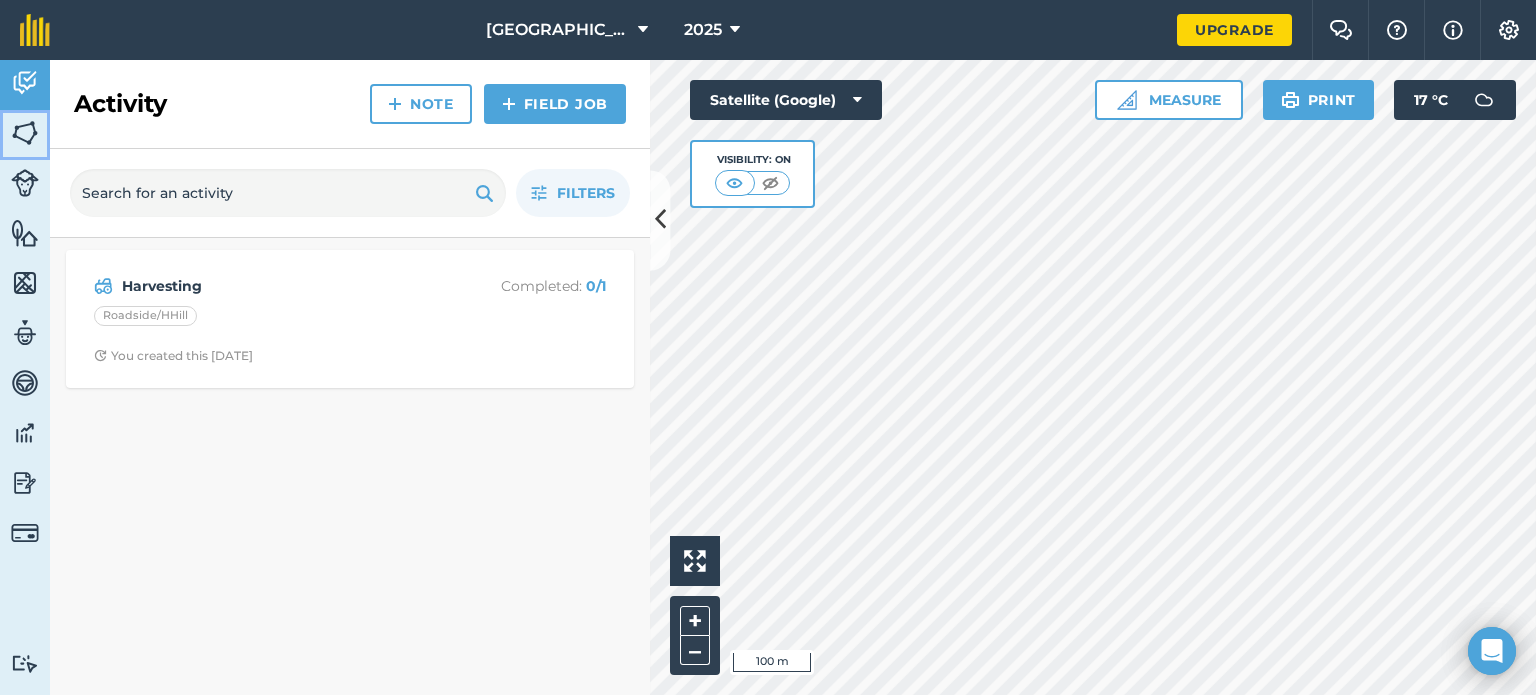click at bounding box center [25, 133] 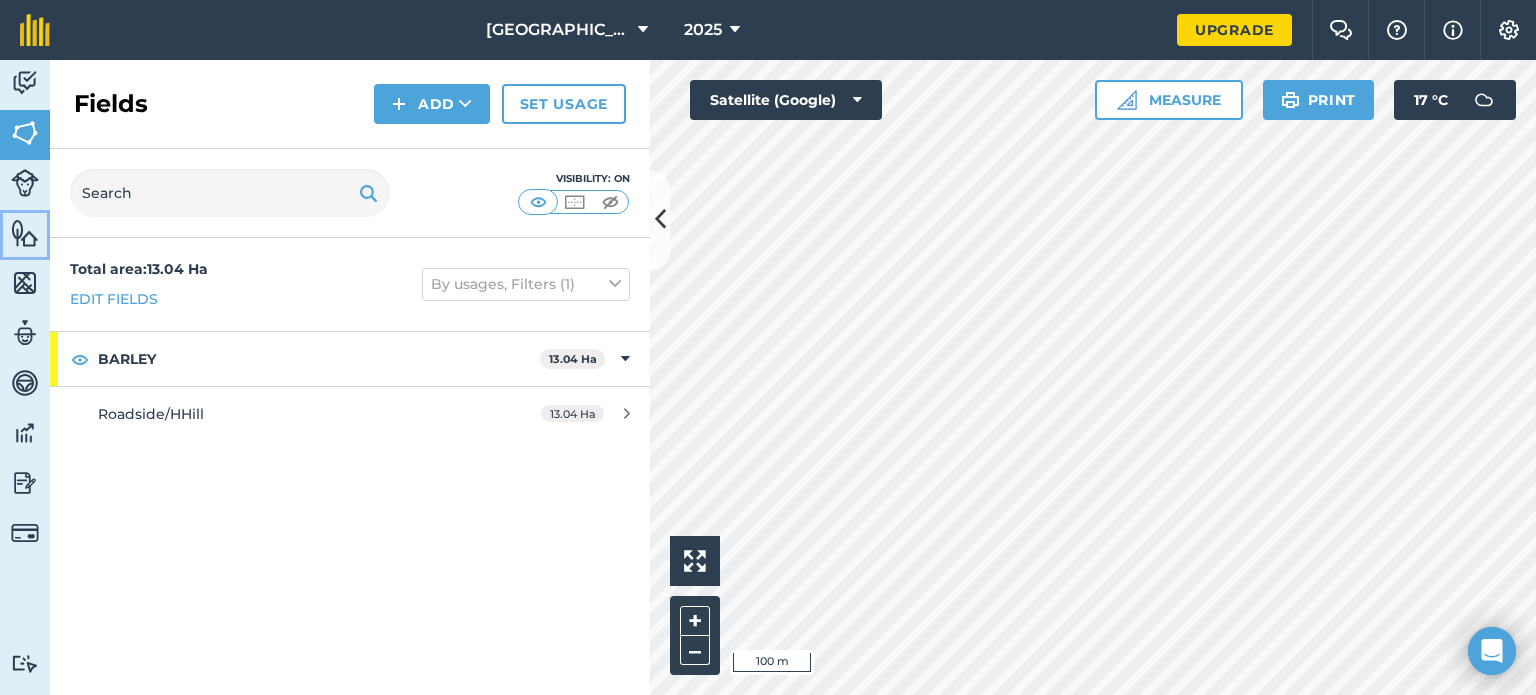 click at bounding box center (25, 233) 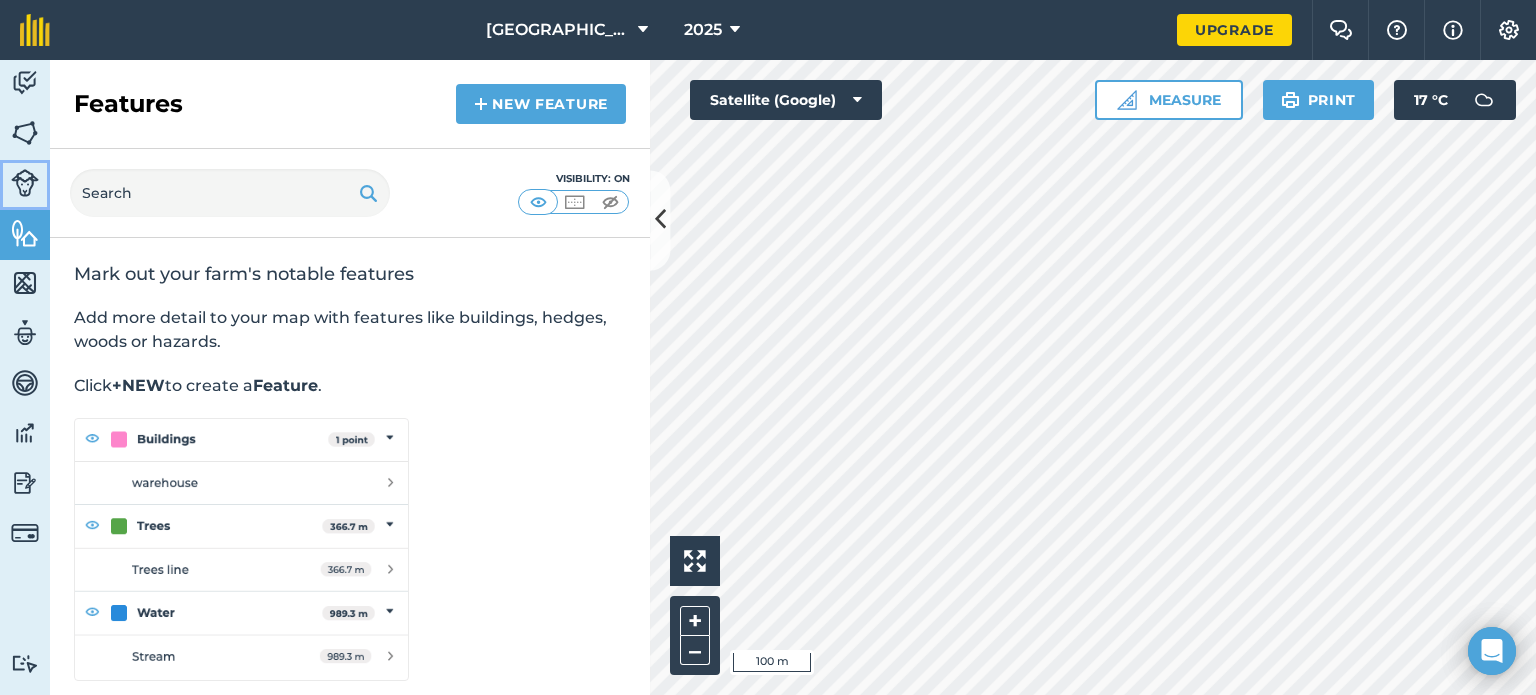 click at bounding box center (25, 183) 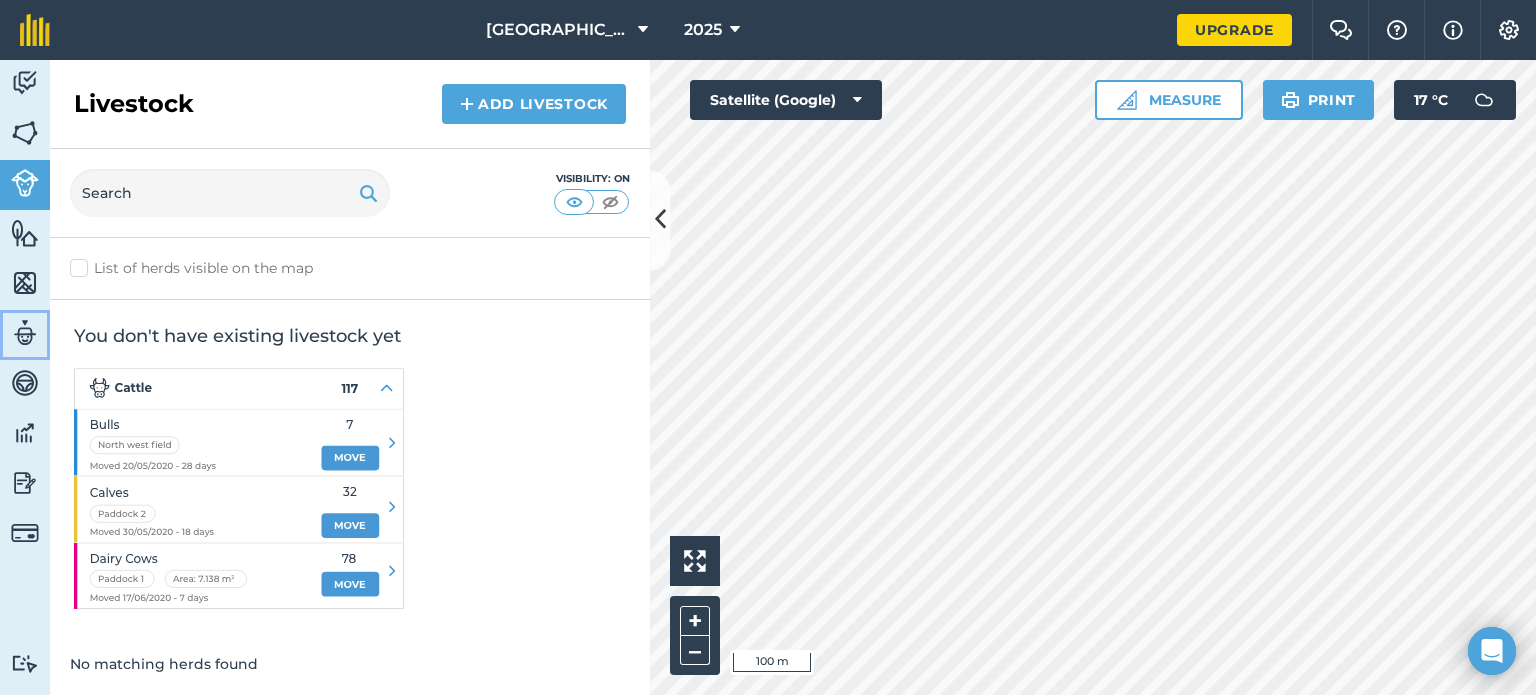 click at bounding box center (25, 333) 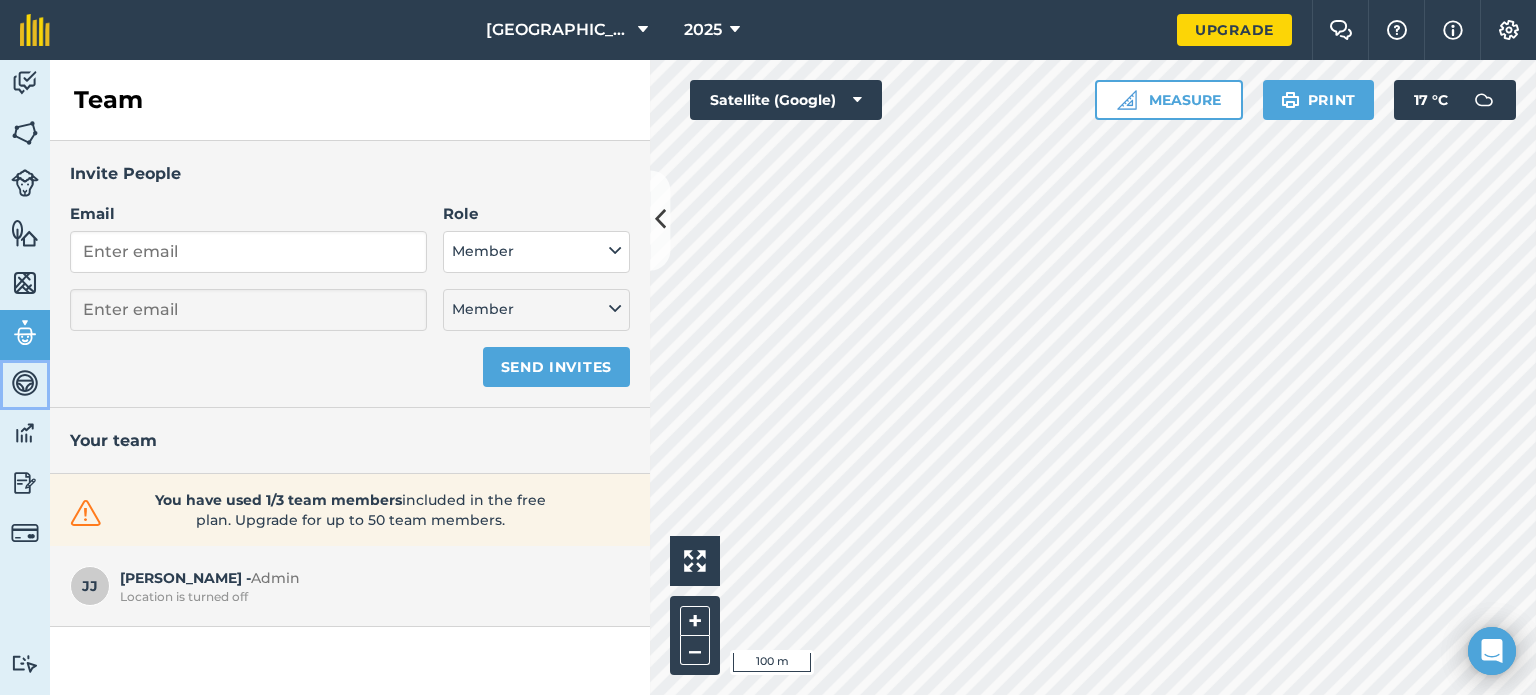 click at bounding box center (25, 383) 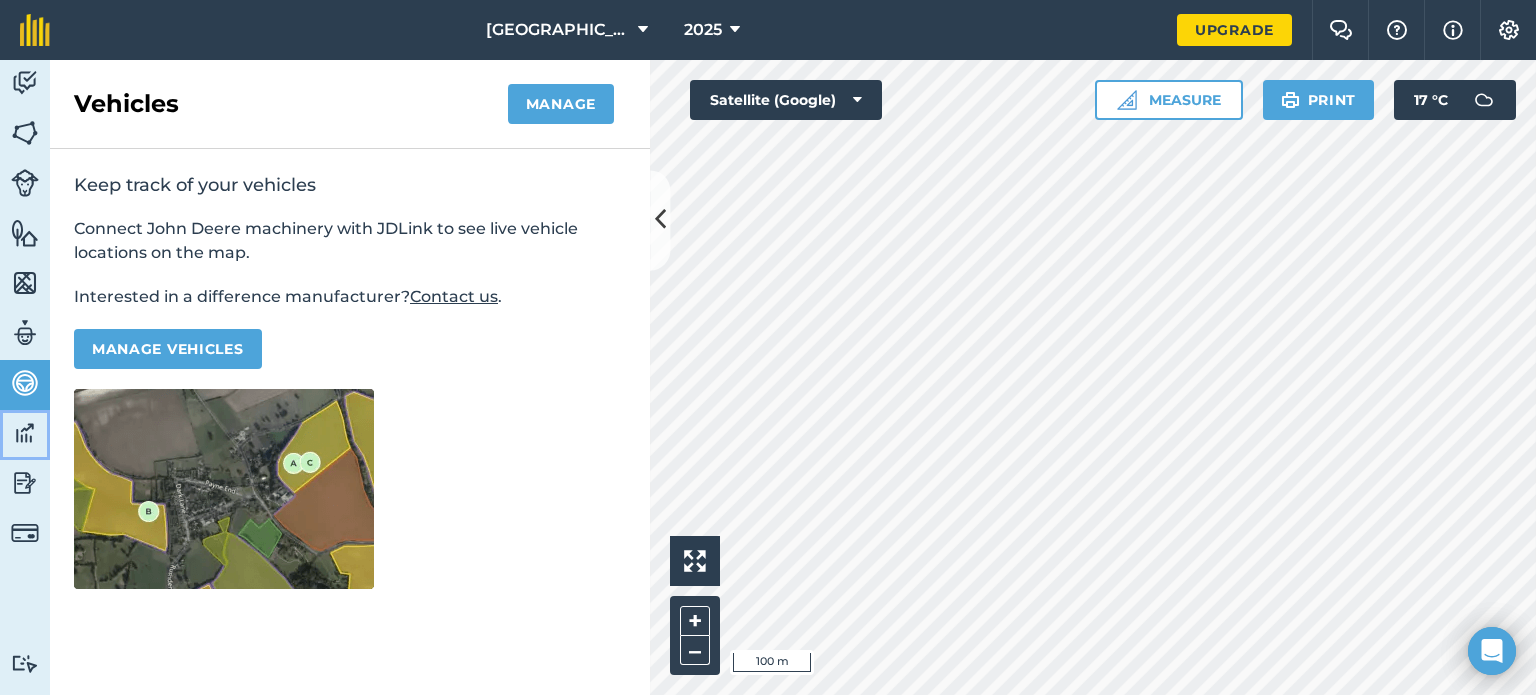 click at bounding box center (25, 433) 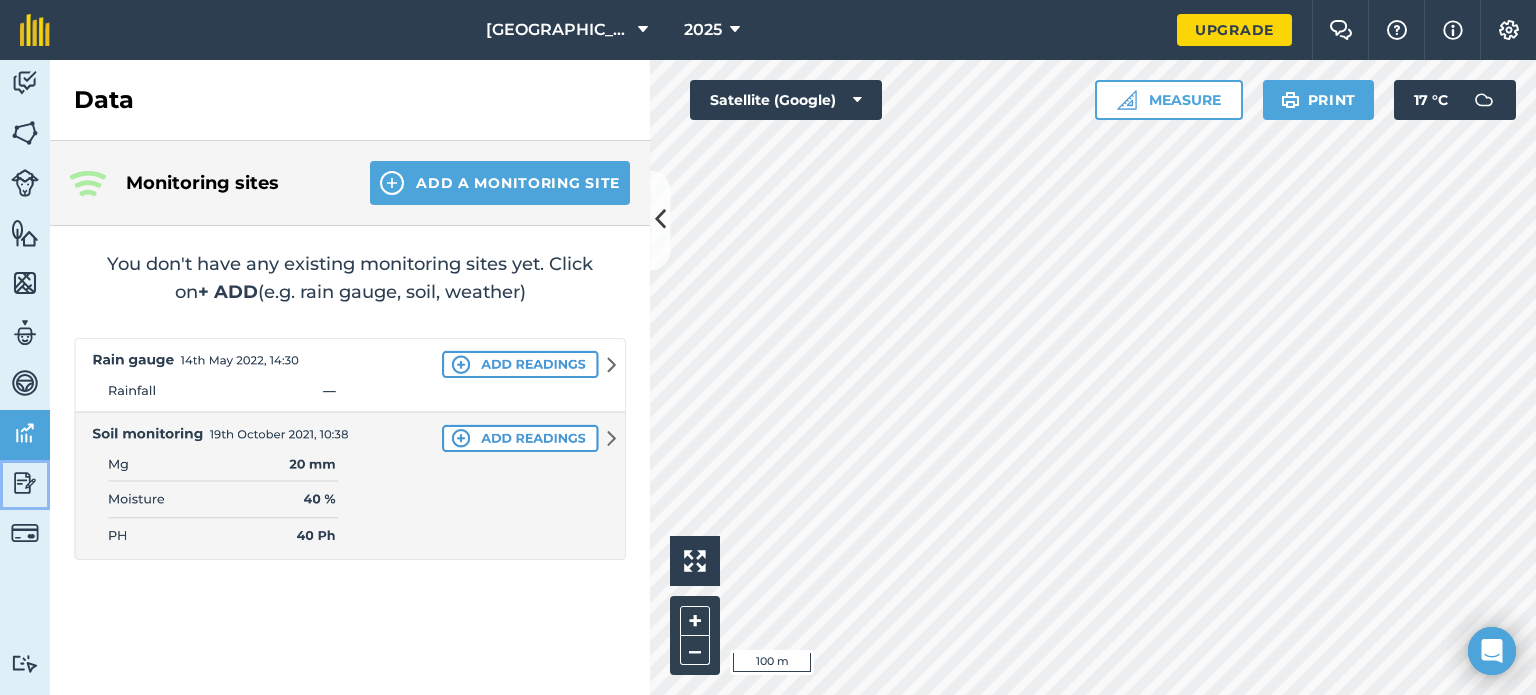 click at bounding box center (25, 483) 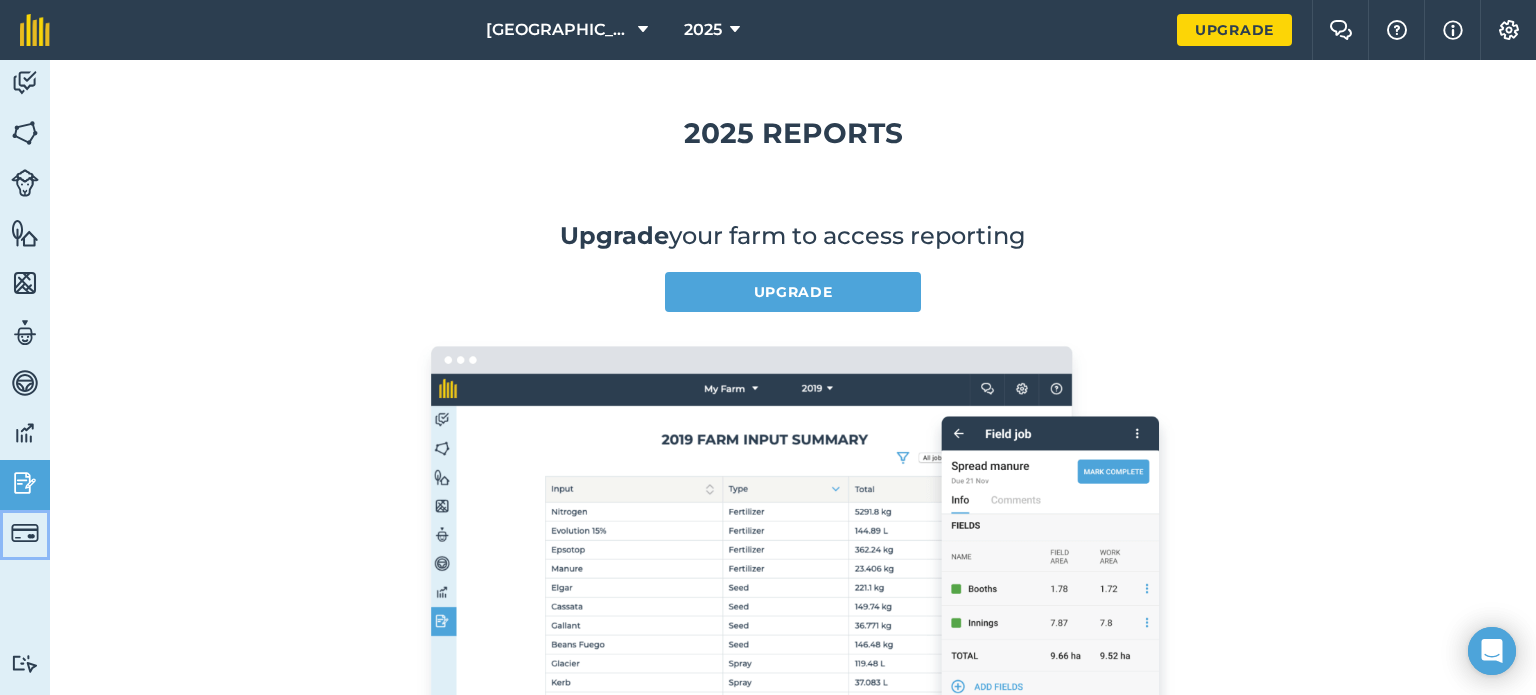 click at bounding box center (25, 533) 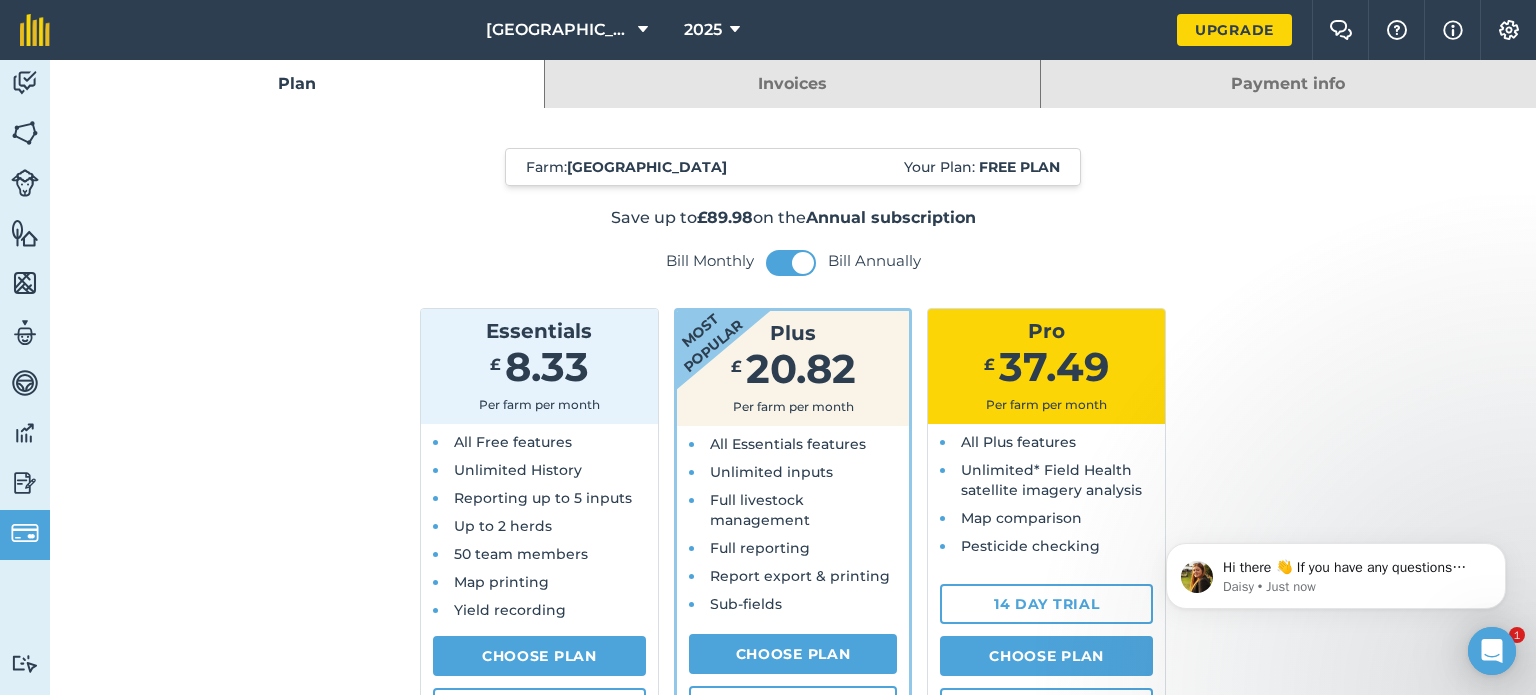 scroll, scrollTop: 0, scrollLeft: 0, axis: both 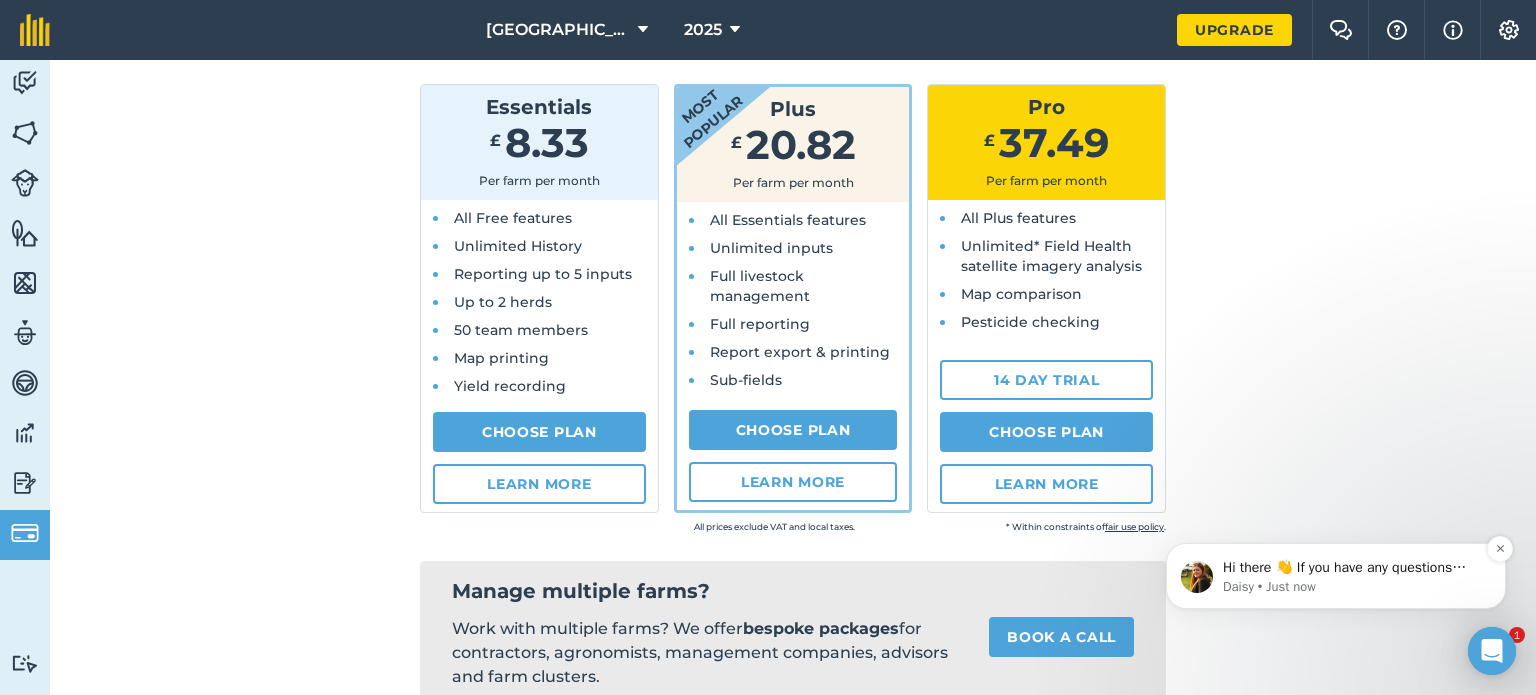 click on "Hi there 👋 If you have any questions about our pricing or which plan is right for you, I’m here to help! 🙂 Daisy" at bounding box center (1352, 568) 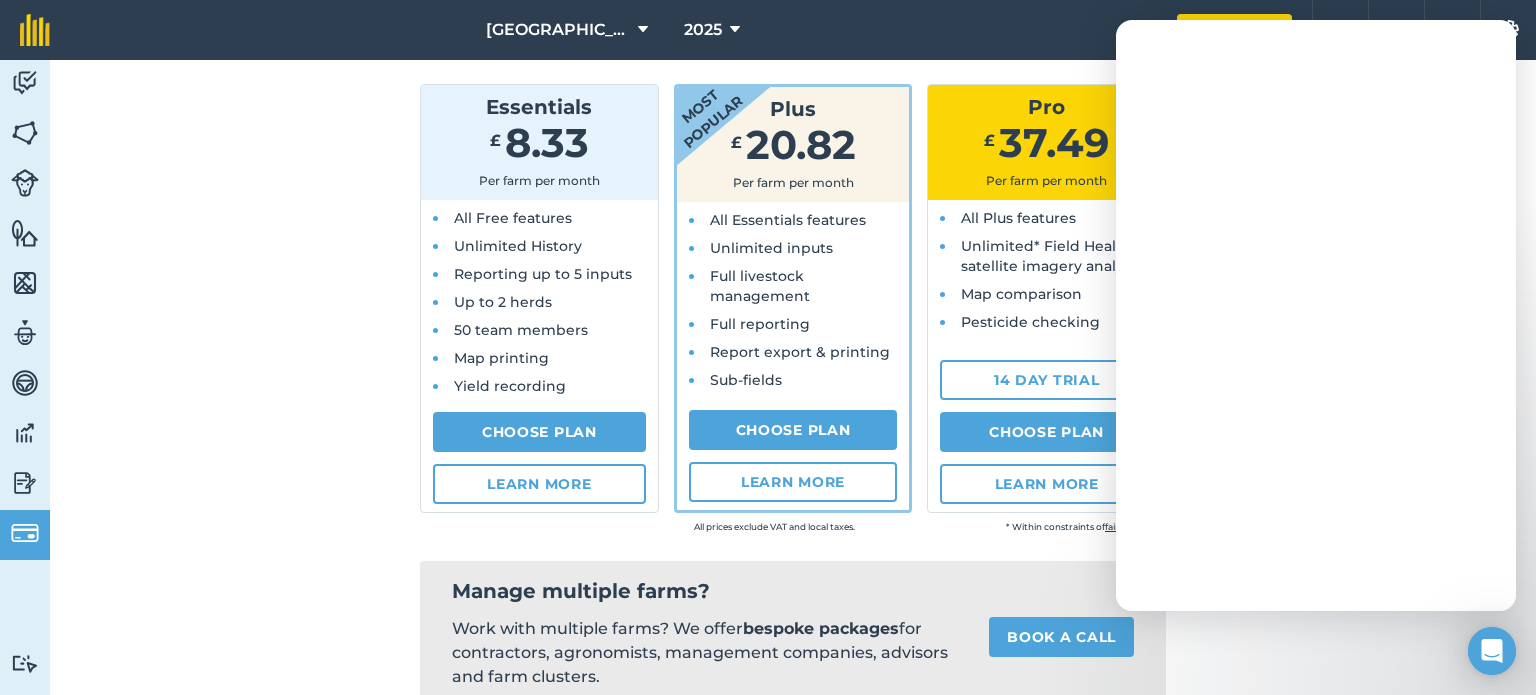 scroll, scrollTop: 0, scrollLeft: 0, axis: both 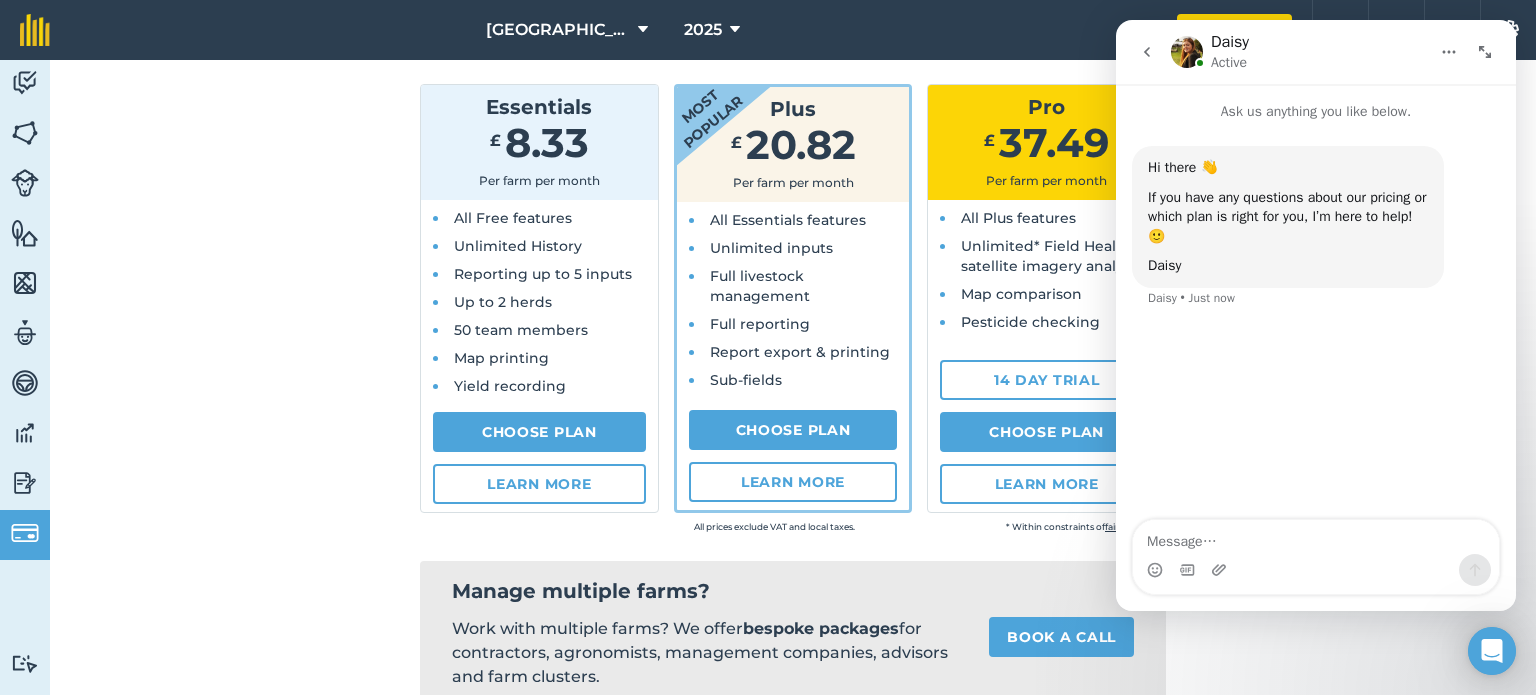 click at bounding box center (1316, 537) 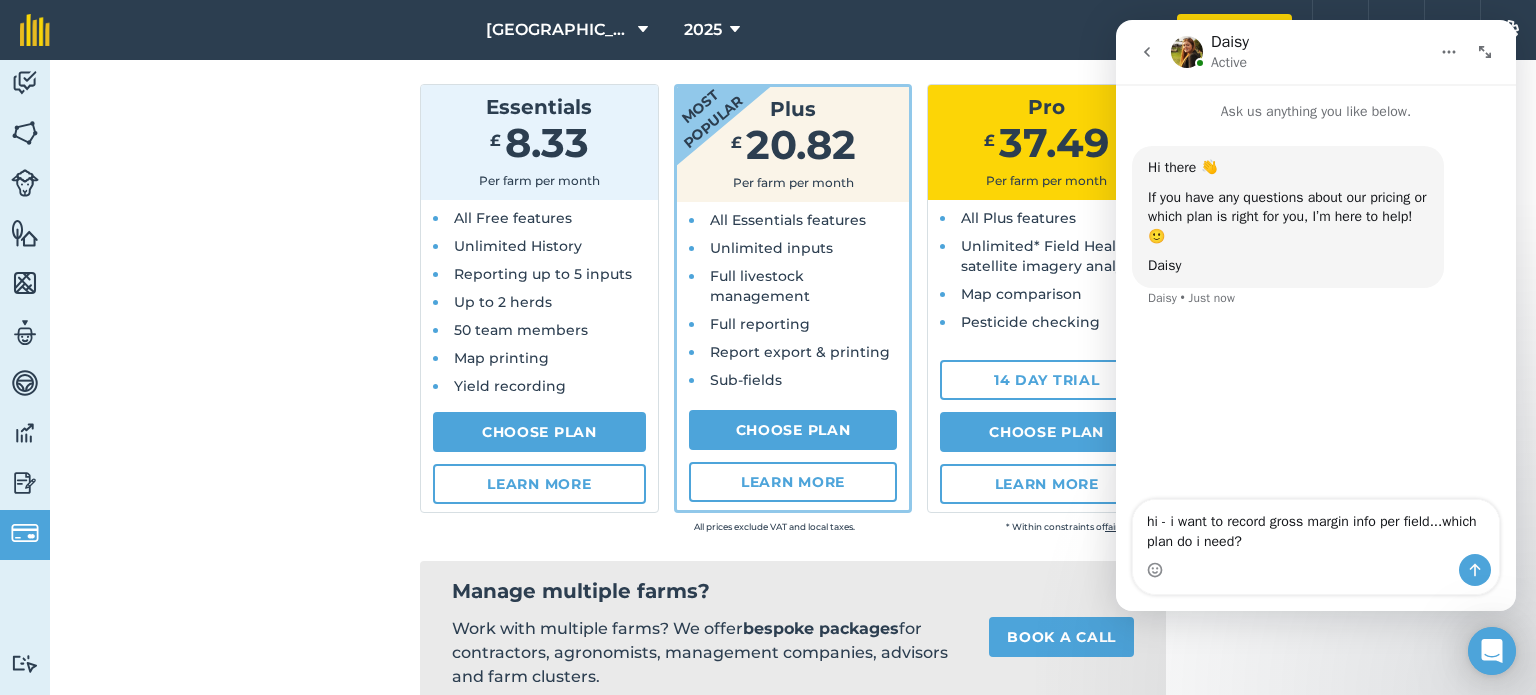 click on "hi - i want to record gross margin info per field...which plan do i need?" at bounding box center [1316, 527] 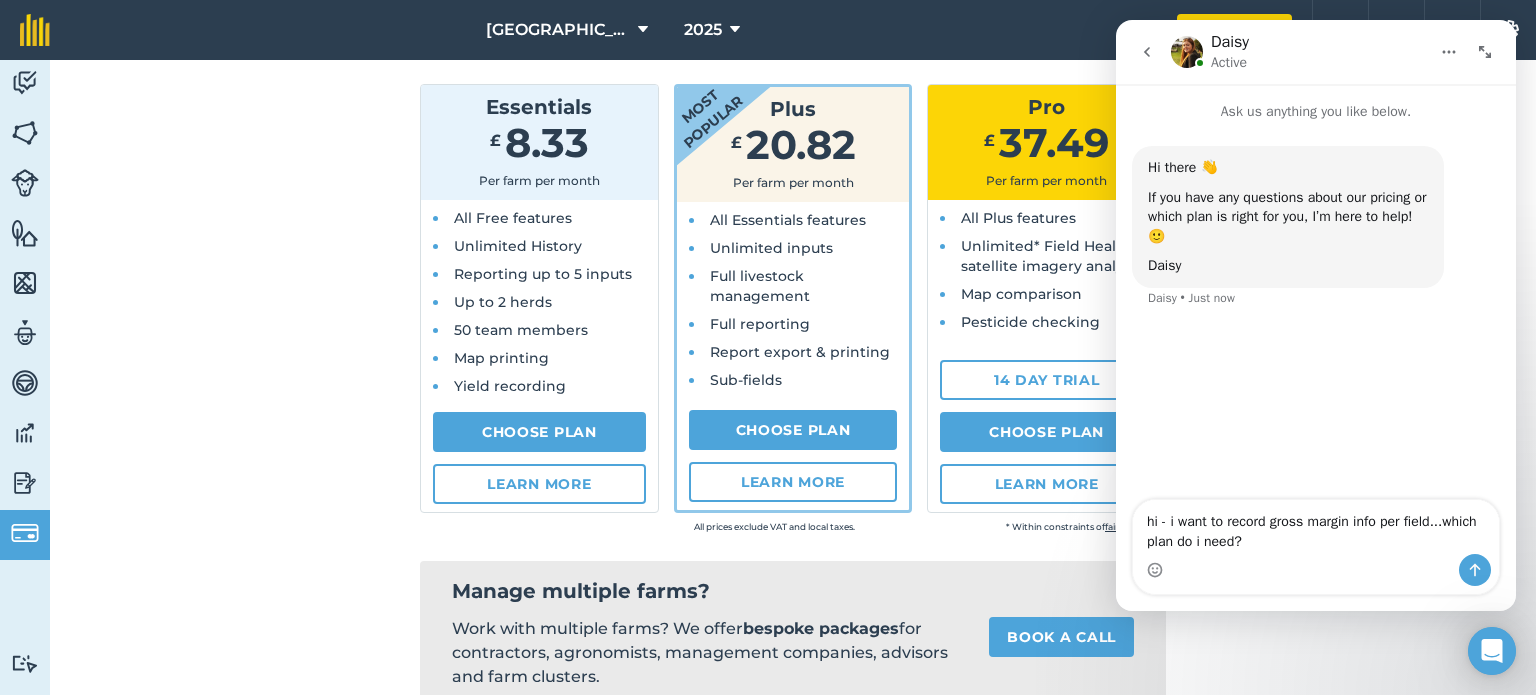 drag, startPoint x: 1440, startPoint y: 523, endPoint x: 1488, endPoint y: 564, distance: 63.126858 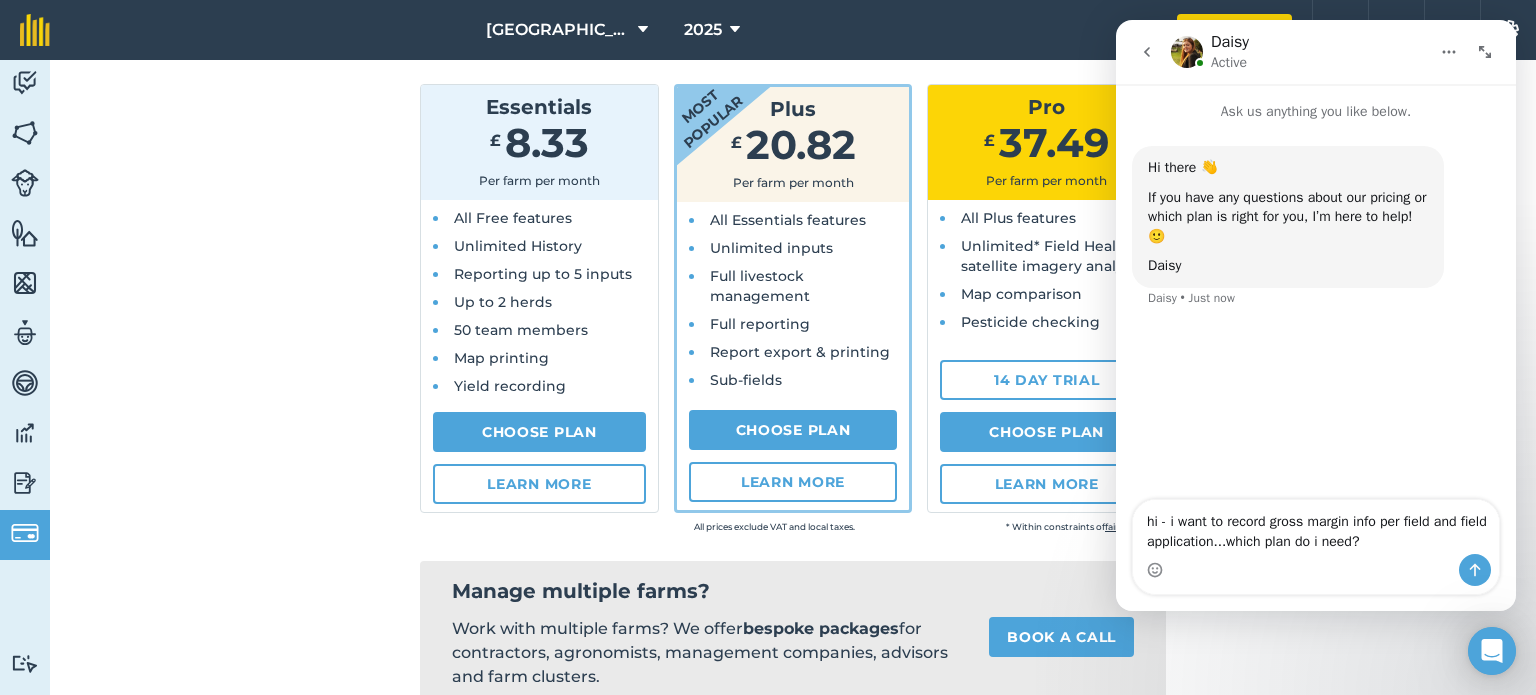 type on "hi - i want to record gross margin info per field and field applications...which plan do i need?" 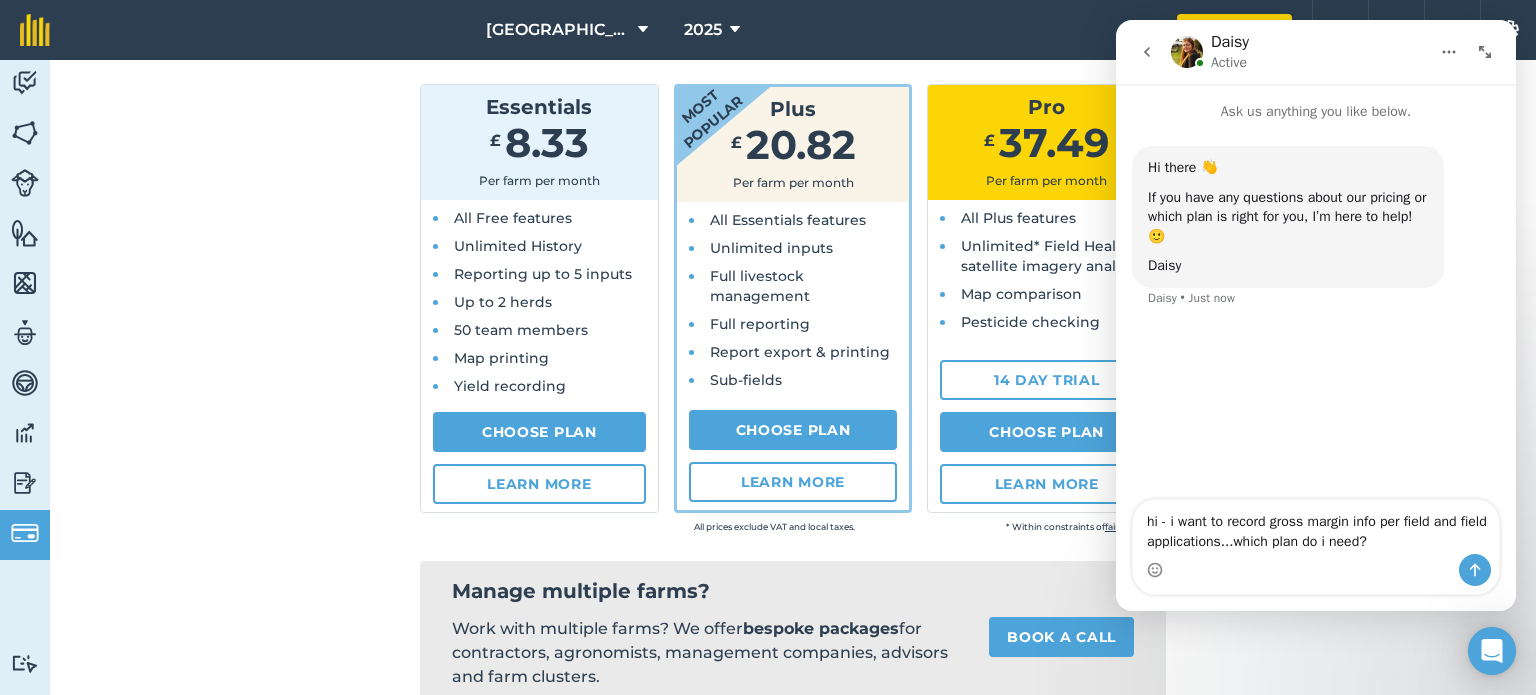 type 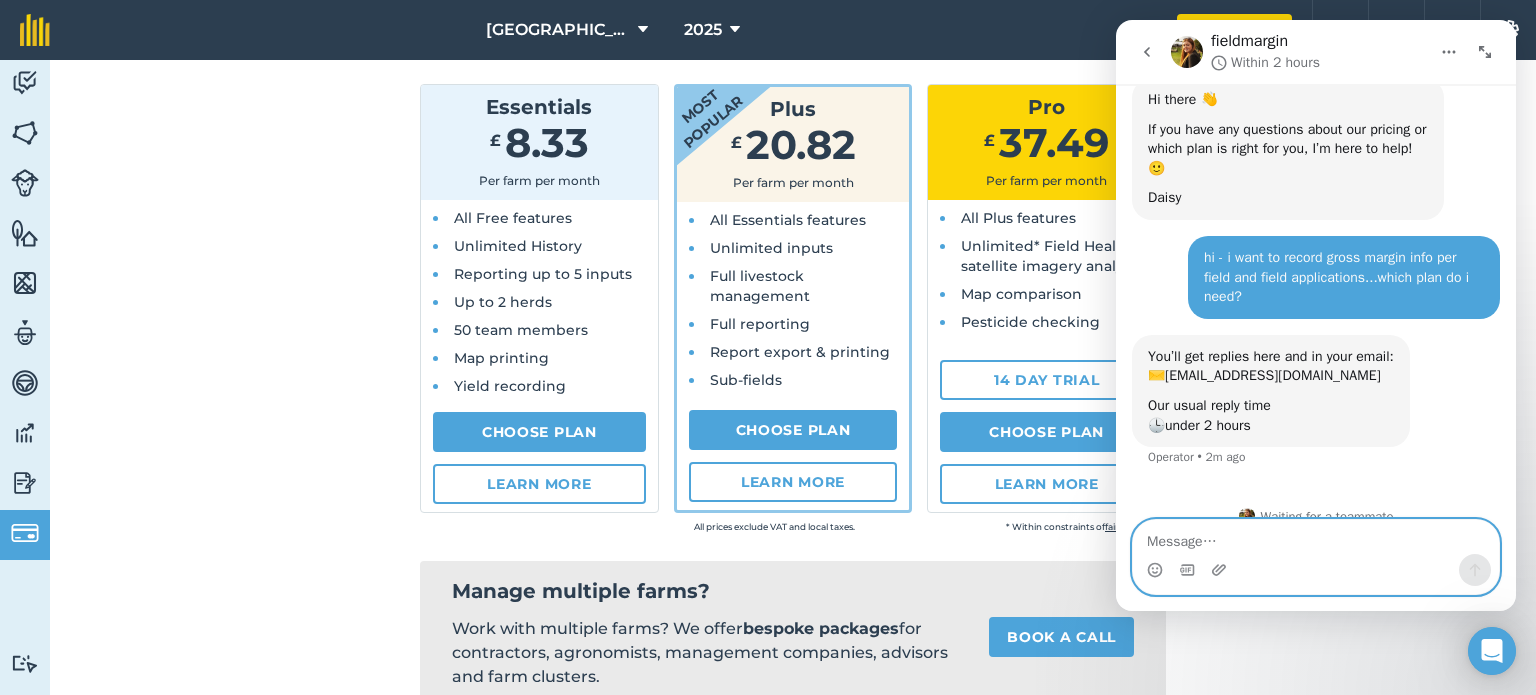 scroll, scrollTop: 92, scrollLeft: 0, axis: vertical 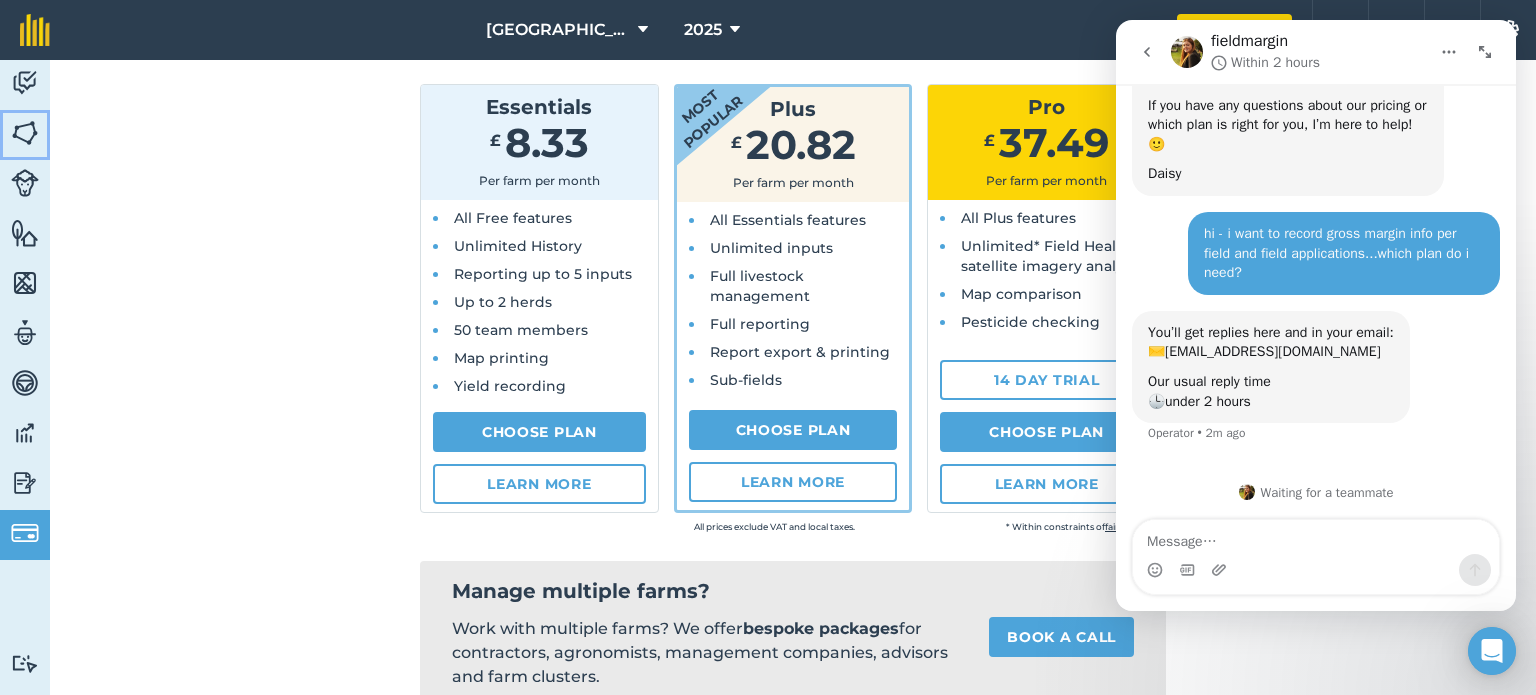 click at bounding box center [25, 133] 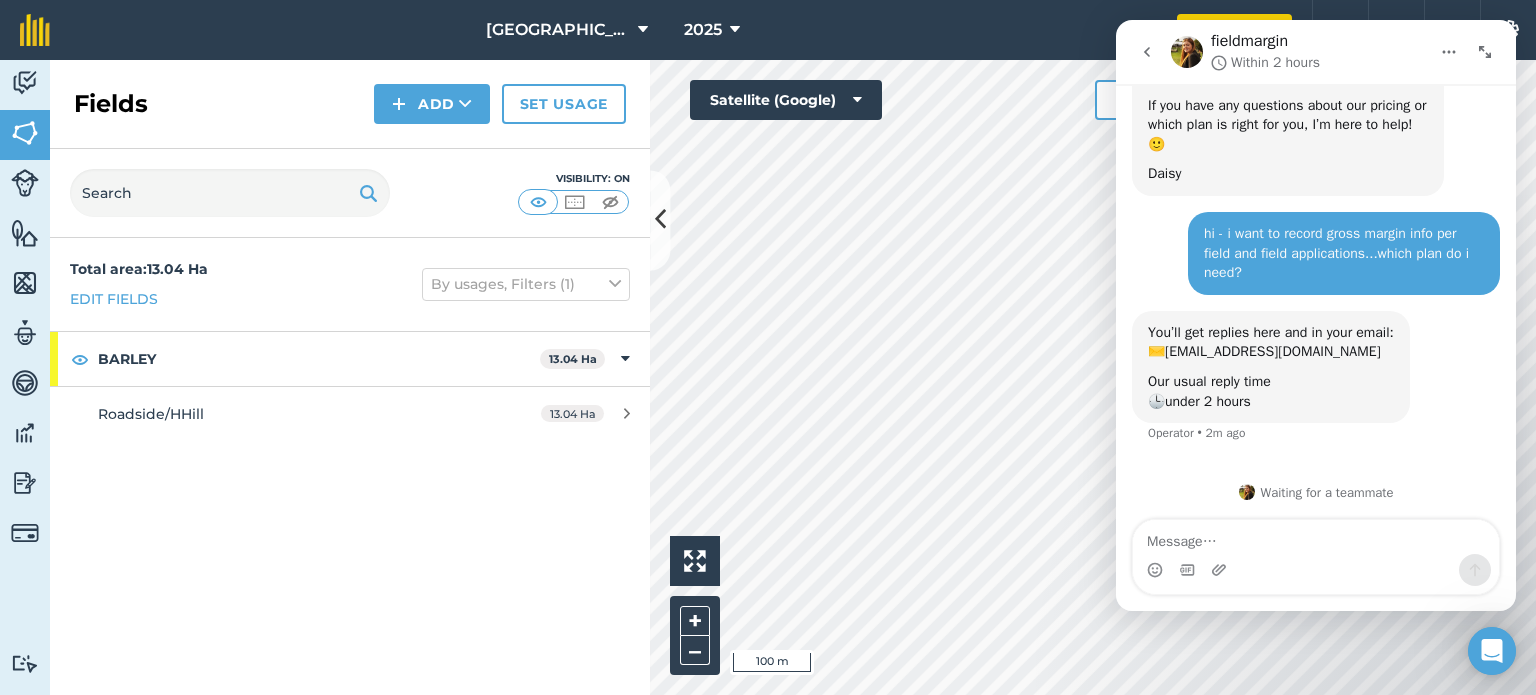 click 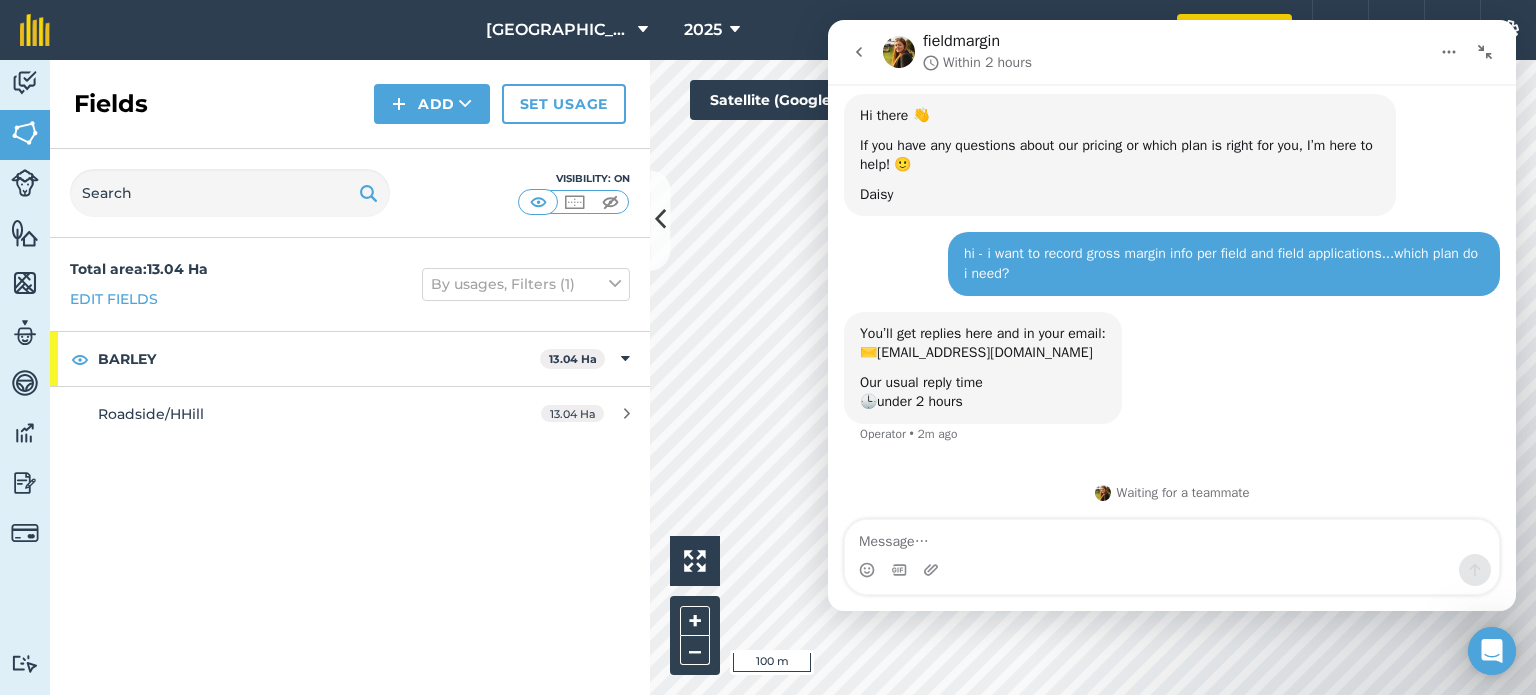 click 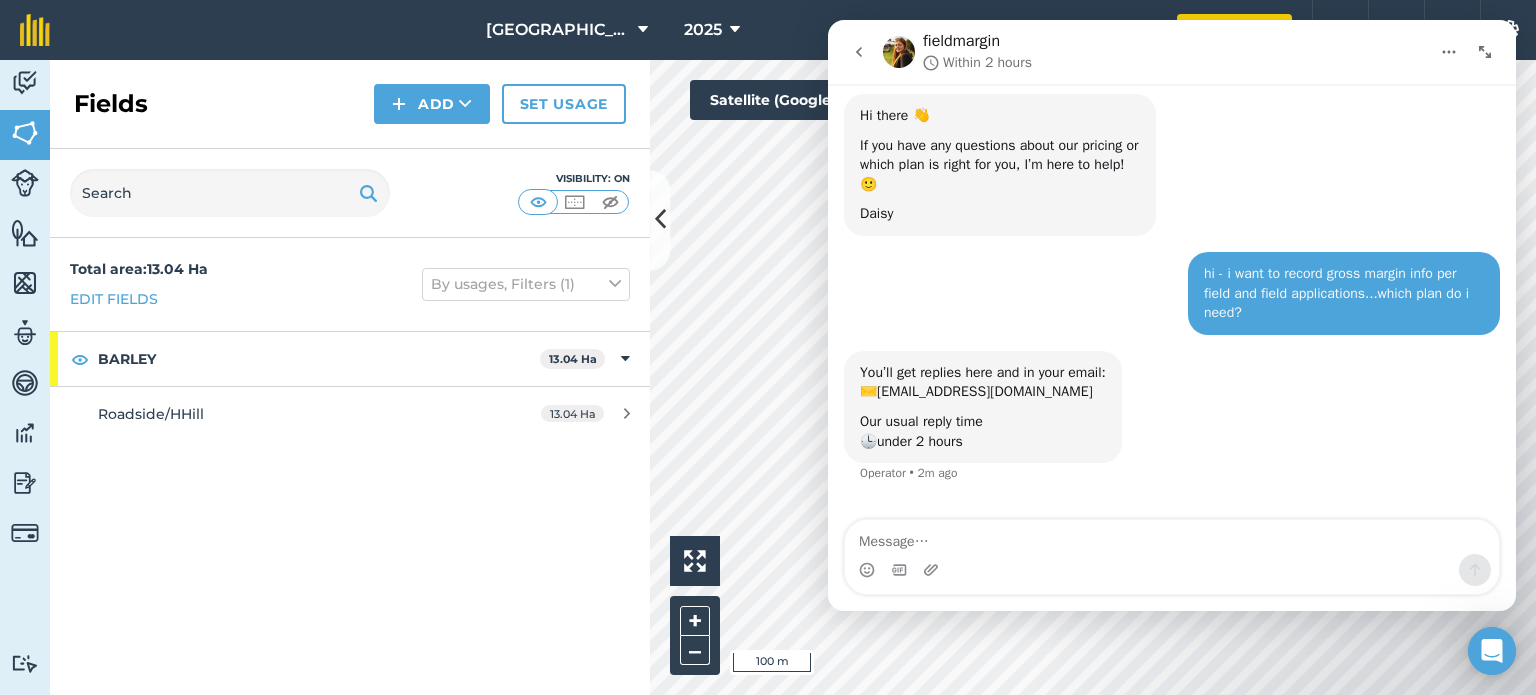 scroll, scrollTop: 92, scrollLeft: 0, axis: vertical 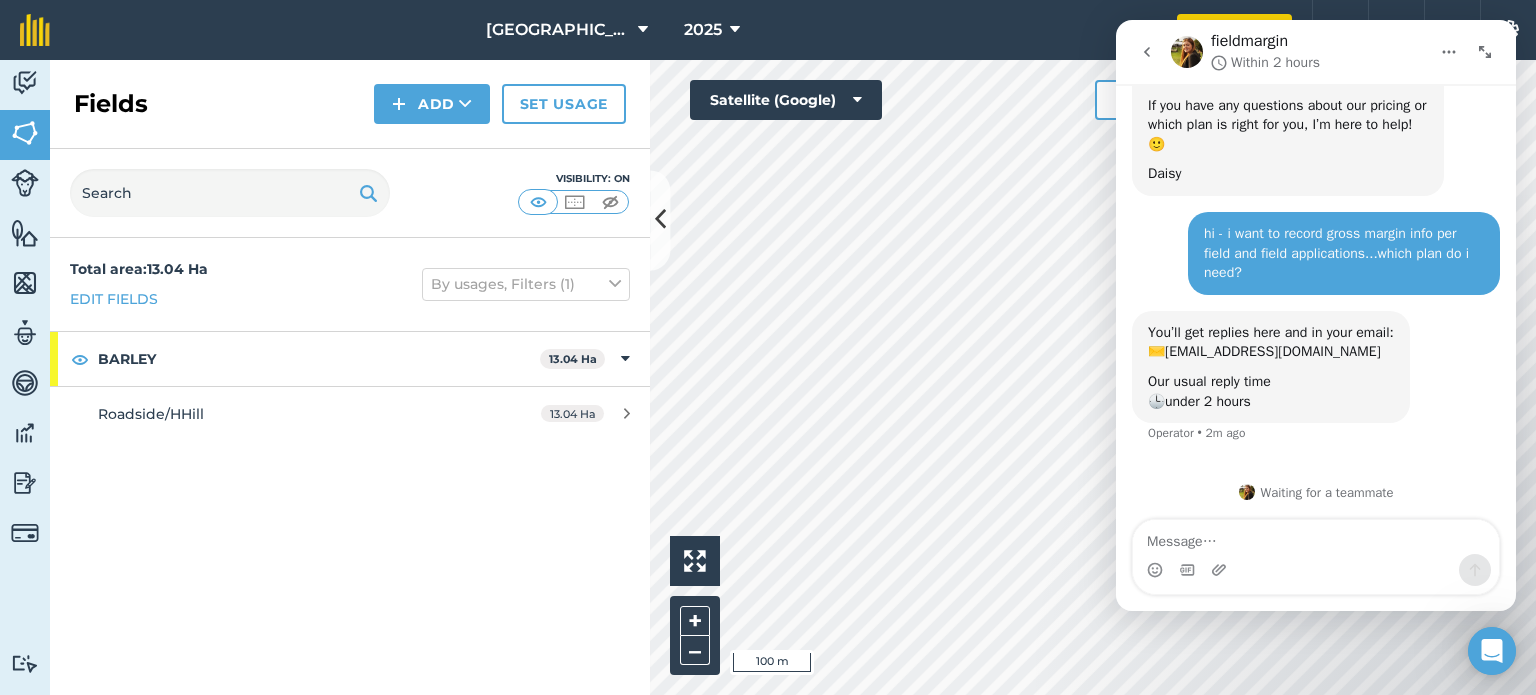click 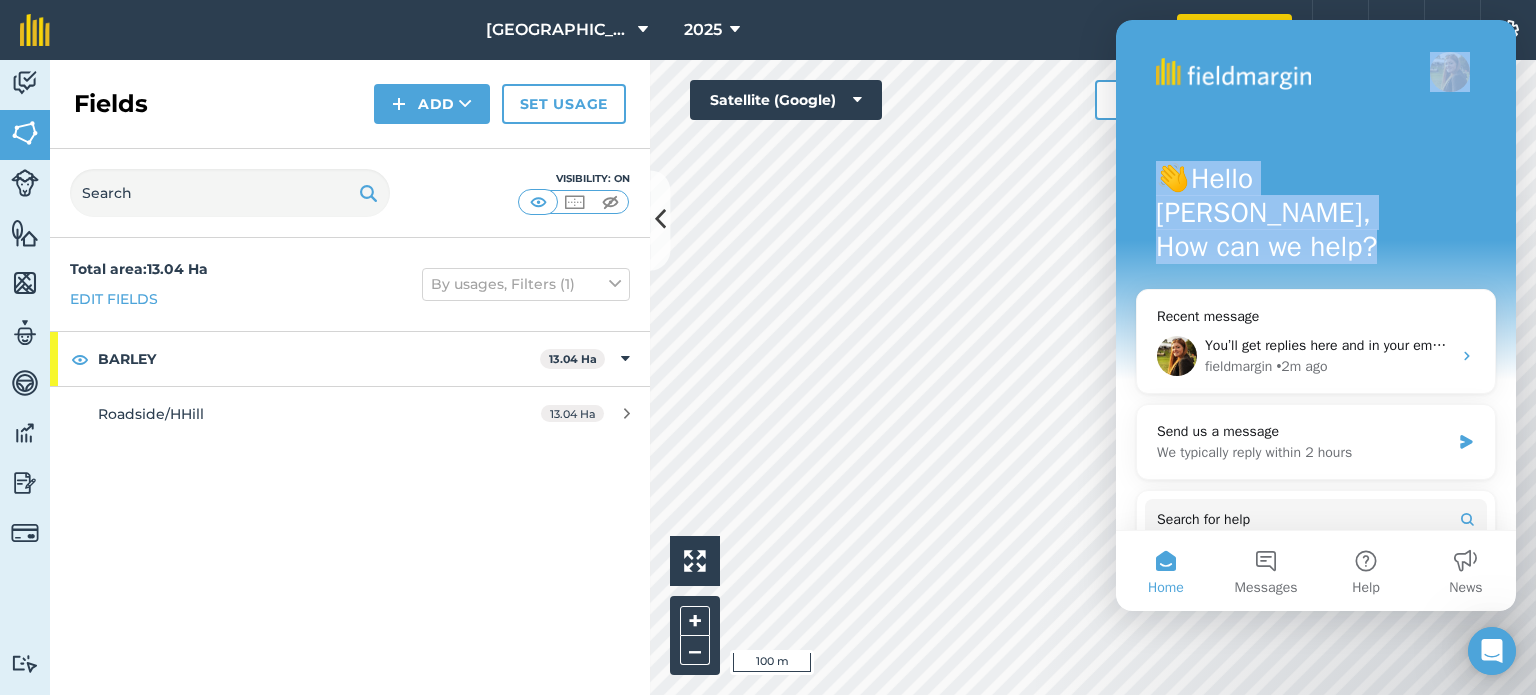 drag, startPoint x: 1428, startPoint y: 31, endPoint x: 1385, endPoint y: 199, distance: 173.41568 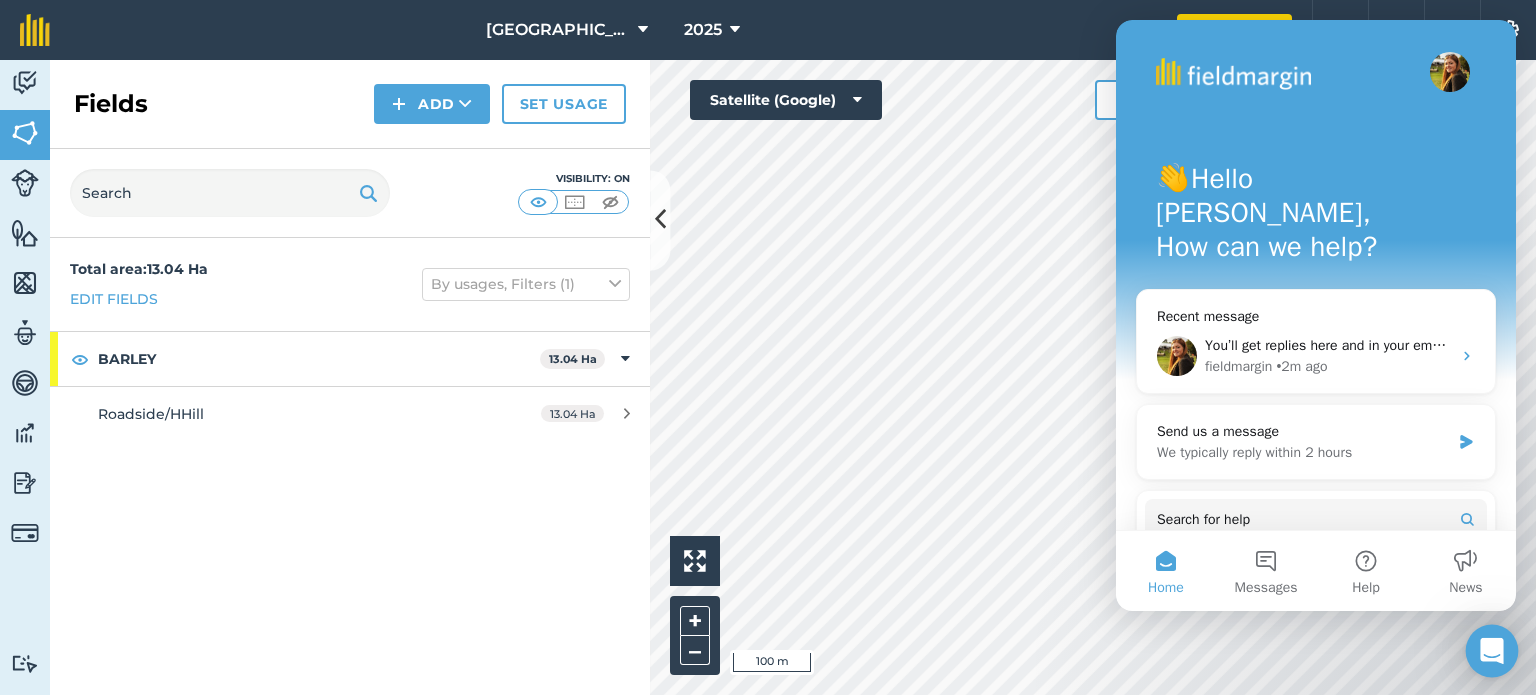 click 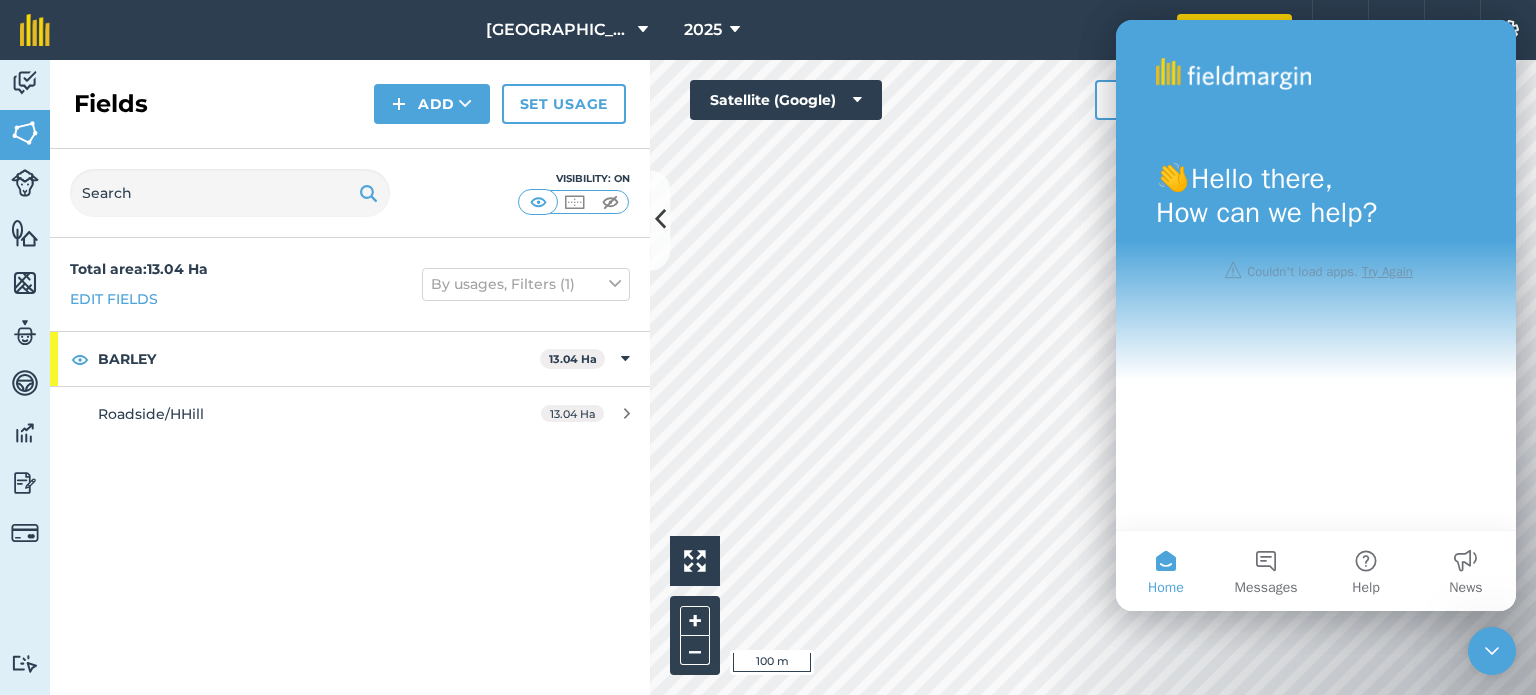 scroll, scrollTop: 0, scrollLeft: 0, axis: both 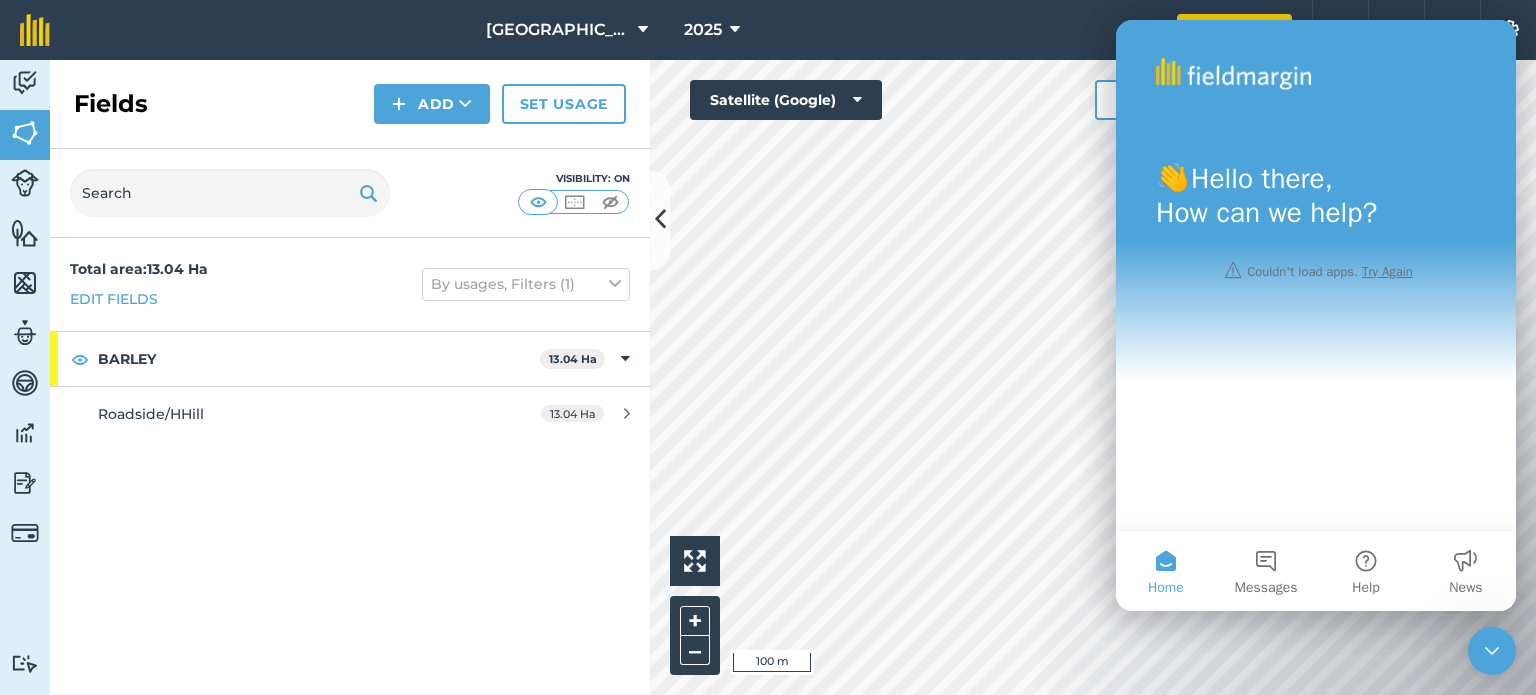 click 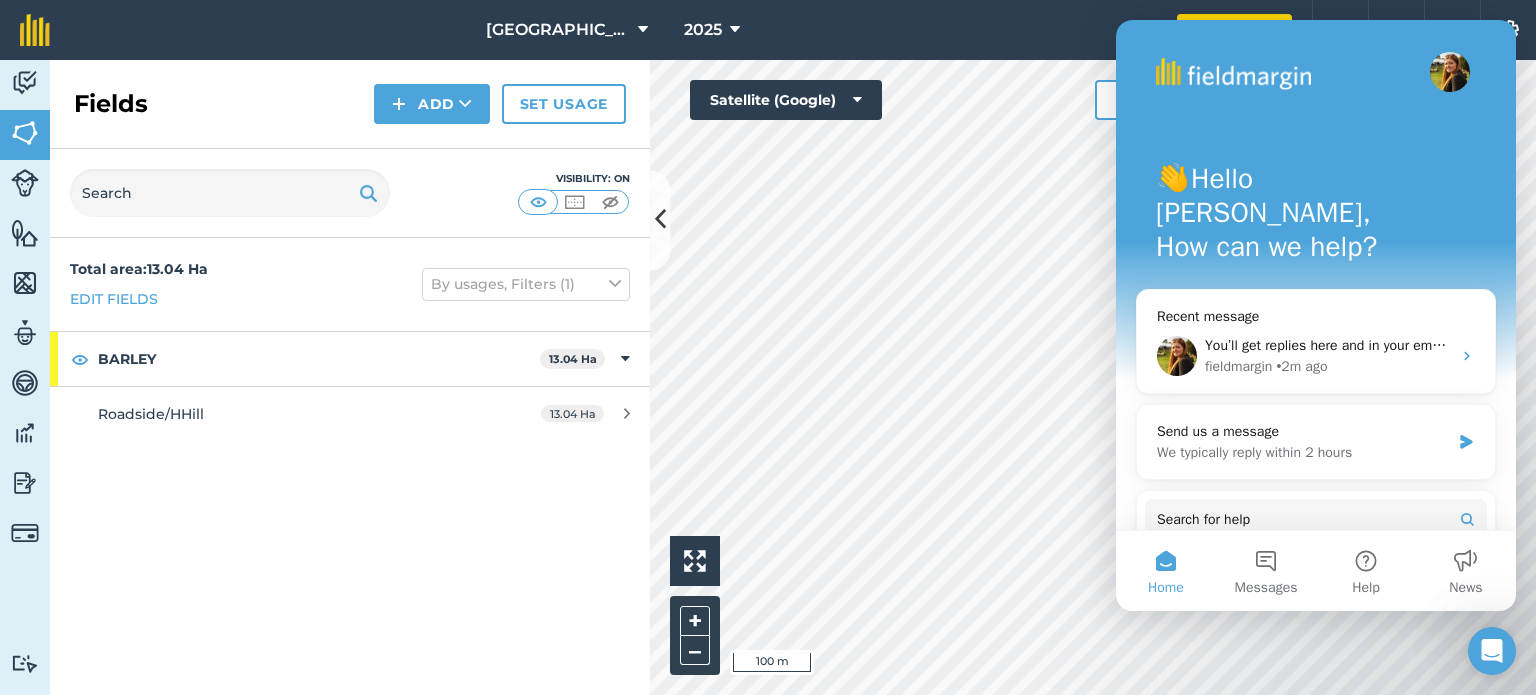 scroll, scrollTop: 0, scrollLeft: 0, axis: both 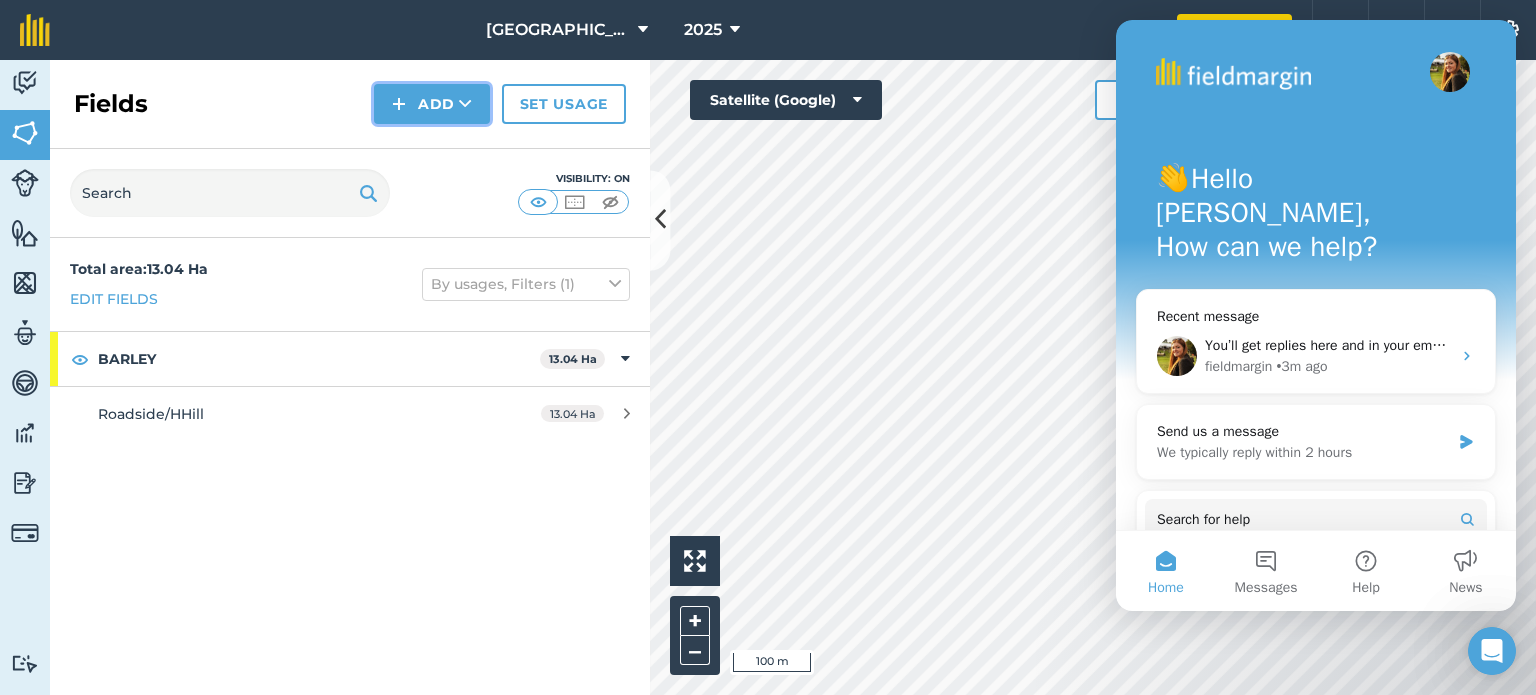 click at bounding box center (465, 104) 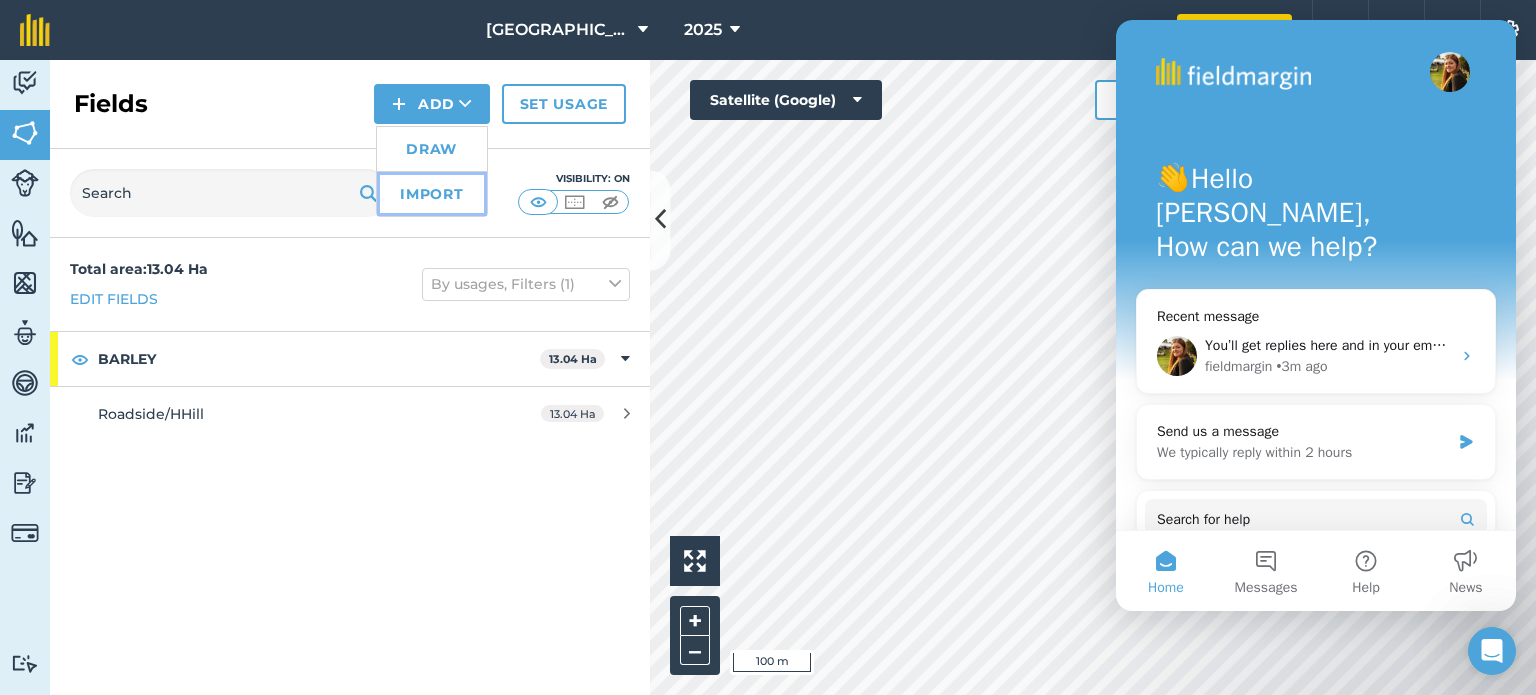 click on "Import" at bounding box center (432, 194) 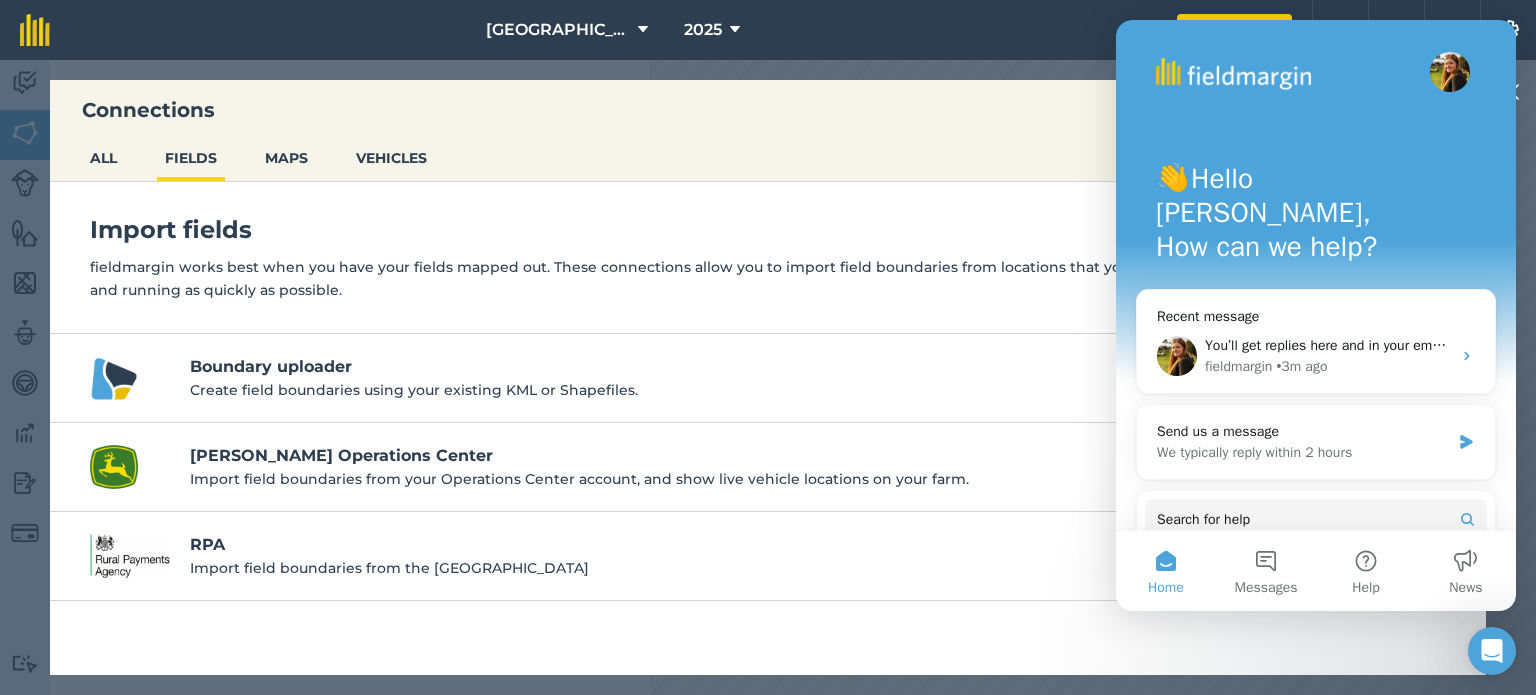click on "RPA" at bounding box center [804, 545] 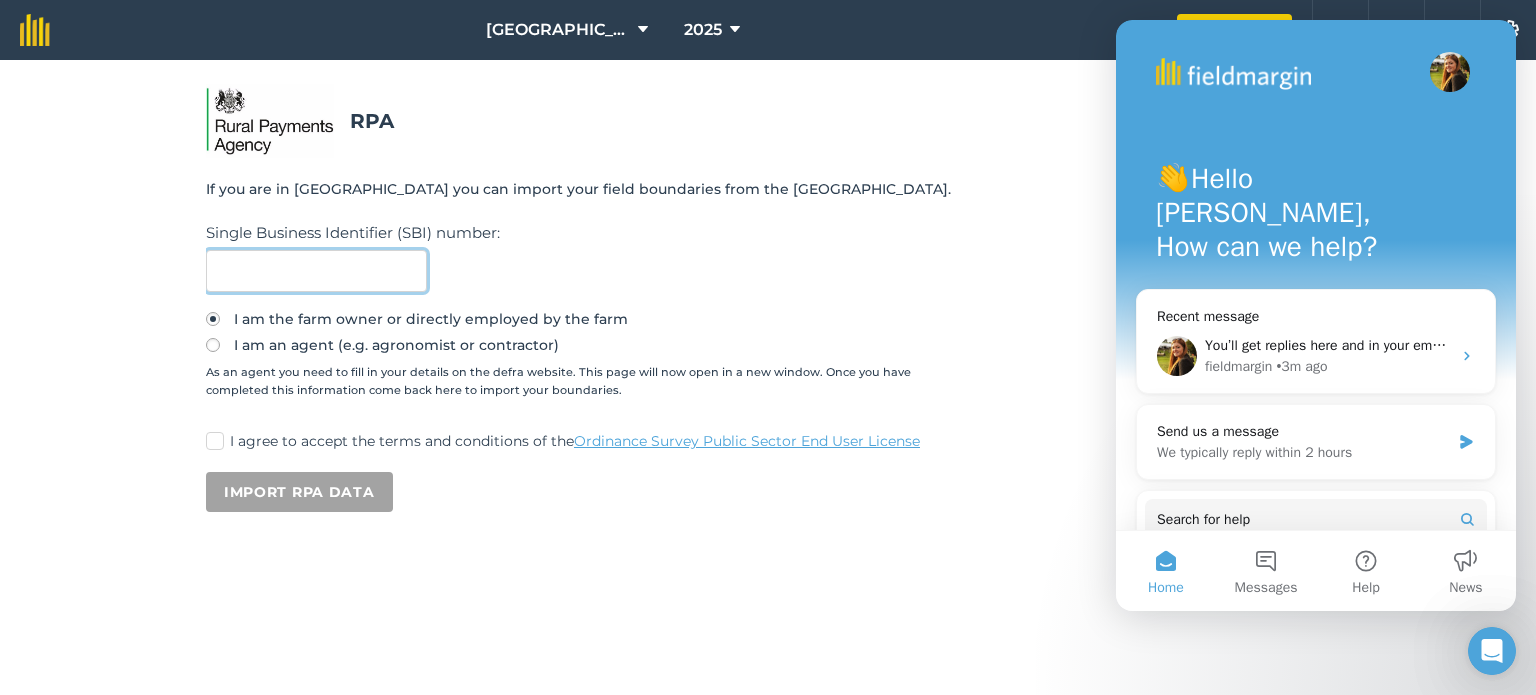 click at bounding box center [316, 271] 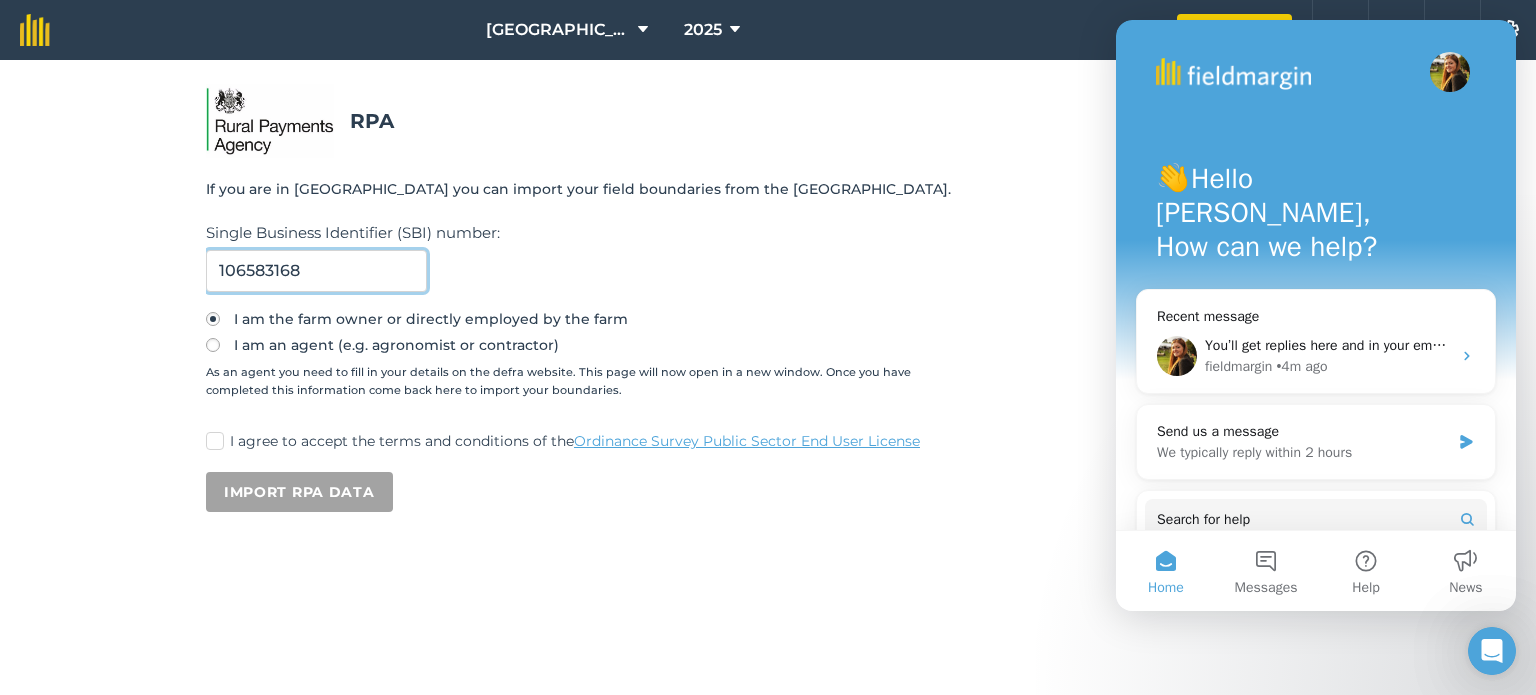 type on "106583168" 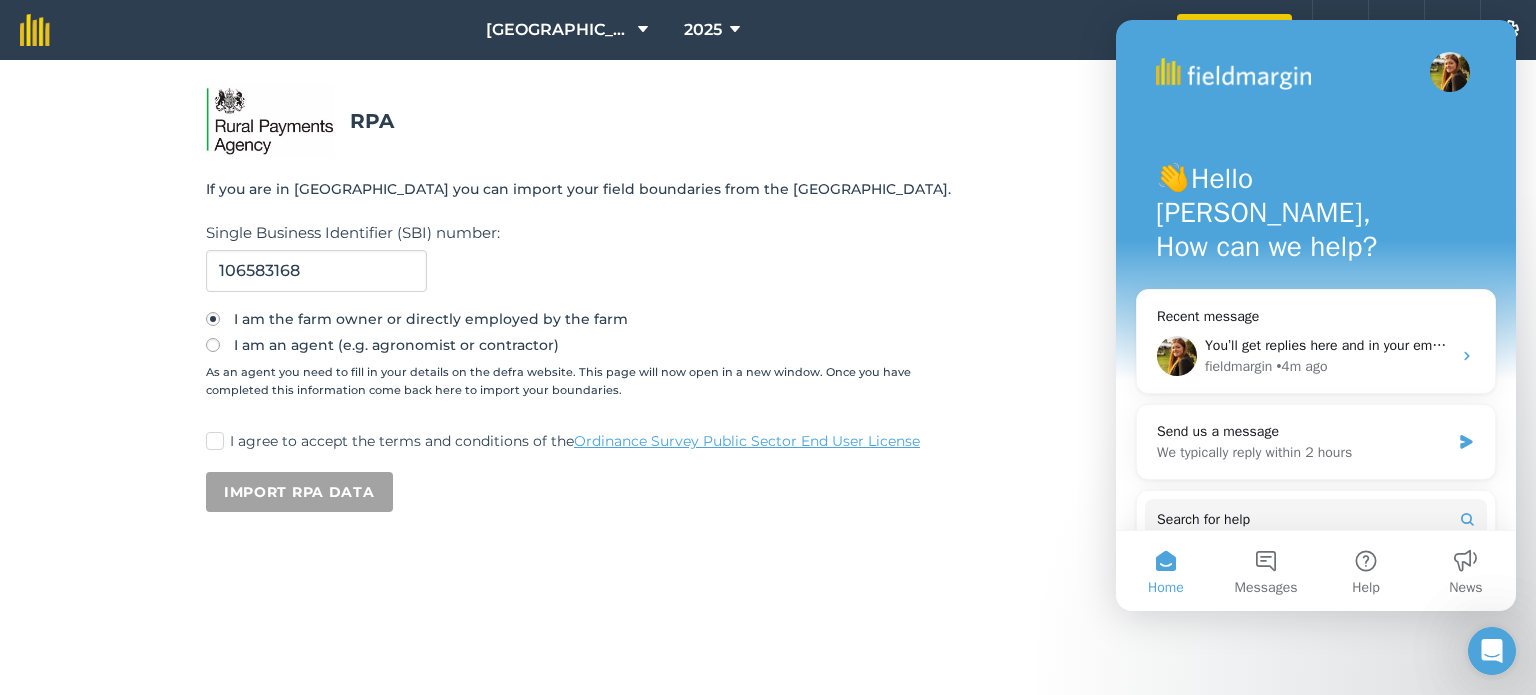 click on "I agree to accept the terms and conditions of the  Ordinance Survey Public Sector End User License" at bounding box center (768, 441) 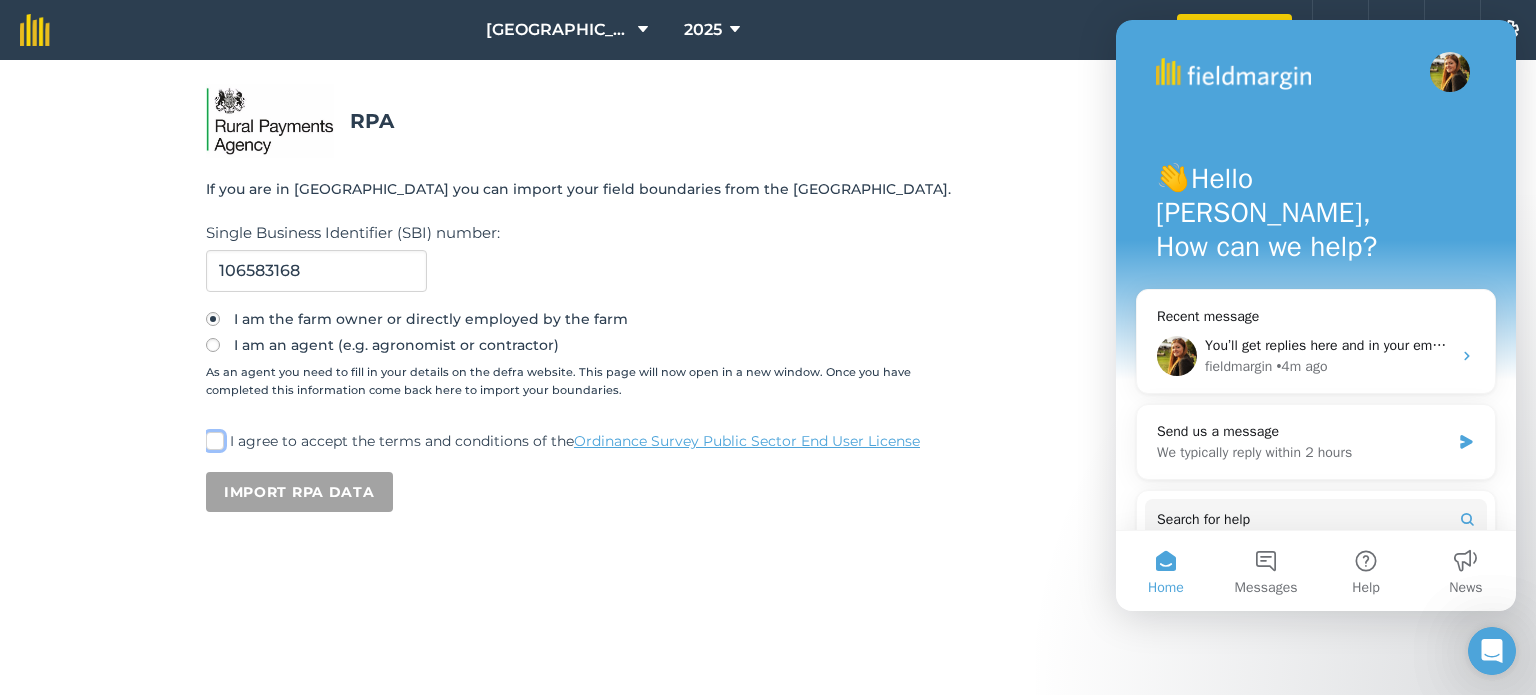 click on "I agree to accept the terms and conditions of the  Ordinance Survey Public Sector End User License" at bounding box center [212, 437] 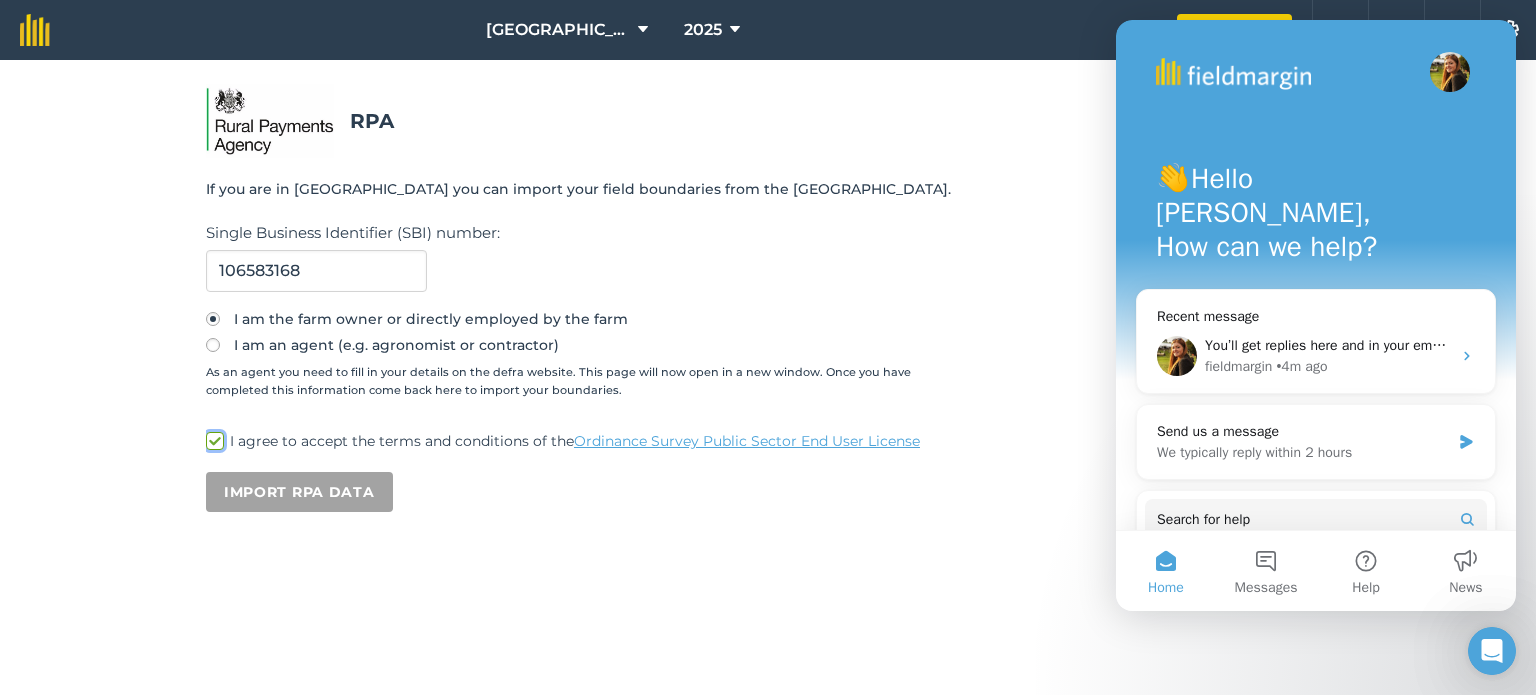 checkbox on "true" 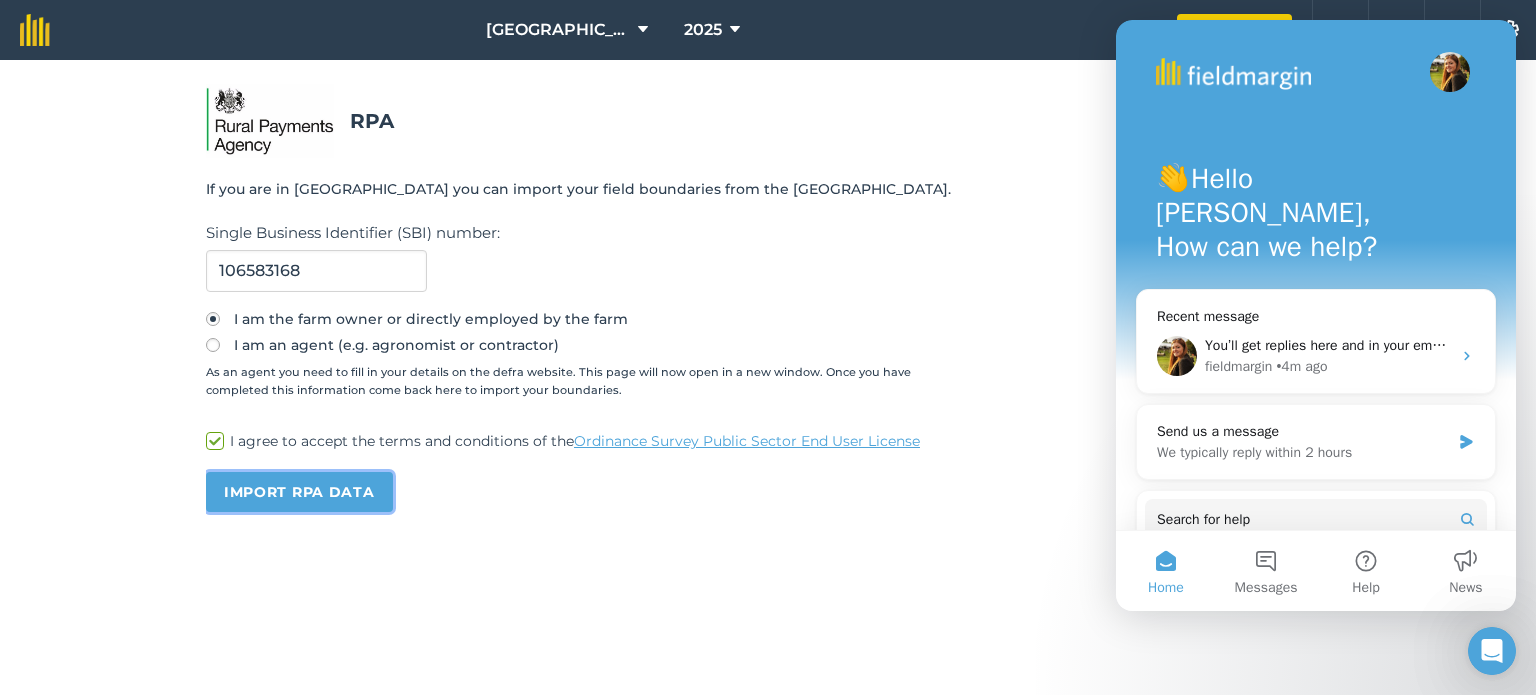 click on "Import RPA data" at bounding box center [299, 492] 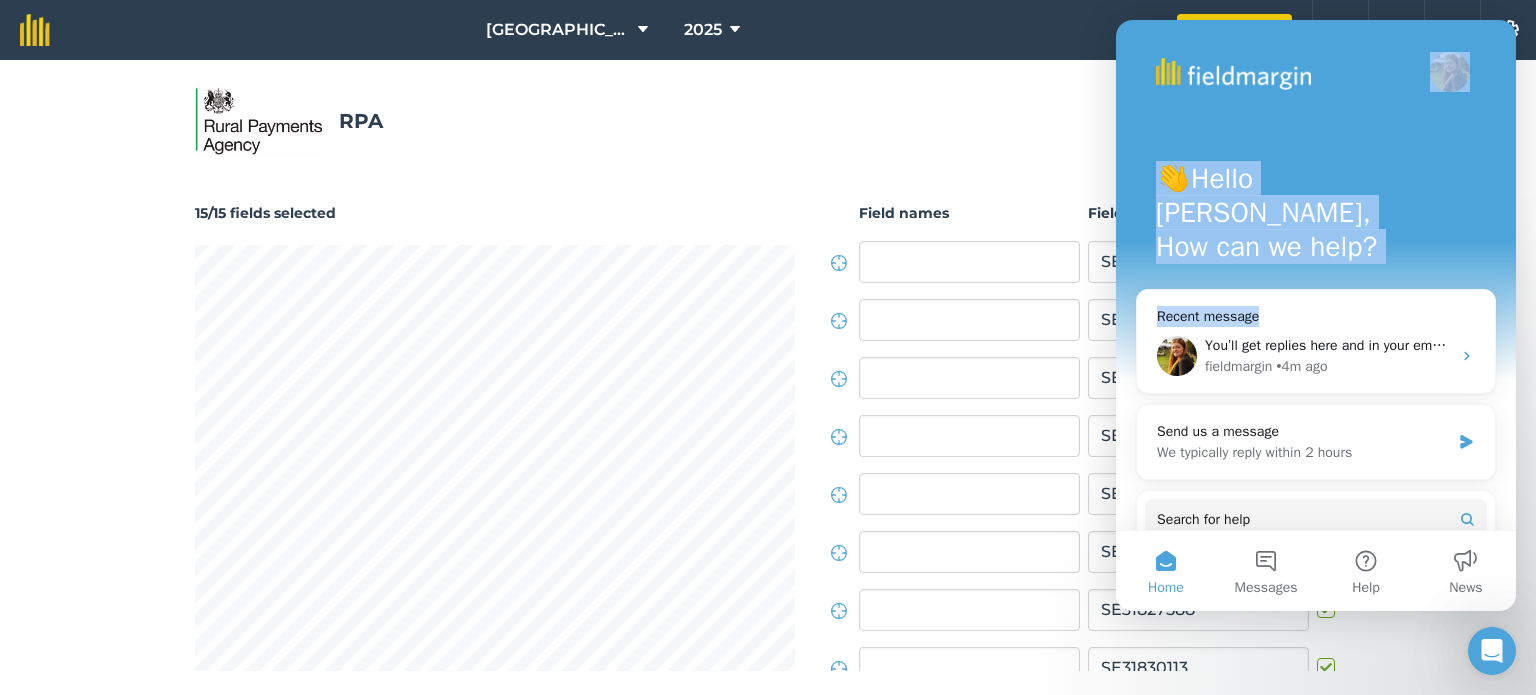 drag, startPoint x: 1386, startPoint y: 33, endPoint x: 1452, endPoint y: 185, distance: 165.71059 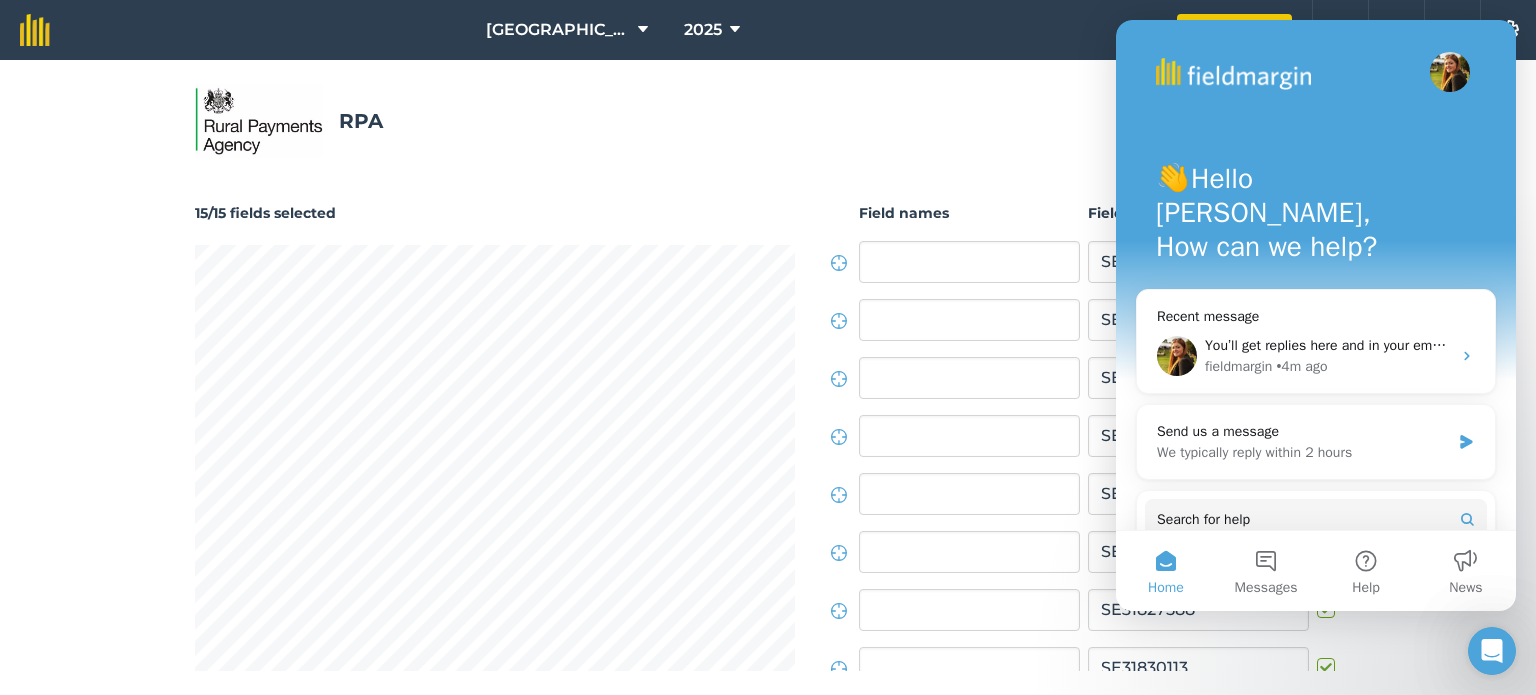 click on "Home" at bounding box center (1166, 571) 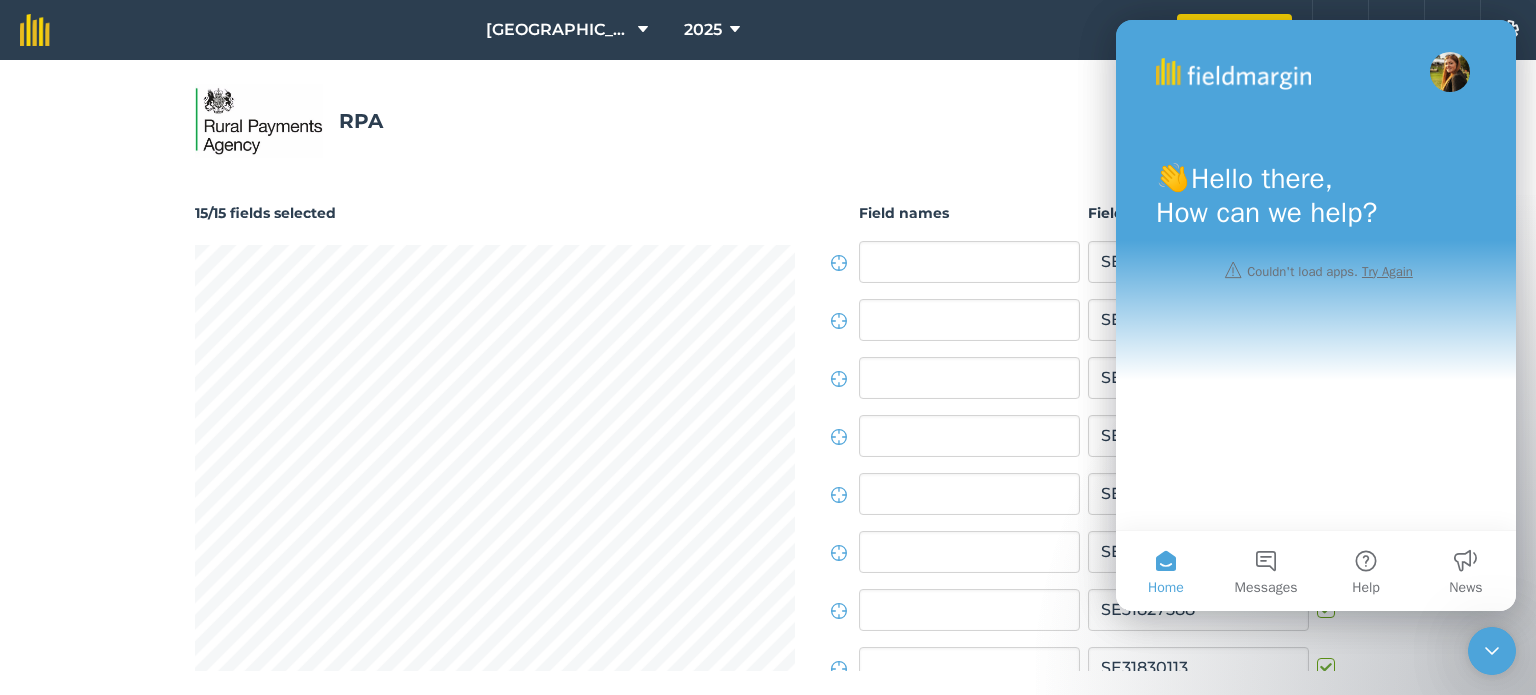 click 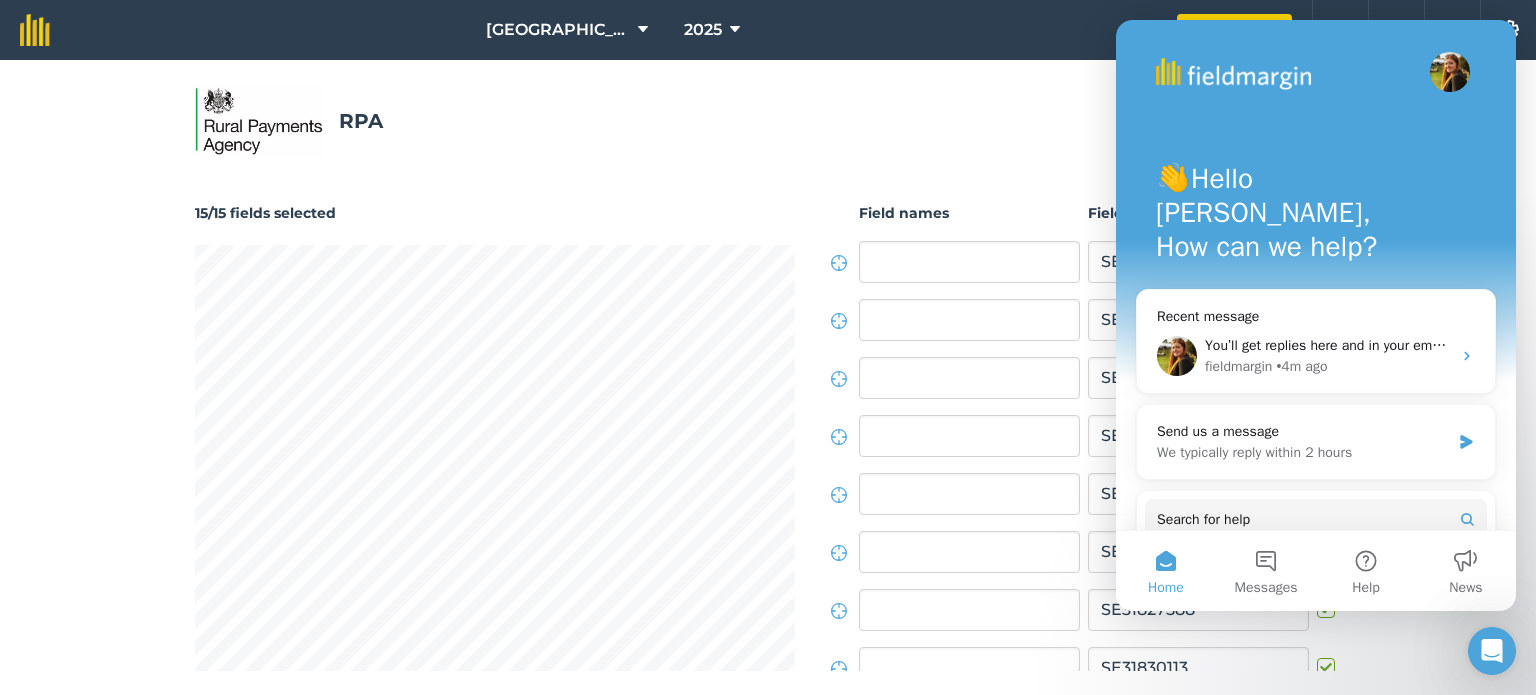 click on "RPA 15/15 fields selected Create fields Field names Field IDs SE30837637 SE30838056 SE30838164 SE30838962 SE30839240 SE31825599 SE31827588 SE31830113 SE31830423 SE31832902 SE31839123 SE31844294 SE32820395 SE32830250 SE32831717" at bounding box center (768, 377) 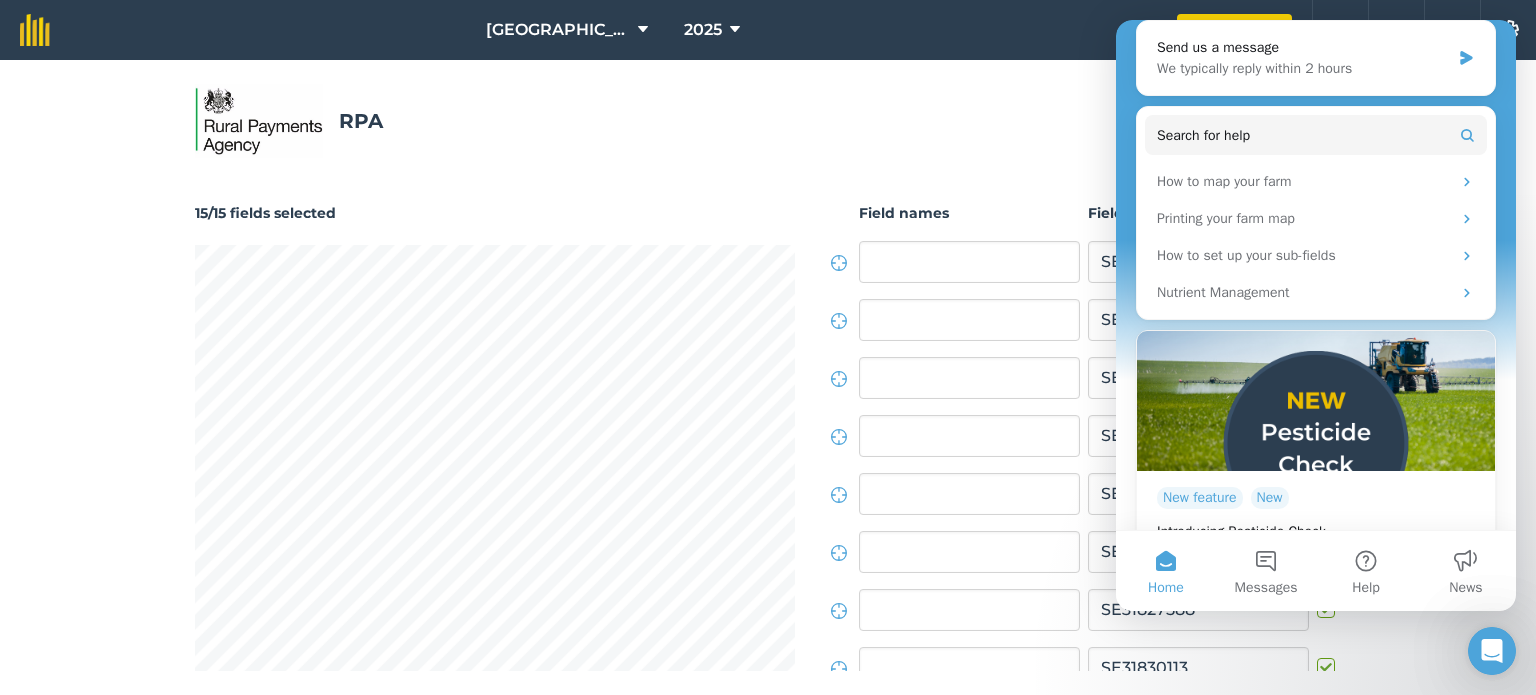 scroll, scrollTop: 412, scrollLeft: 0, axis: vertical 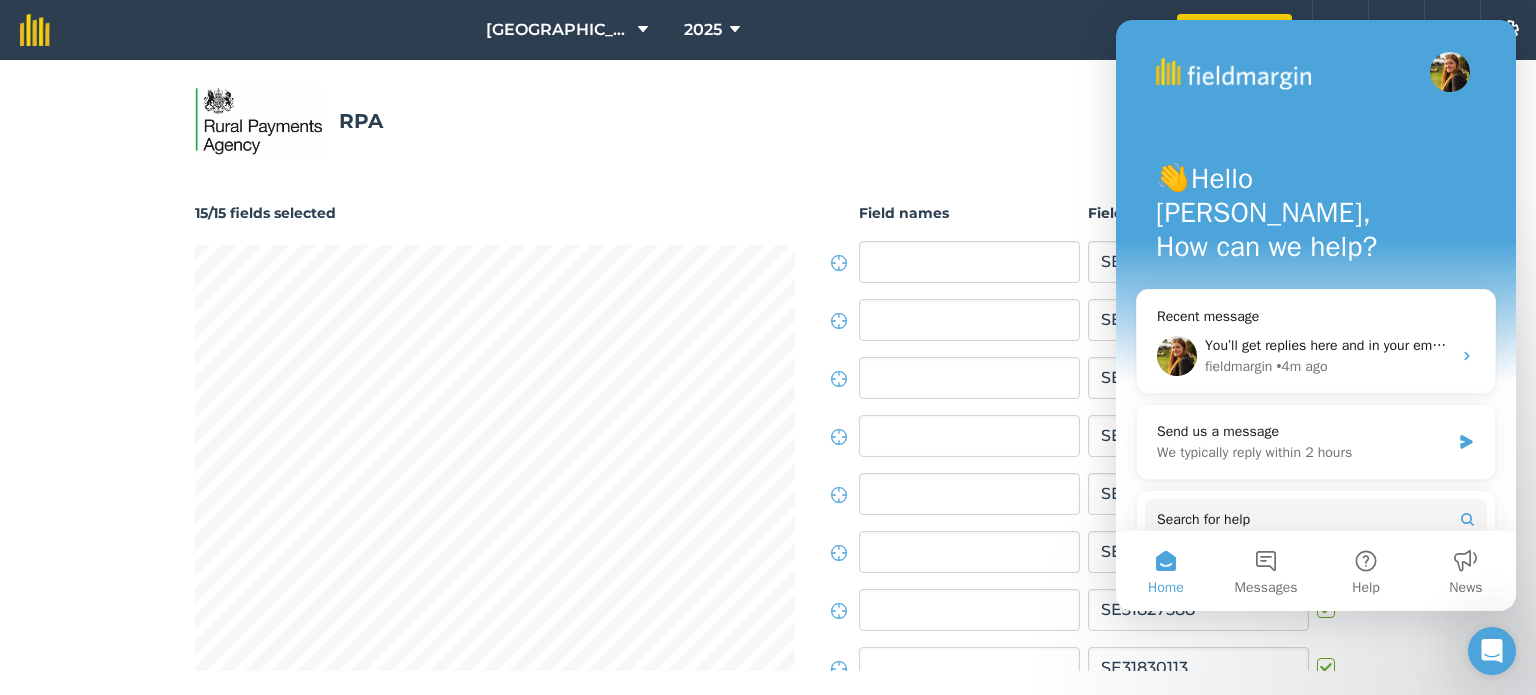 click 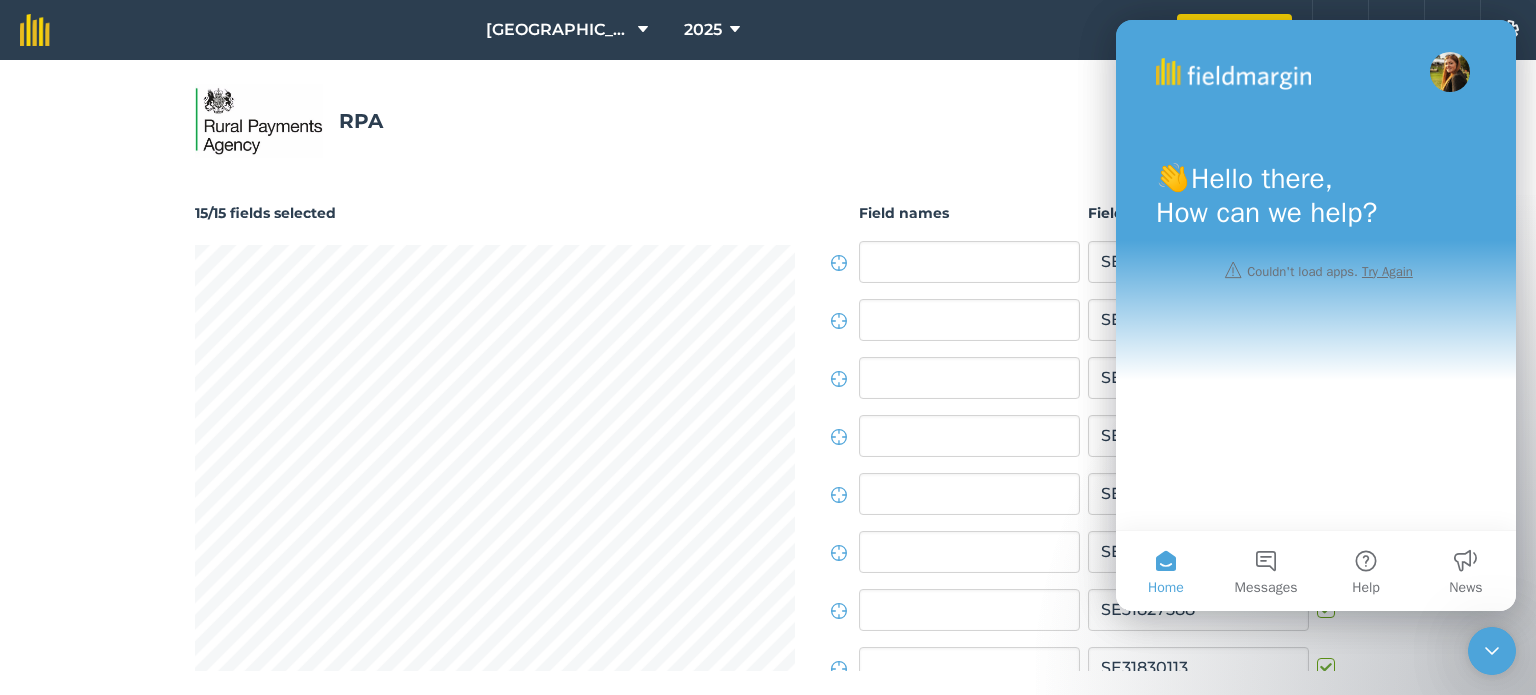 click 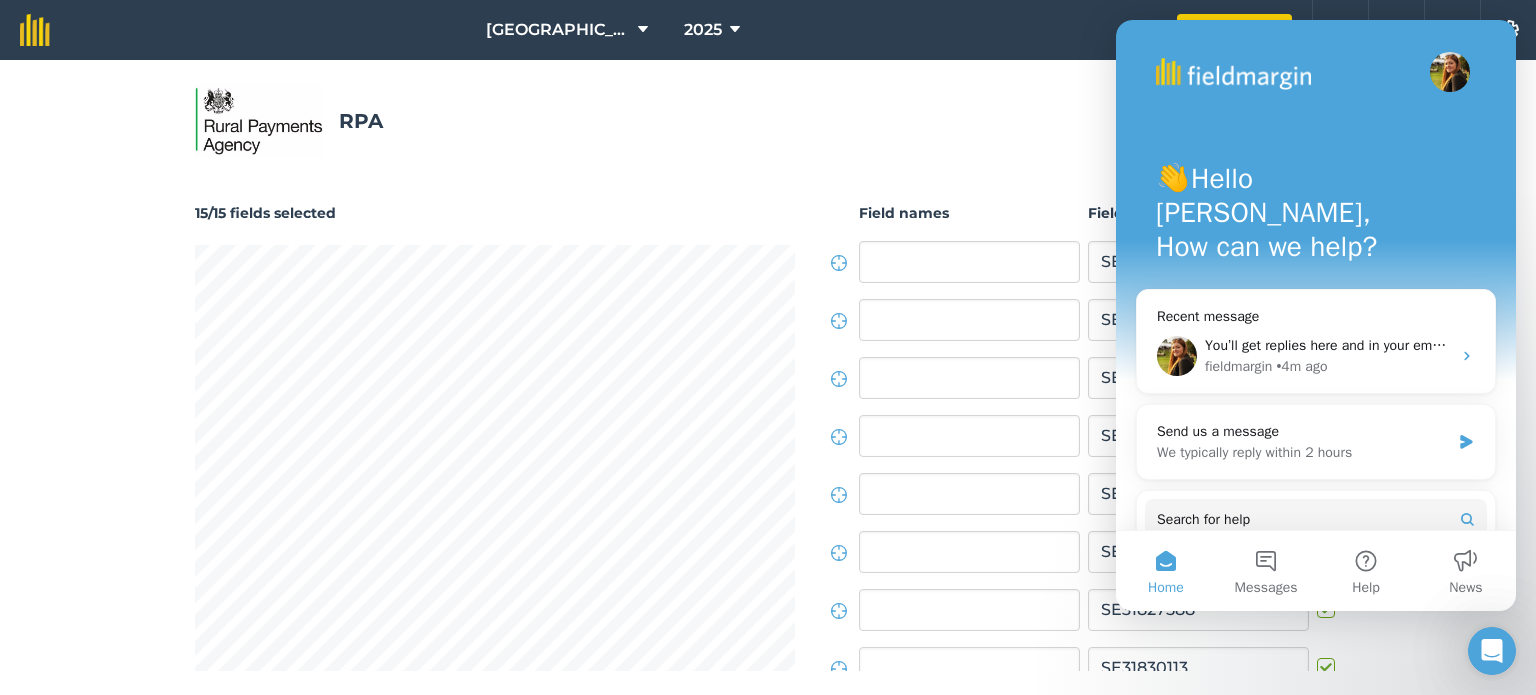 click 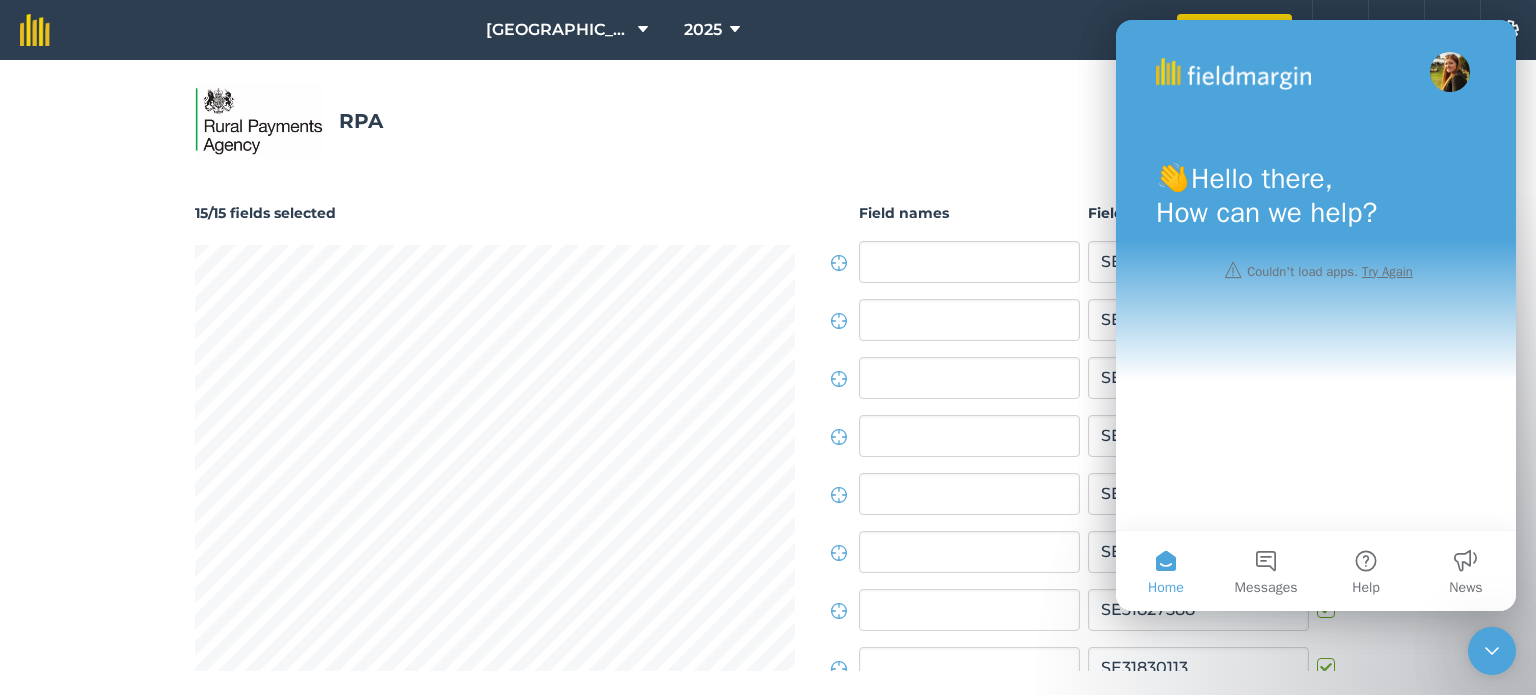 click on "Home" at bounding box center [1166, 571] 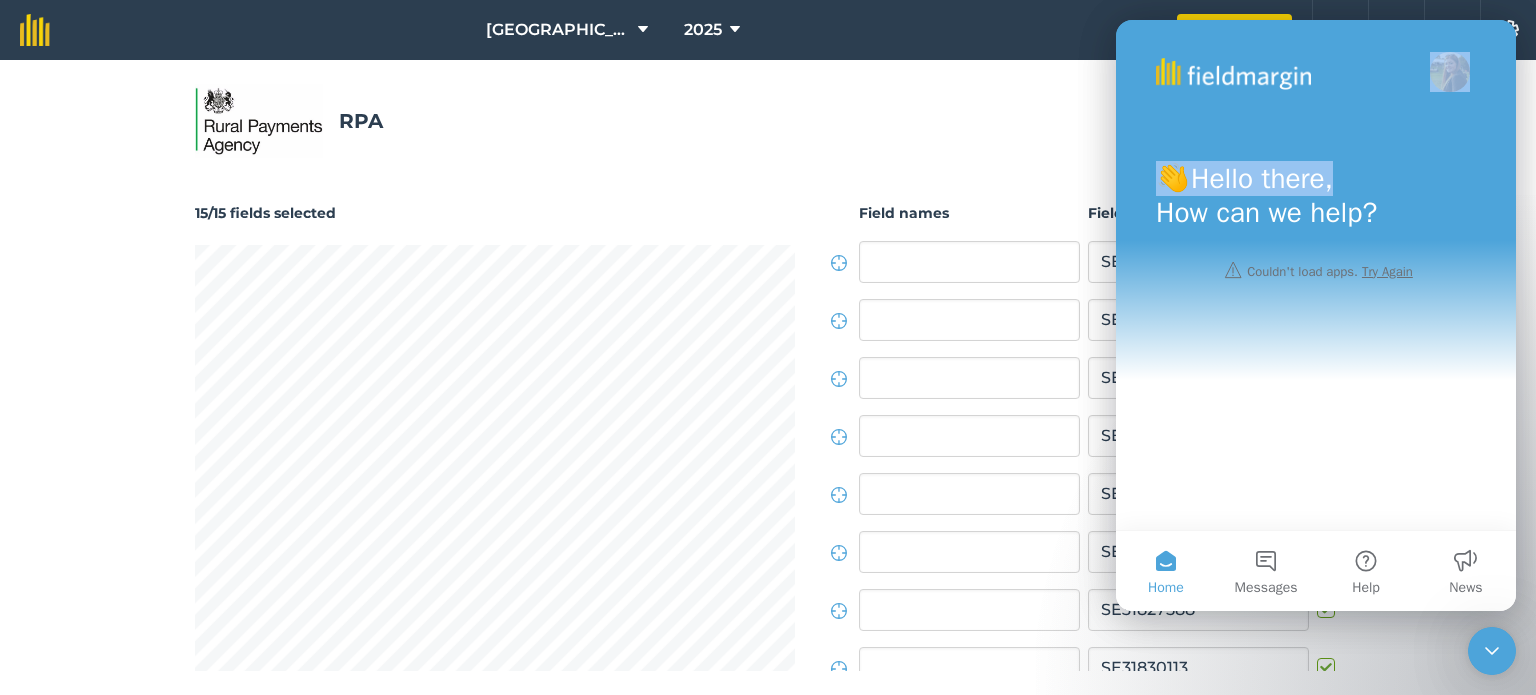 drag, startPoint x: 1383, startPoint y: 75, endPoint x: 1401, endPoint y: 227, distance: 153.06207 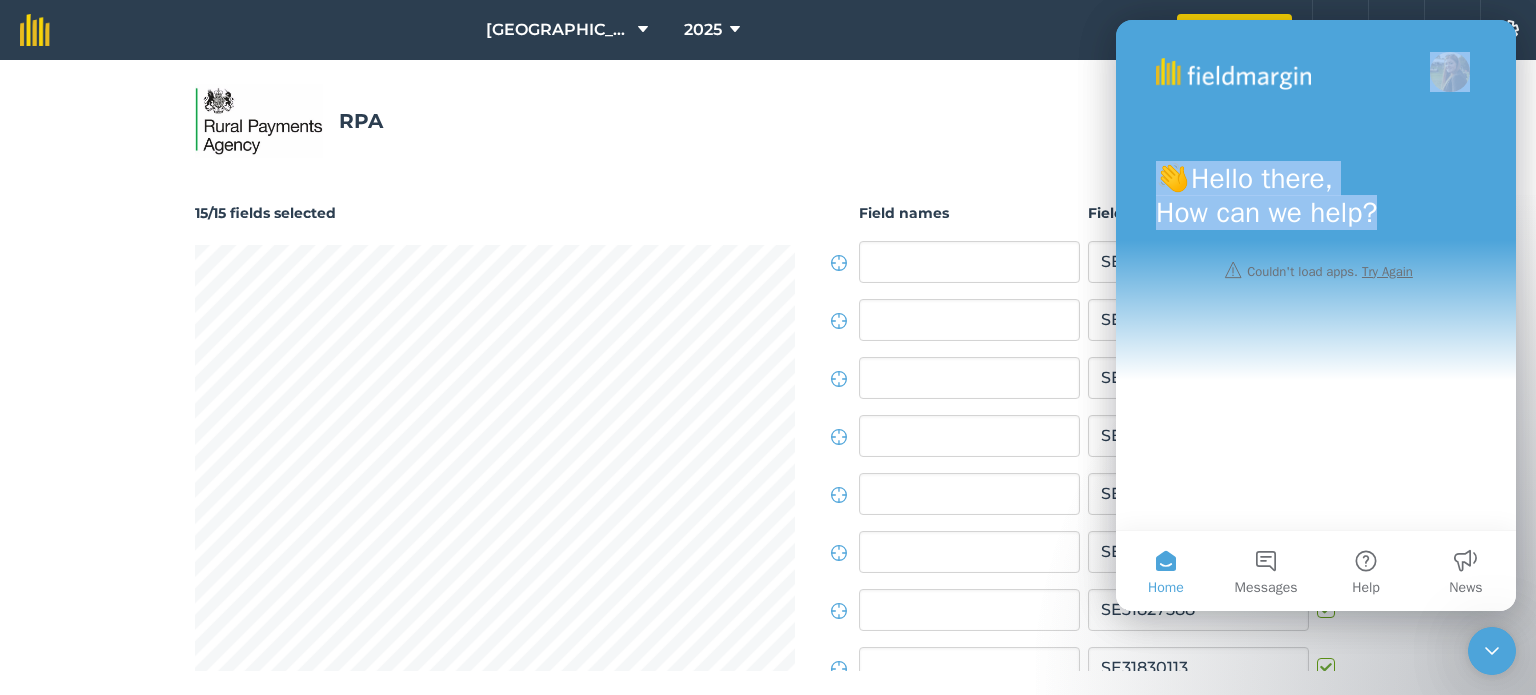 drag, startPoint x: 1420, startPoint y: 551, endPoint x: 1280, endPoint y: 497, distance: 150.05333 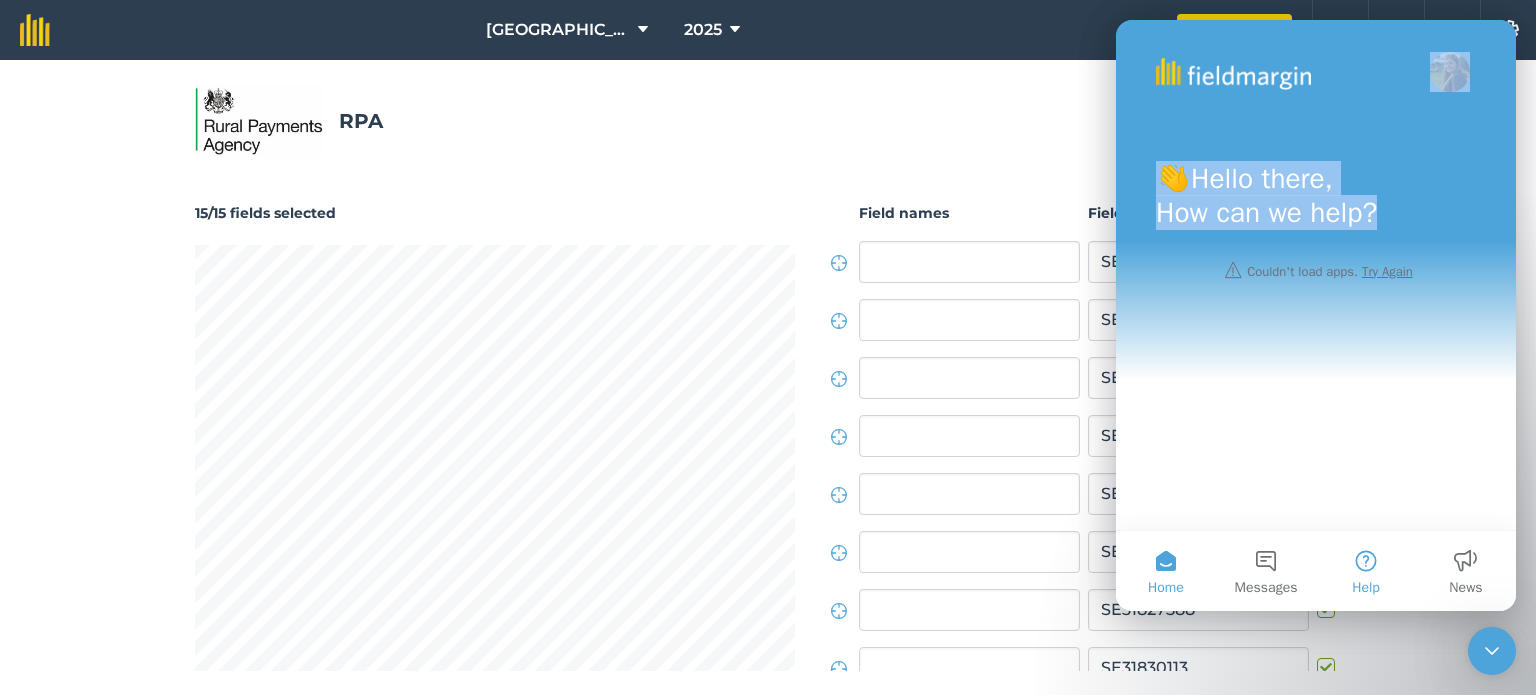drag, startPoint x: 1415, startPoint y: 600, endPoint x: 1379, endPoint y: 535, distance: 74.30343 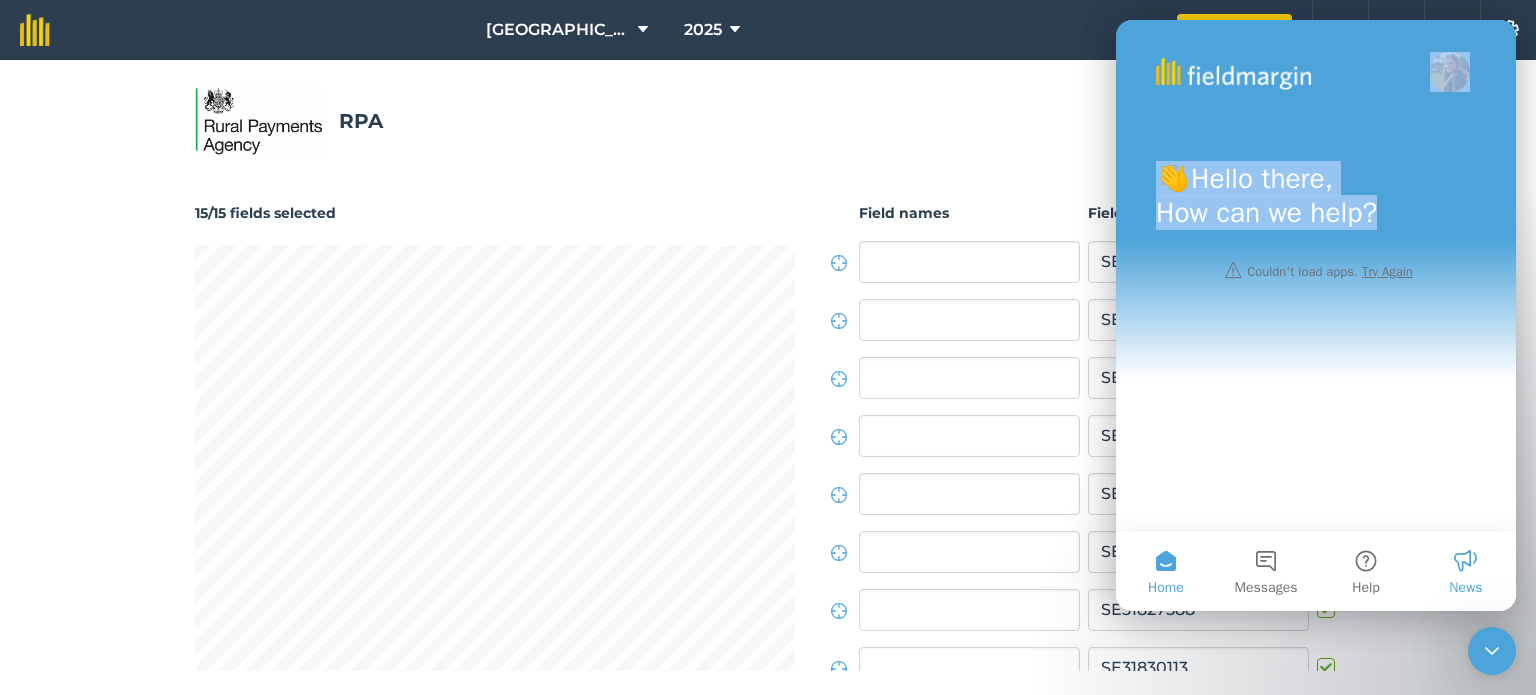 click on "News" at bounding box center [1466, 571] 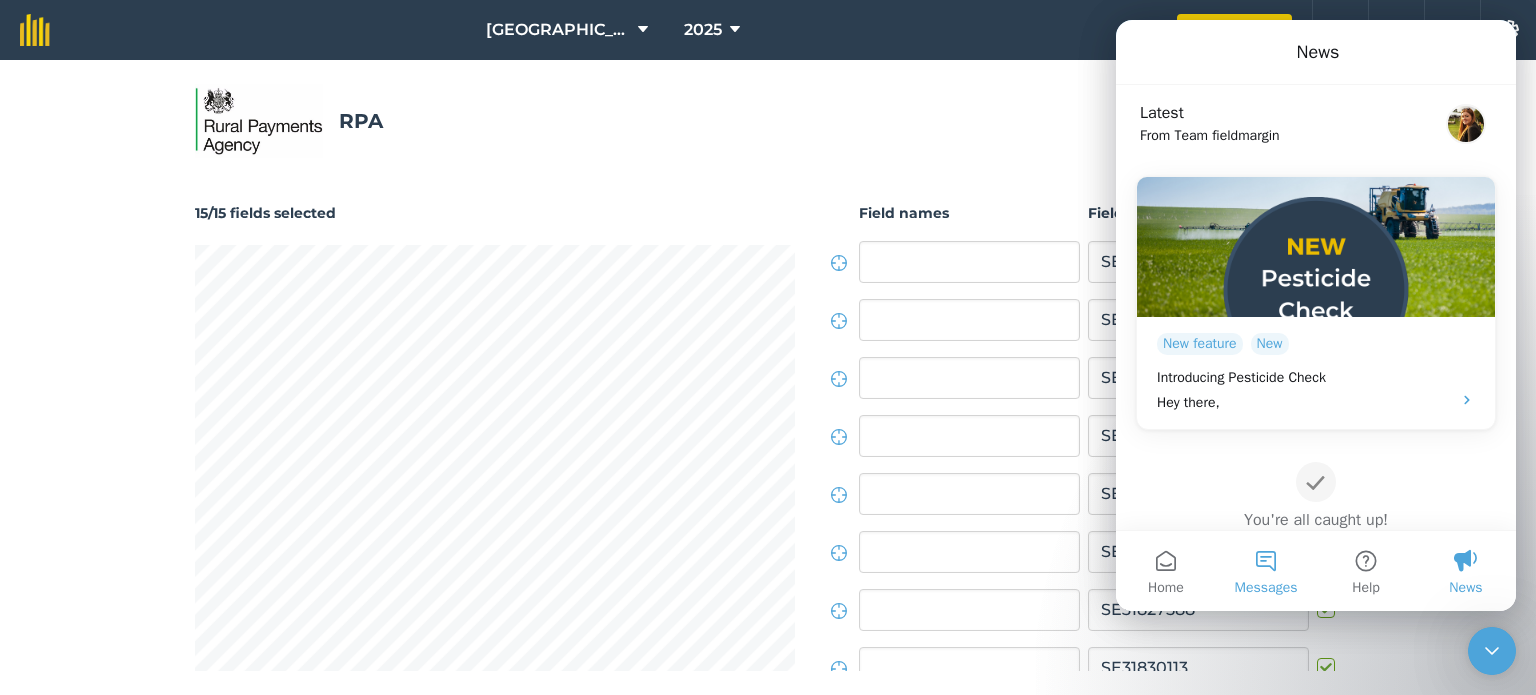 click on "Messages" at bounding box center [1266, 571] 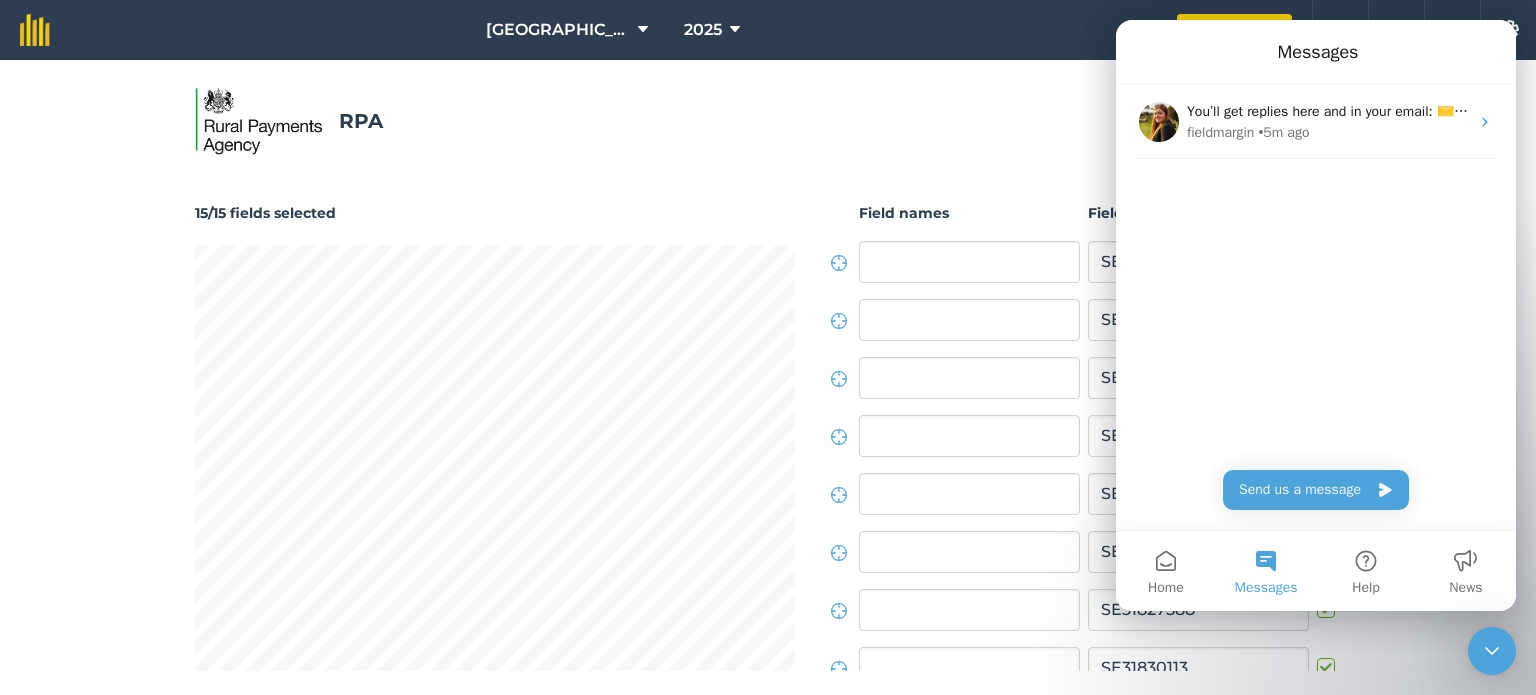 click on "Messages" at bounding box center [1316, 52] 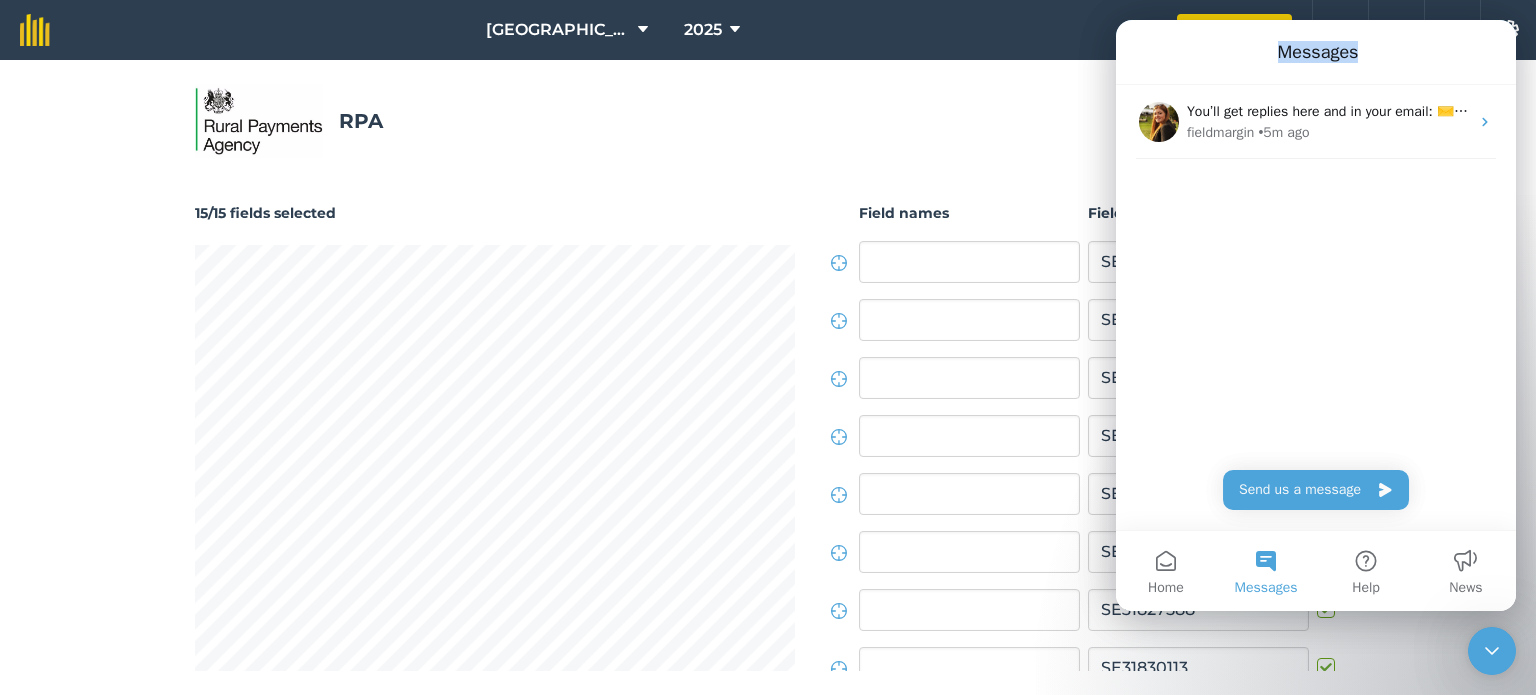 click on "Messages" at bounding box center (1316, 52) 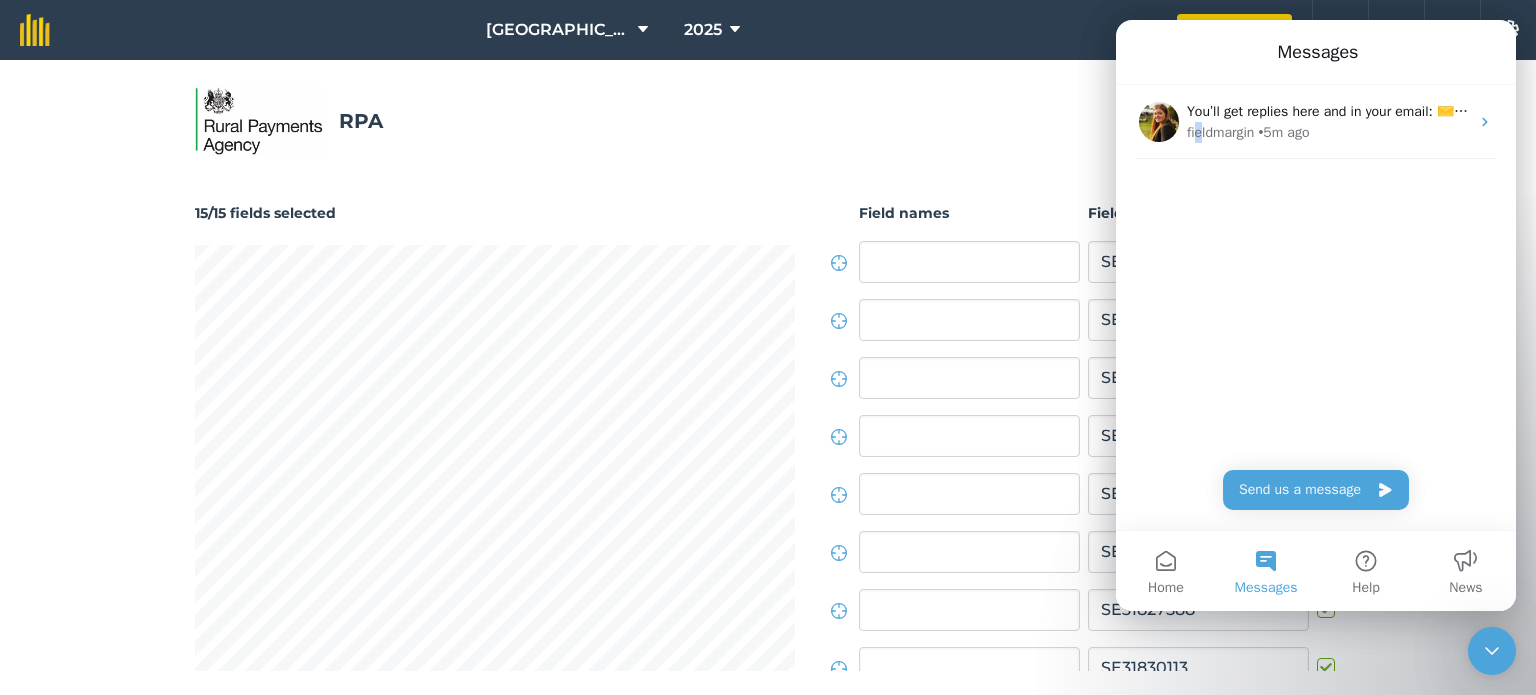 drag, startPoint x: 1204, startPoint y: 76, endPoint x: 1199, endPoint y: 297, distance: 221.05655 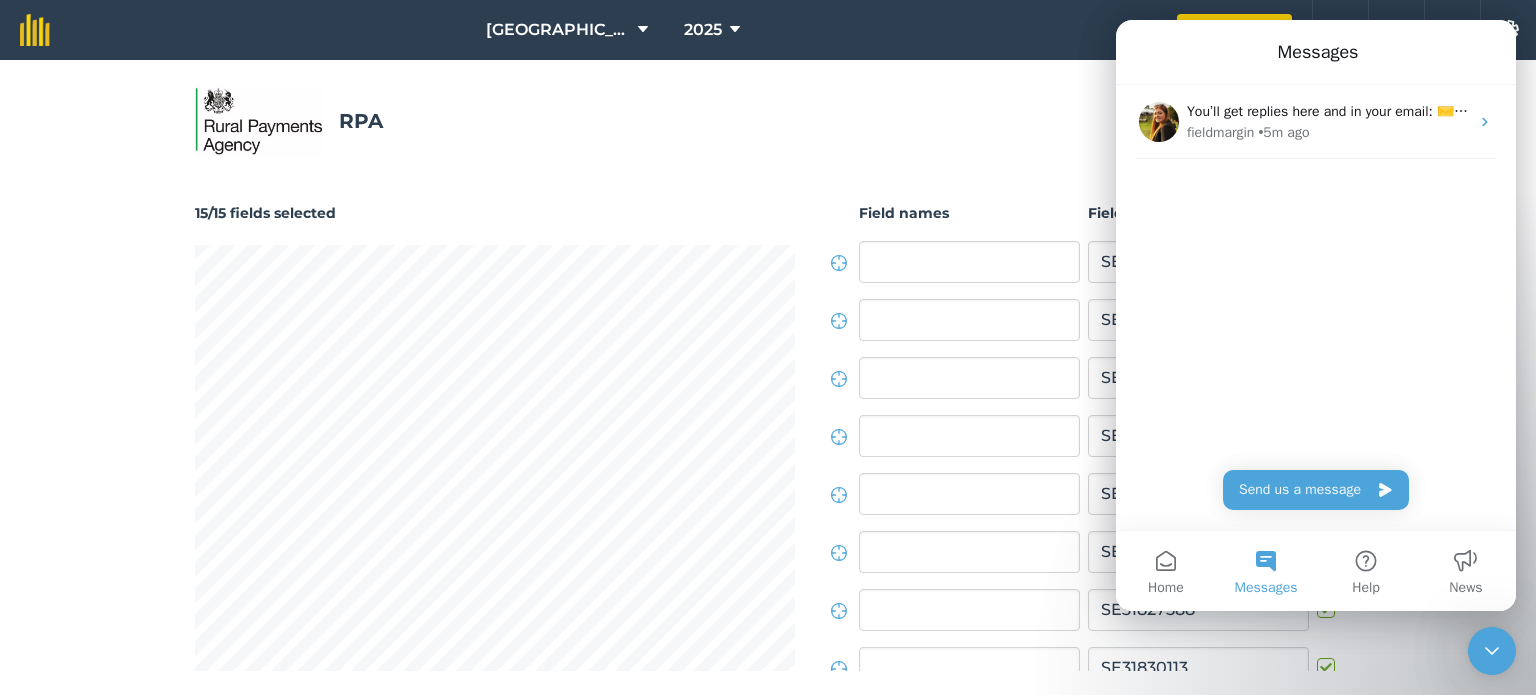 drag, startPoint x: 1199, startPoint y: 297, endPoint x: 1160, endPoint y: 456, distance: 163.71317 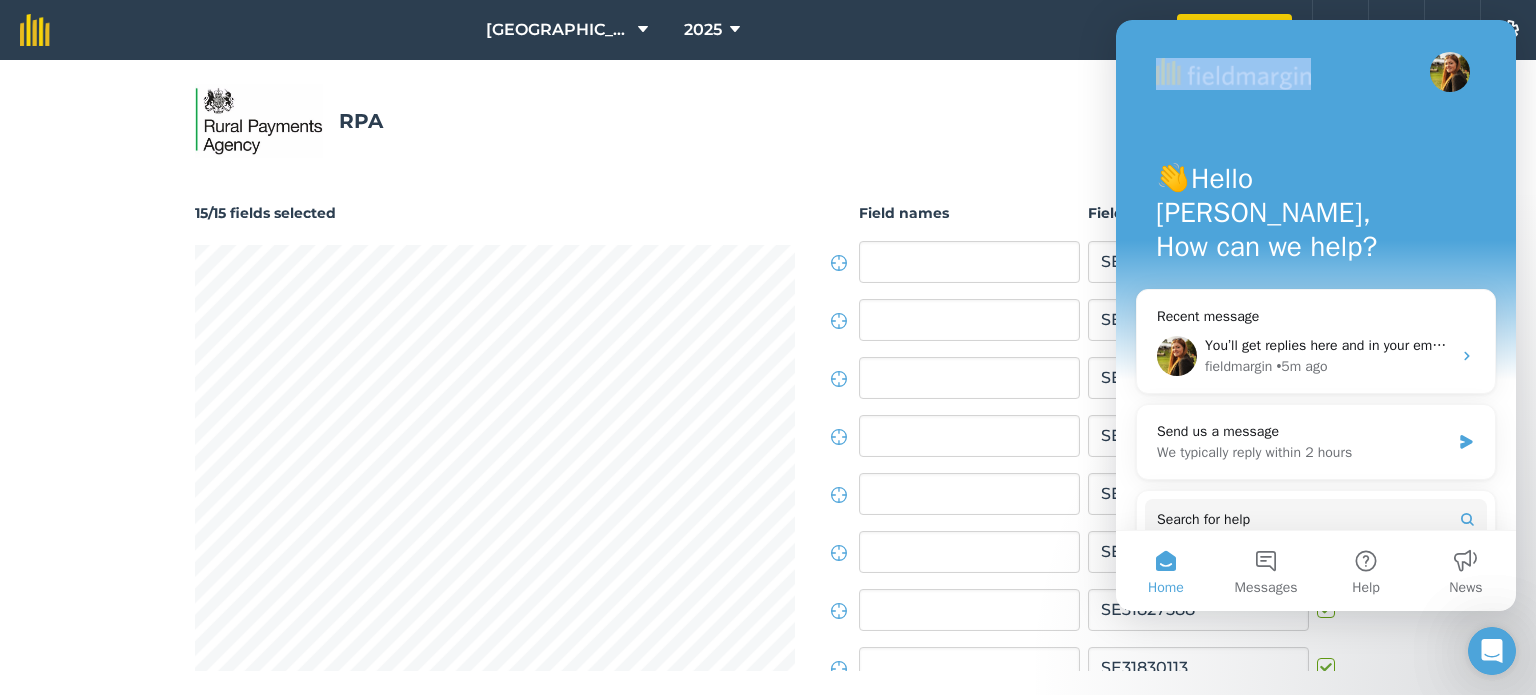 drag, startPoint x: 1416, startPoint y: 35, endPoint x: 1325, endPoint y: 90, distance: 106.32967 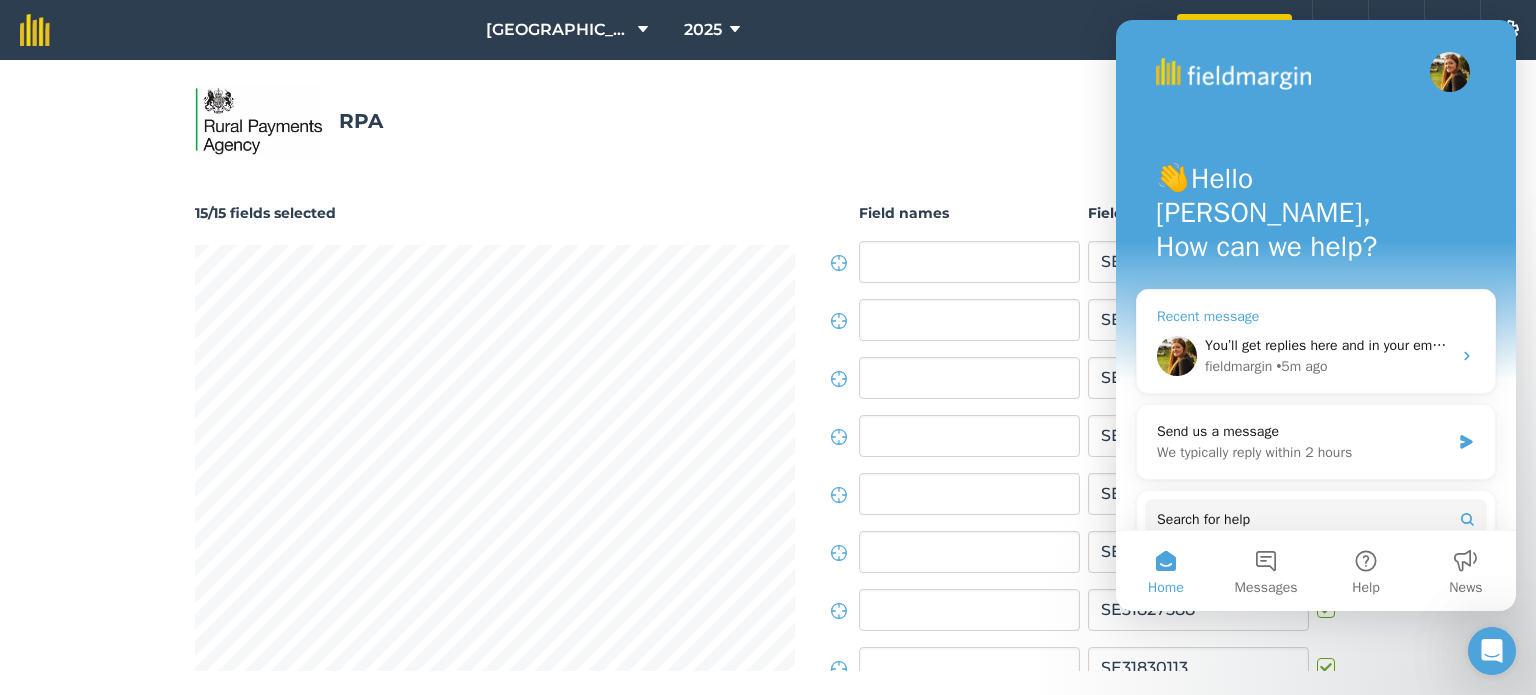 drag, startPoint x: 1424, startPoint y: 277, endPoint x: 1452, endPoint y: 277, distance: 28 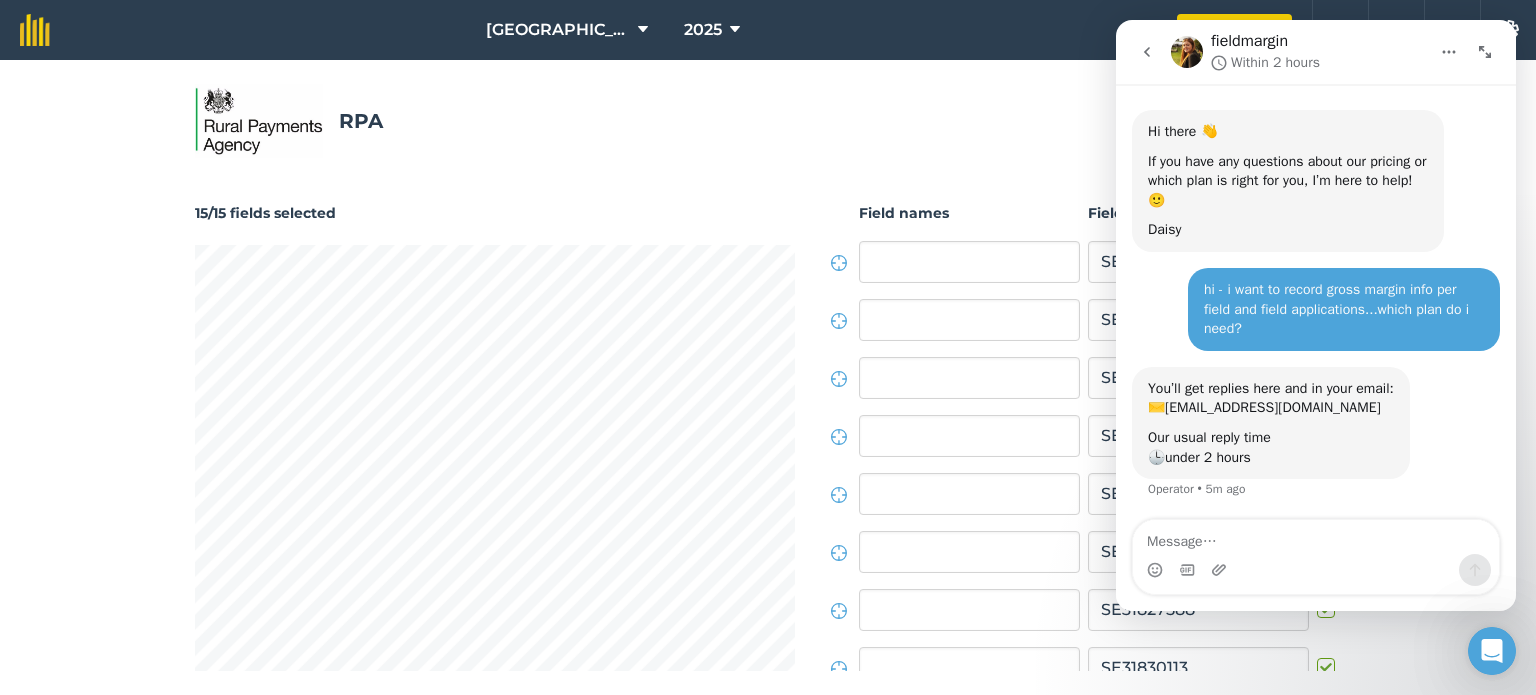 scroll, scrollTop: 92, scrollLeft: 0, axis: vertical 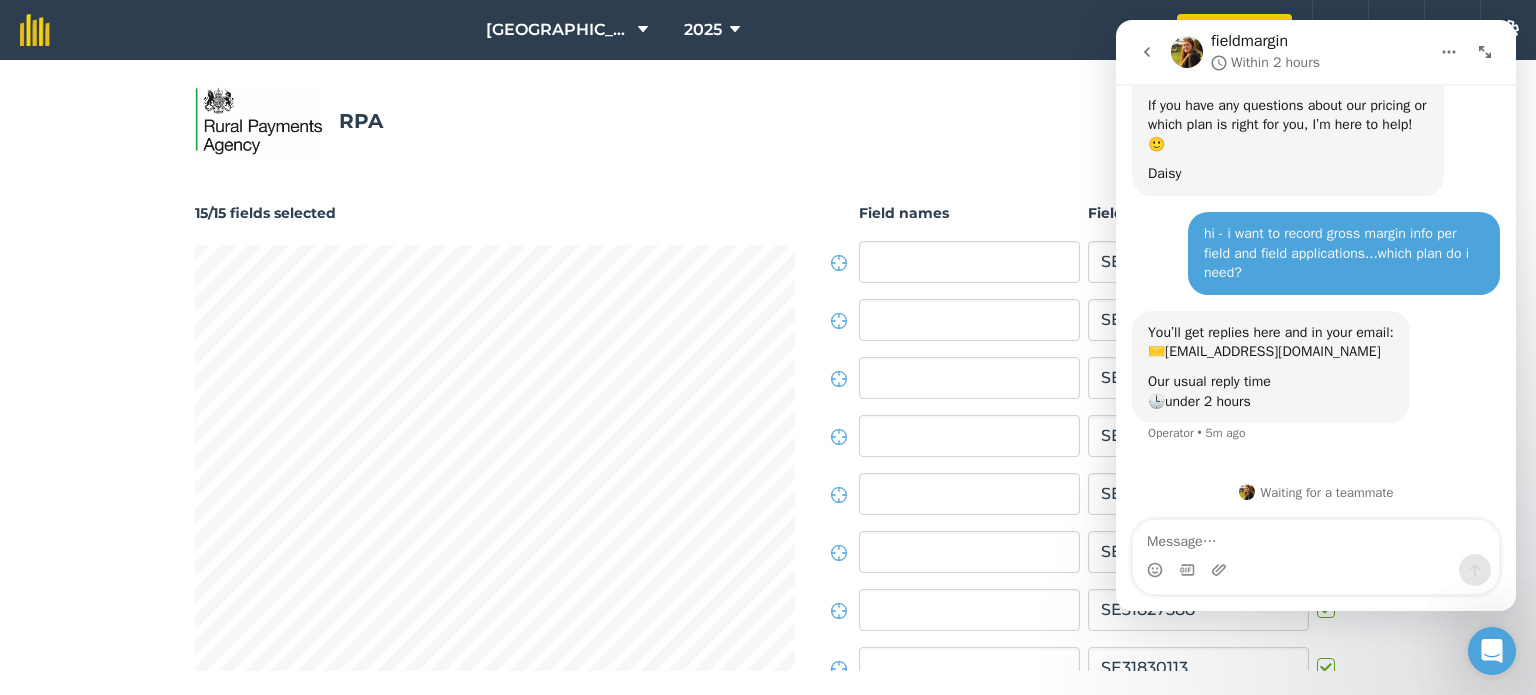 click at bounding box center [1316, 557] 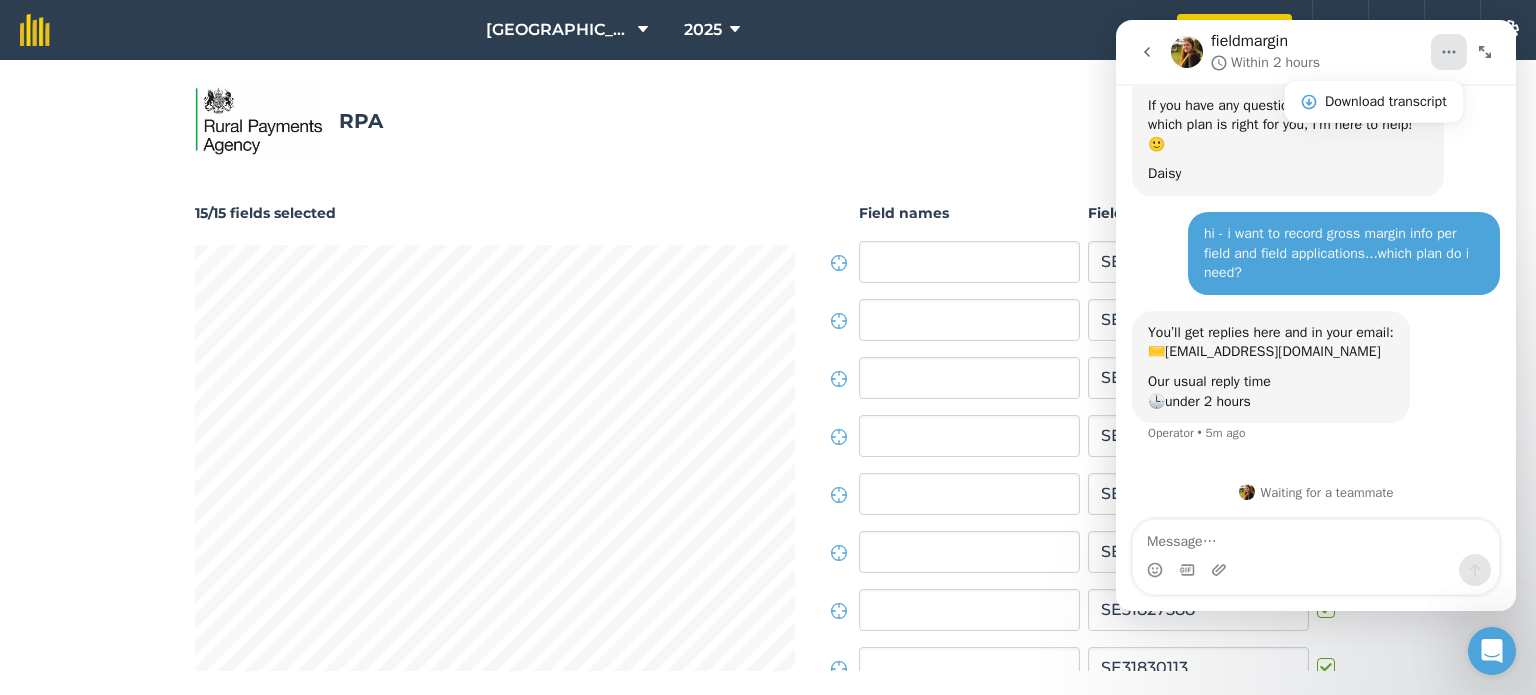 click 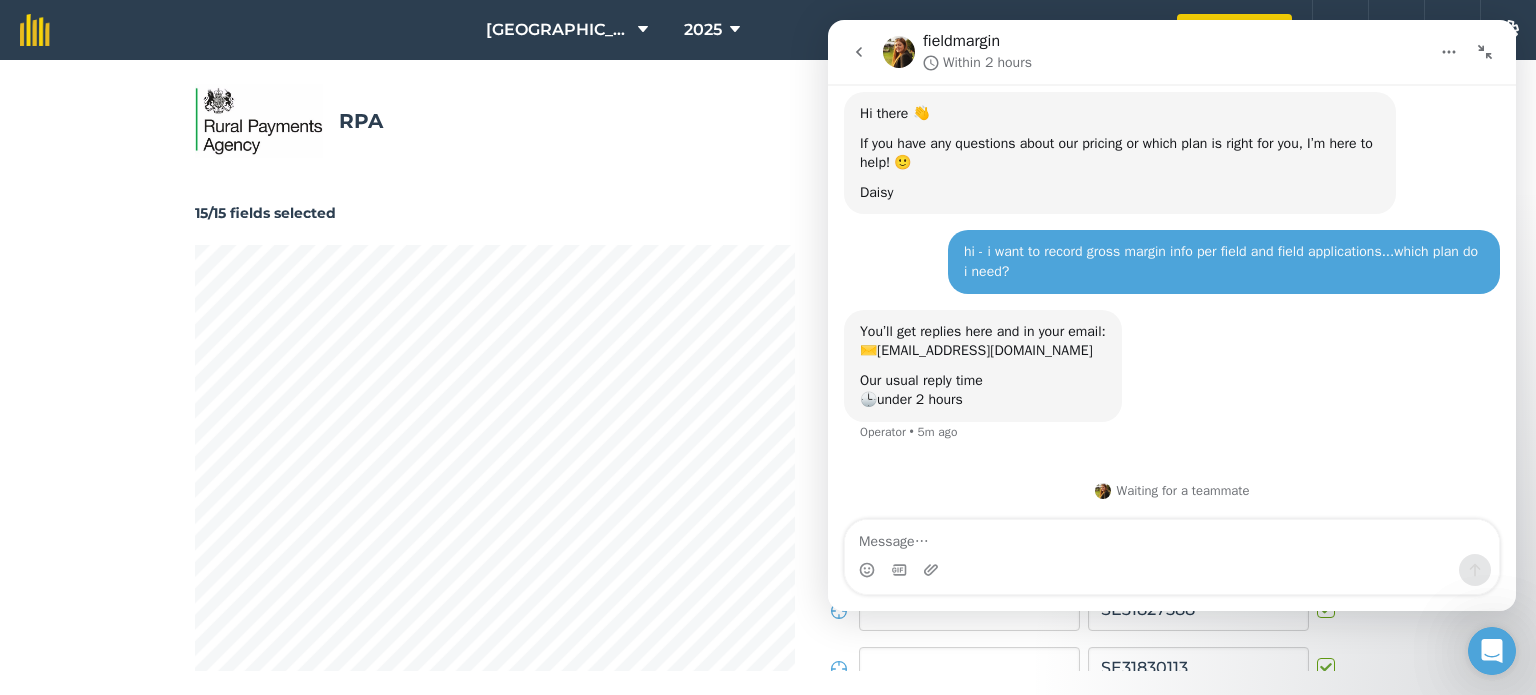 scroll, scrollTop: 52, scrollLeft: 0, axis: vertical 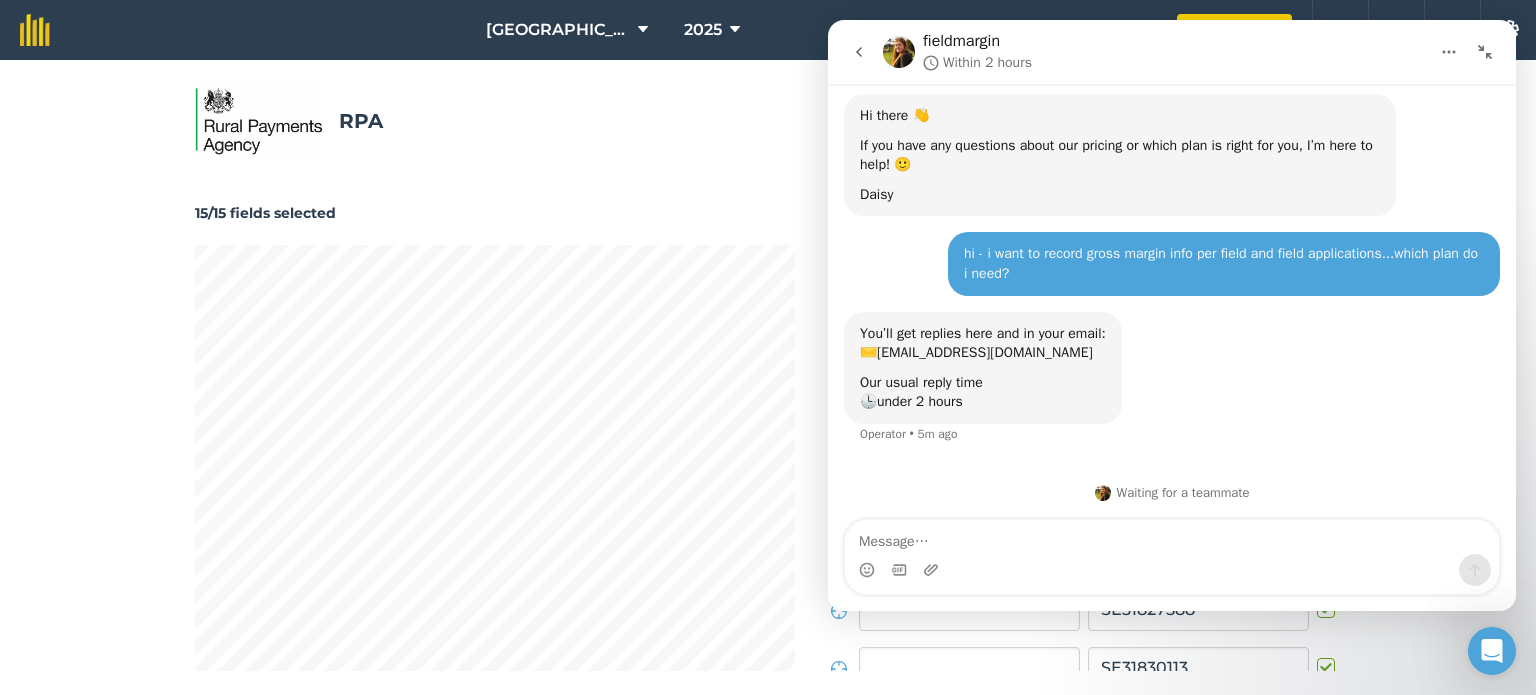 click at bounding box center [1449, 52] 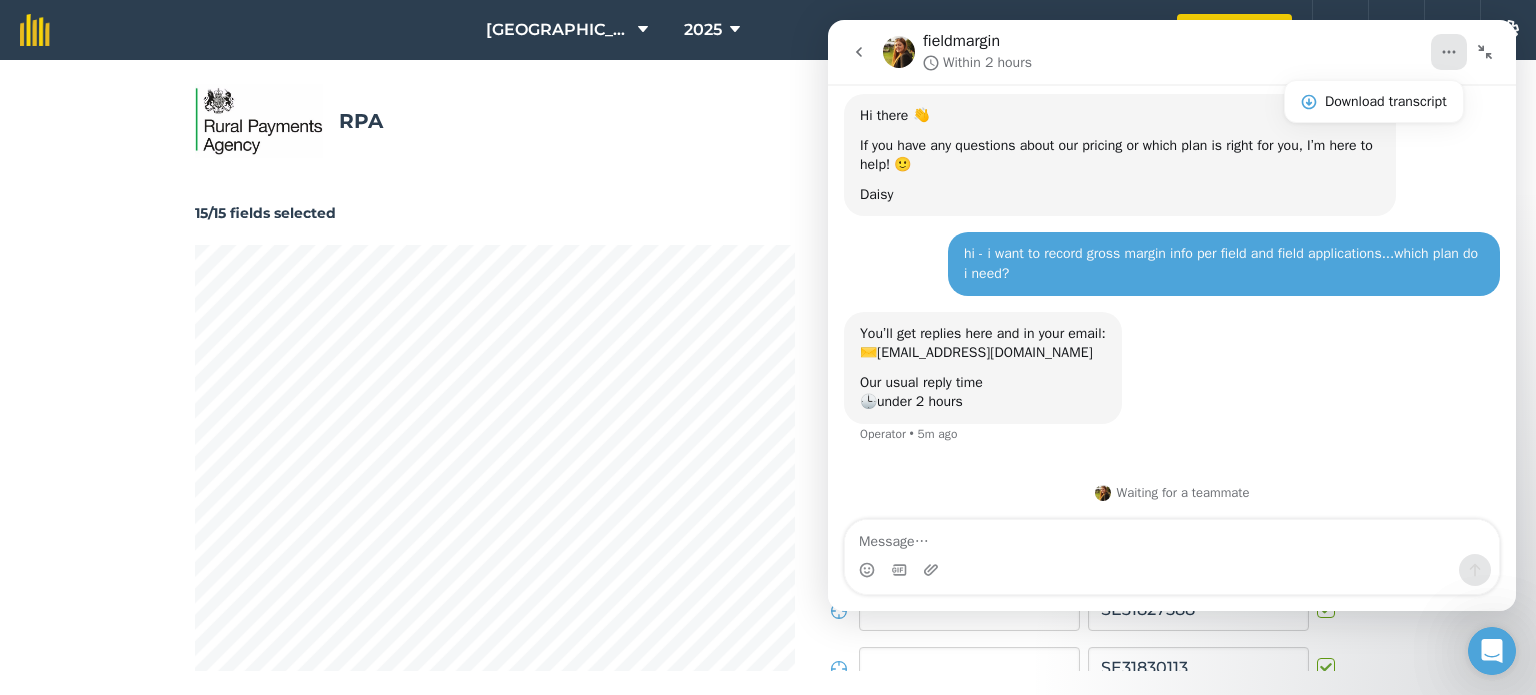 click at bounding box center (1449, 52) 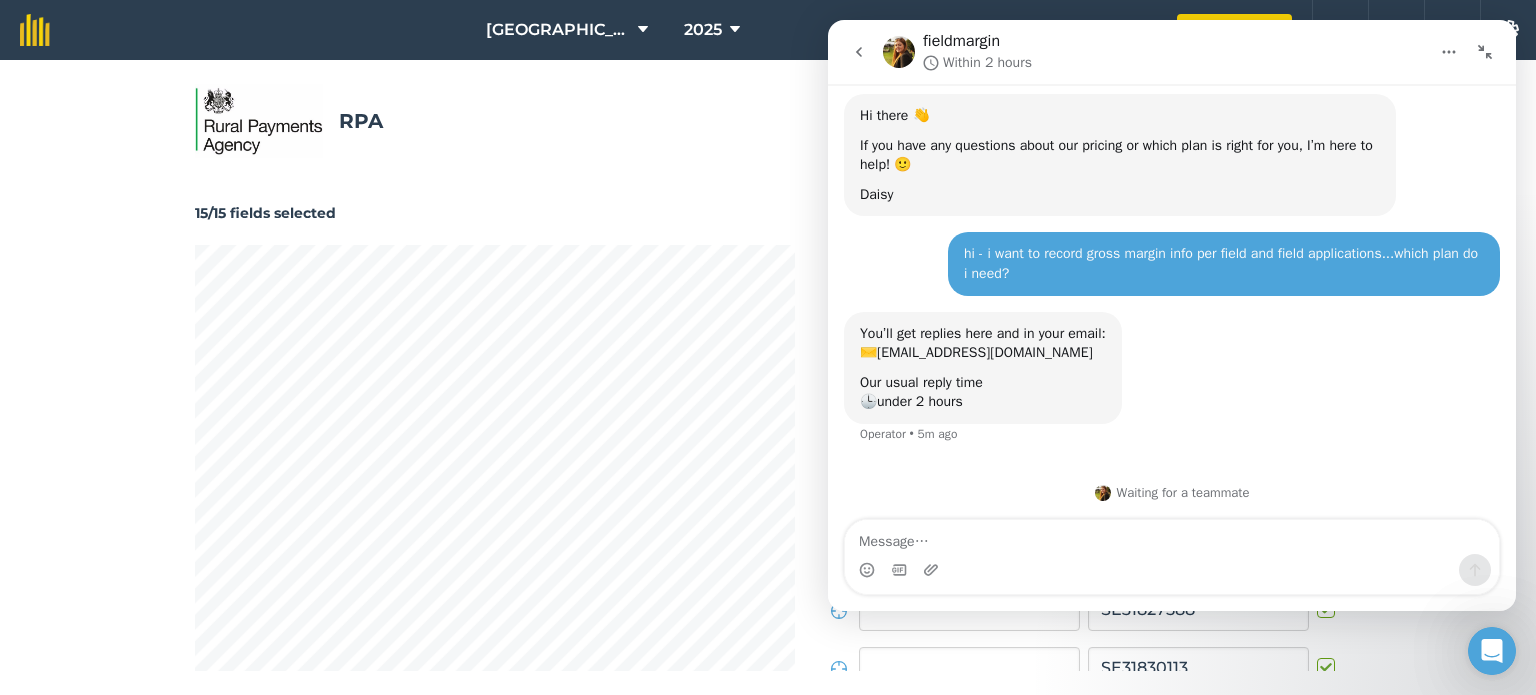 click 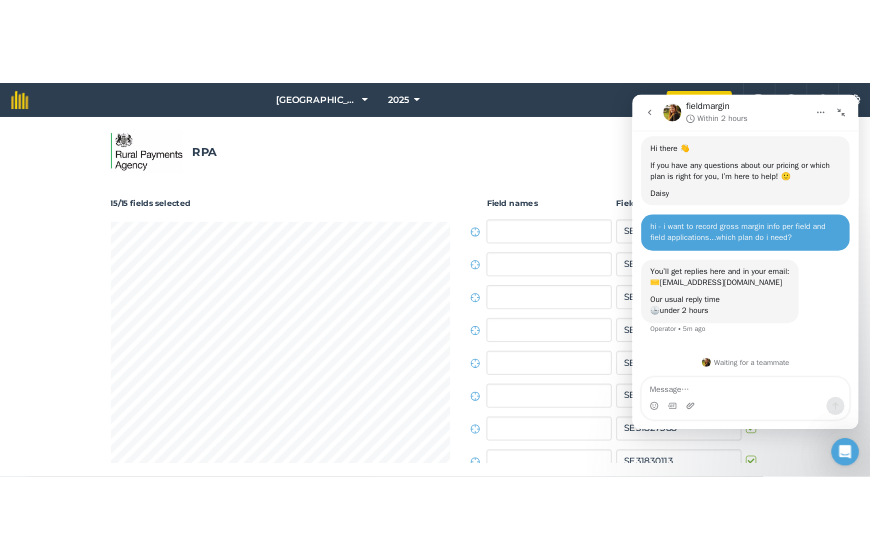 scroll, scrollTop: 92, scrollLeft: 0, axis: vertical 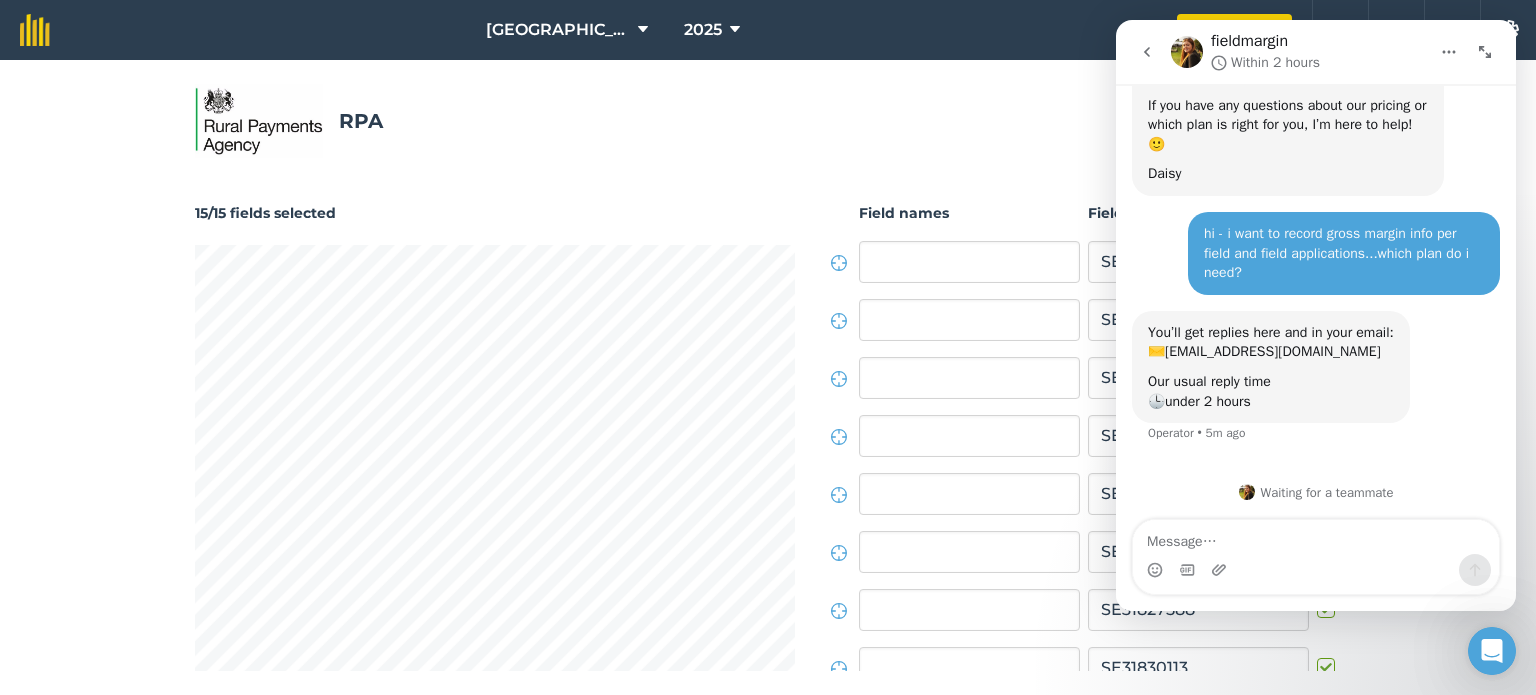 click on "15/15 fields selected Create fields Field names Field IDs SE30837637 SE30838056 SE30838164 SE30838962 SE30839240 SE31825599 SE31827588 SE31830113 SE31830423 SE31832902 SE31839123 SE31844294 SE32820395 SE32830250 SE32831717" at bounding box center [768, 424] 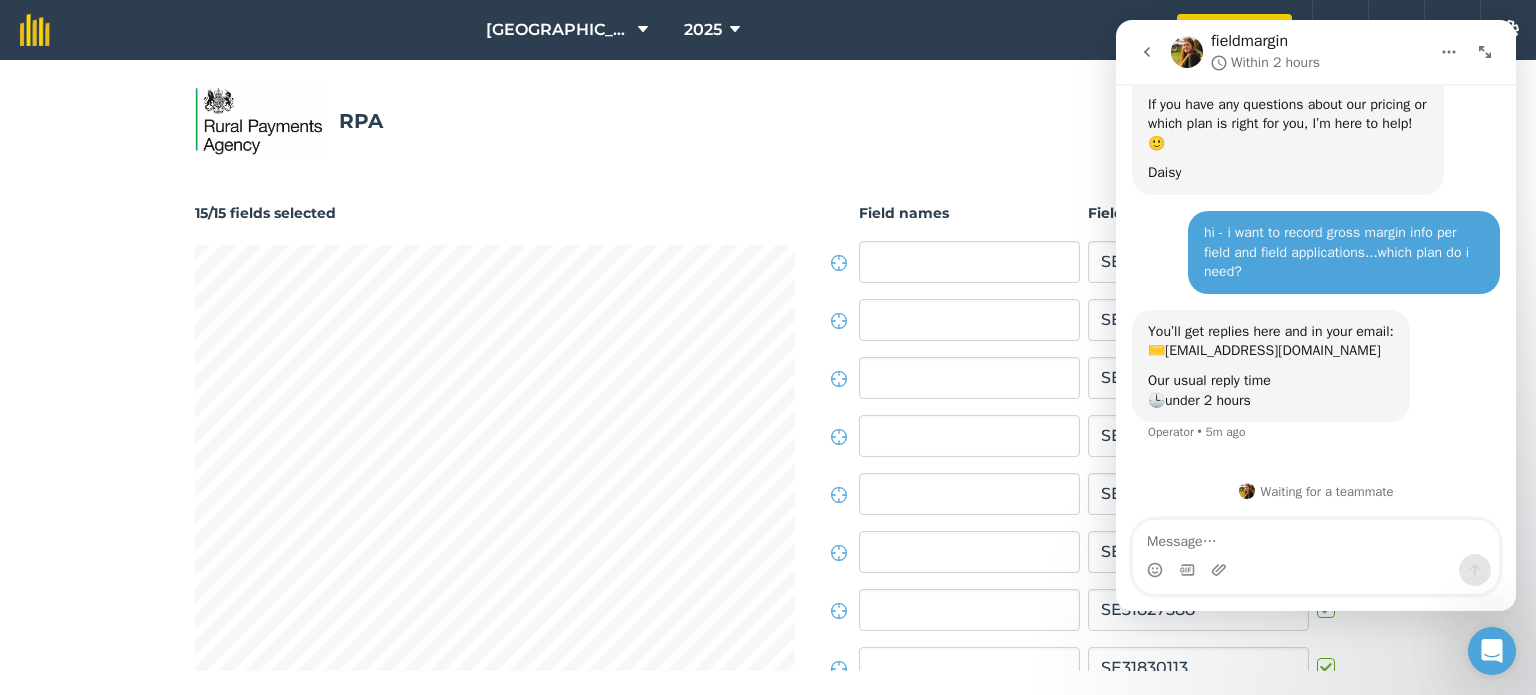scroll, scrollTop: 92, scrollLeft: 0, axis: vertical 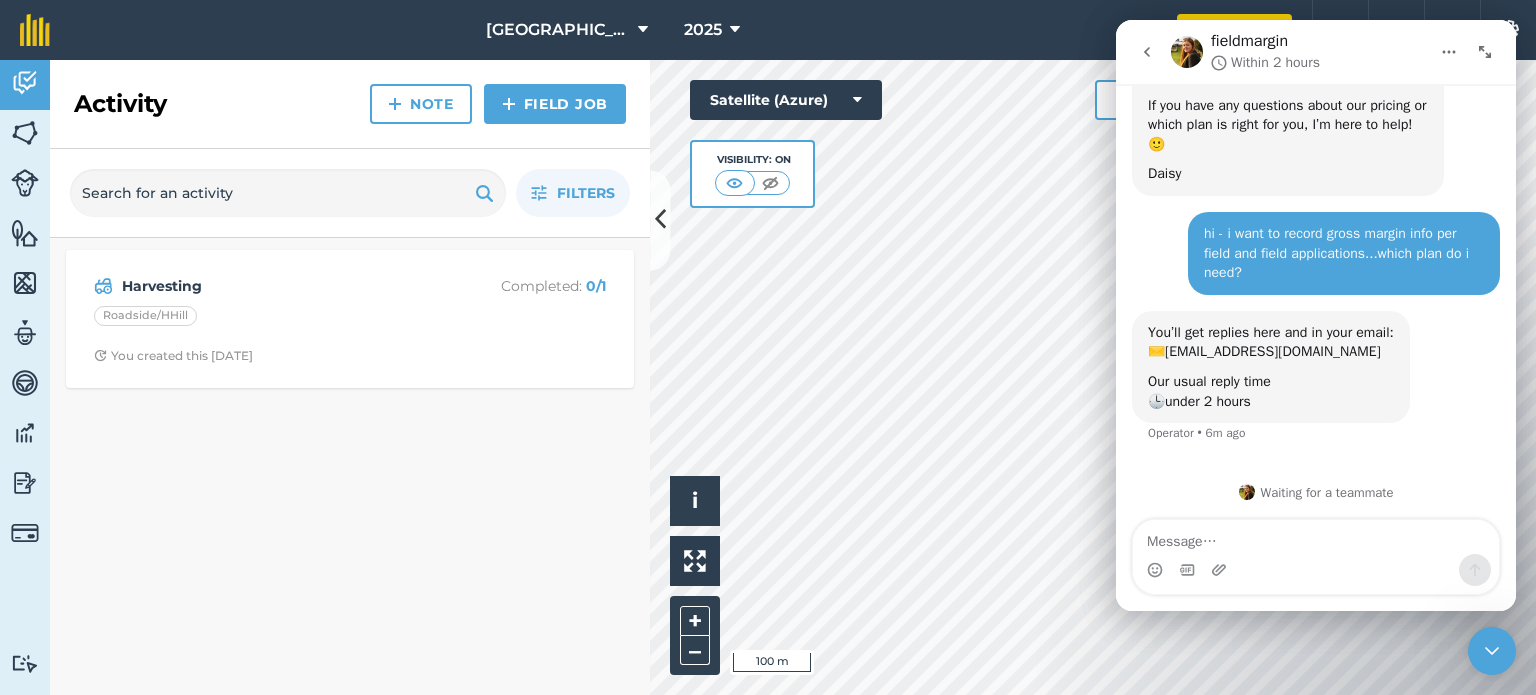 drag, startPoint x: 1331, startPoint y: 36, endPoint x: 1468, endPoint y: 61, distance: 139.26234 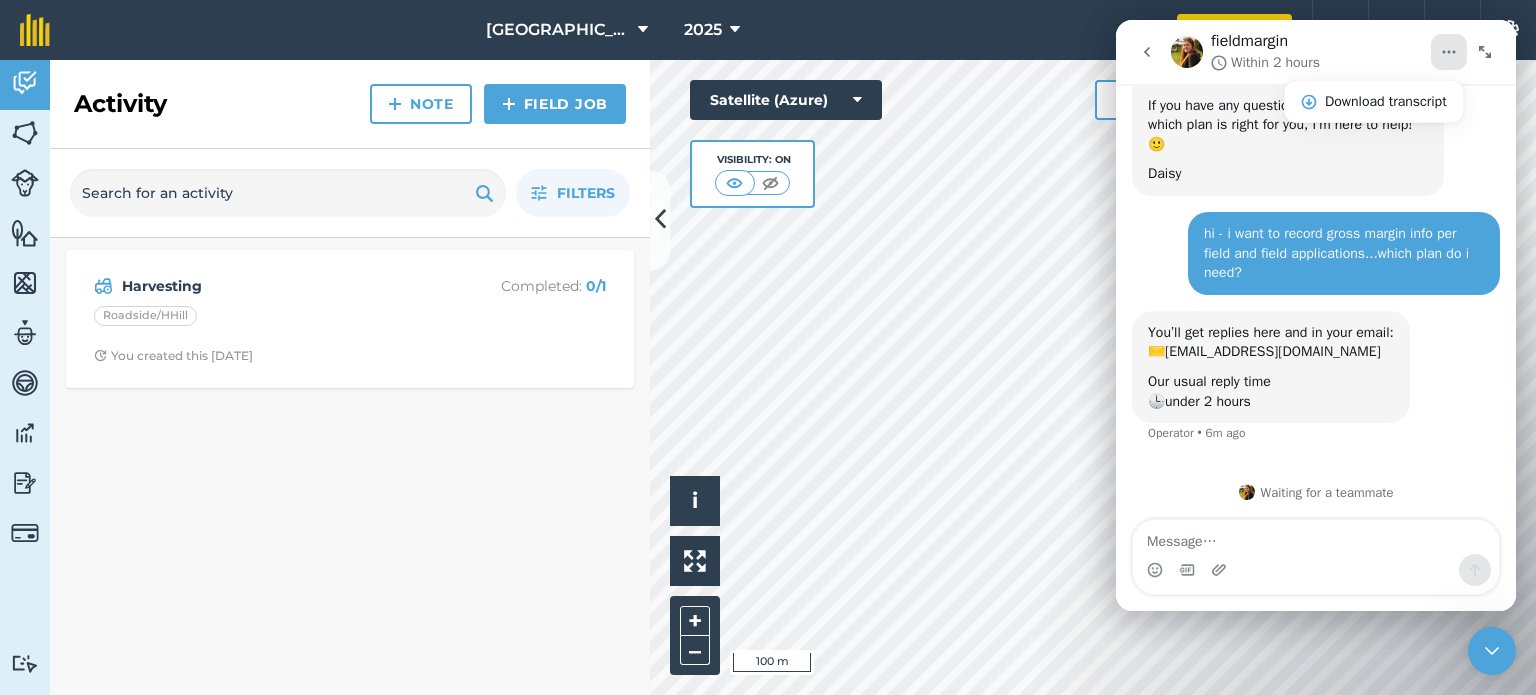 click on "hi - i want to record gross margin info per field and field applications...which plan do i need? Jonathon    •   8m ago" at bounding box center (1316, 261) 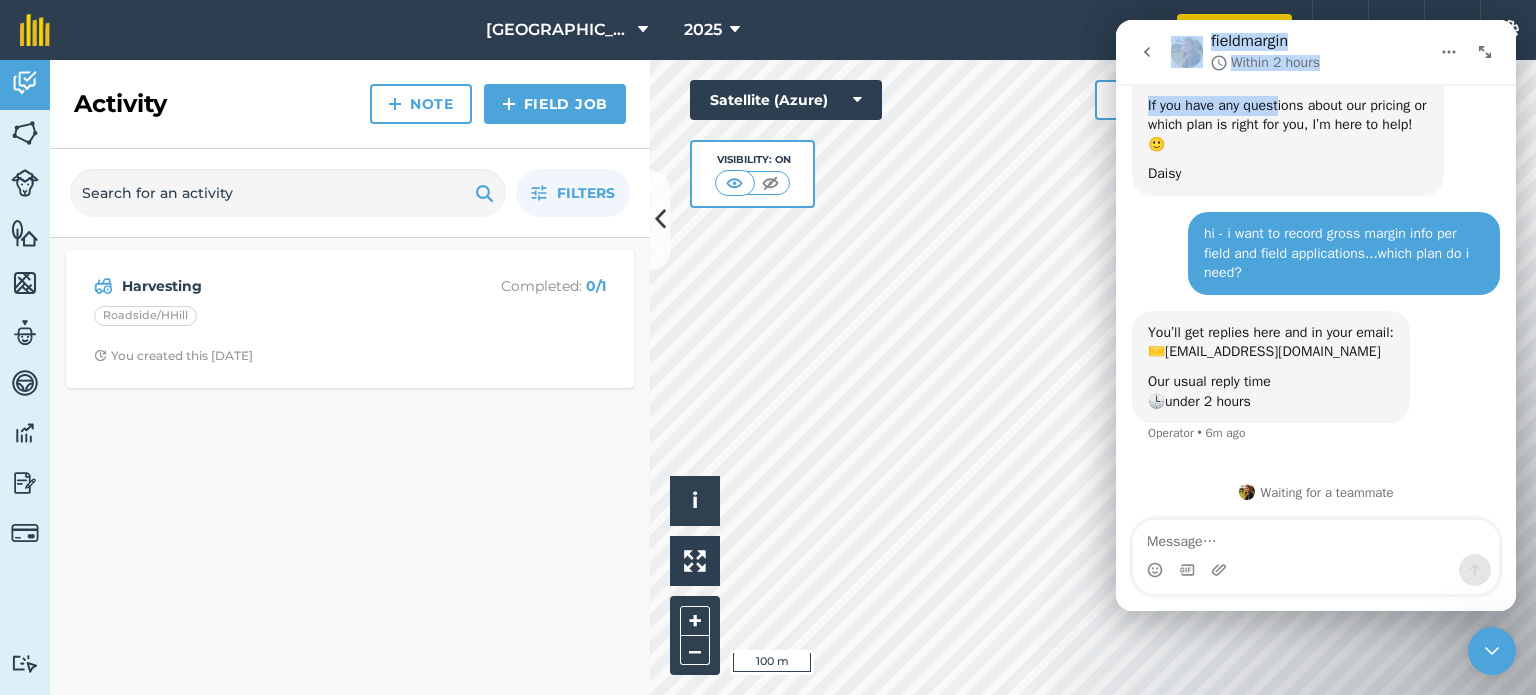 drag, startPoint x: 1164, startPoint y: 24, endPoint x: 1277, endPoint y: 105, distance: 139.03236 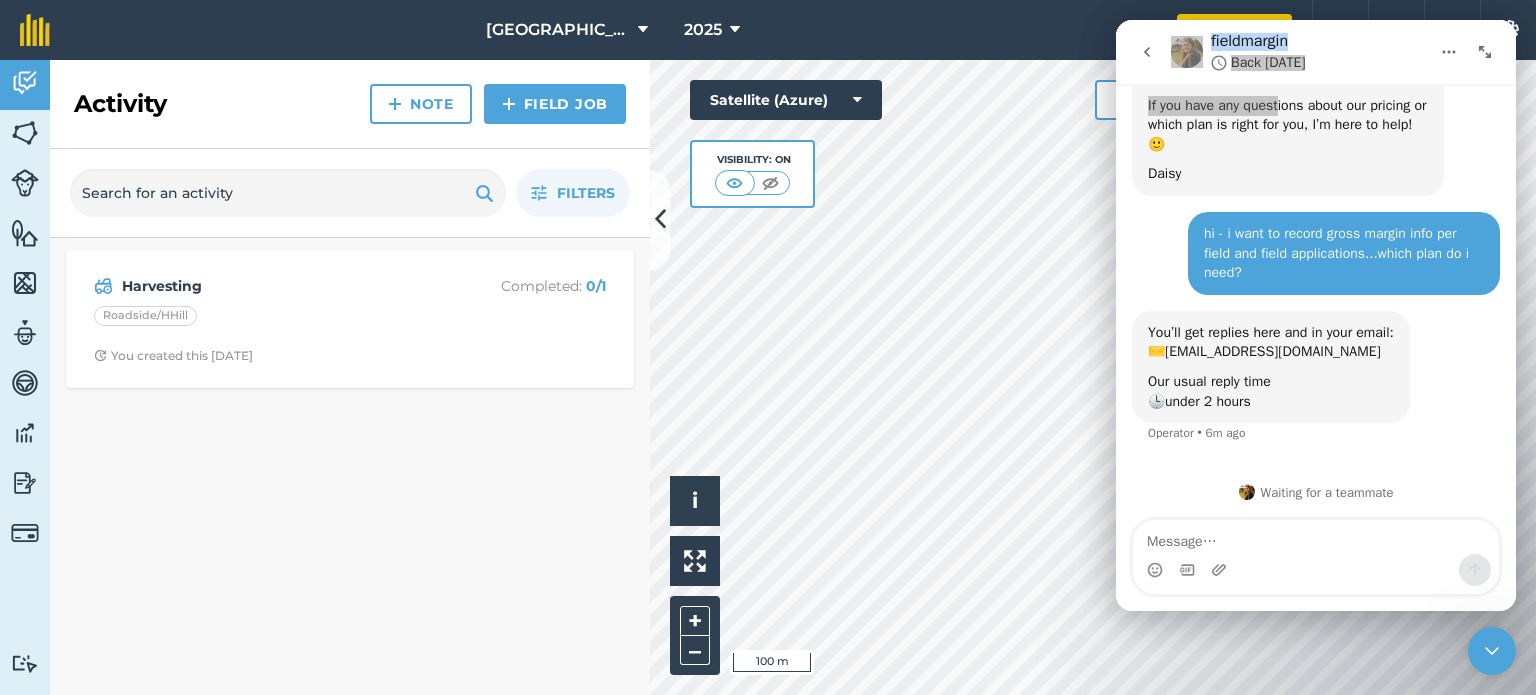 click 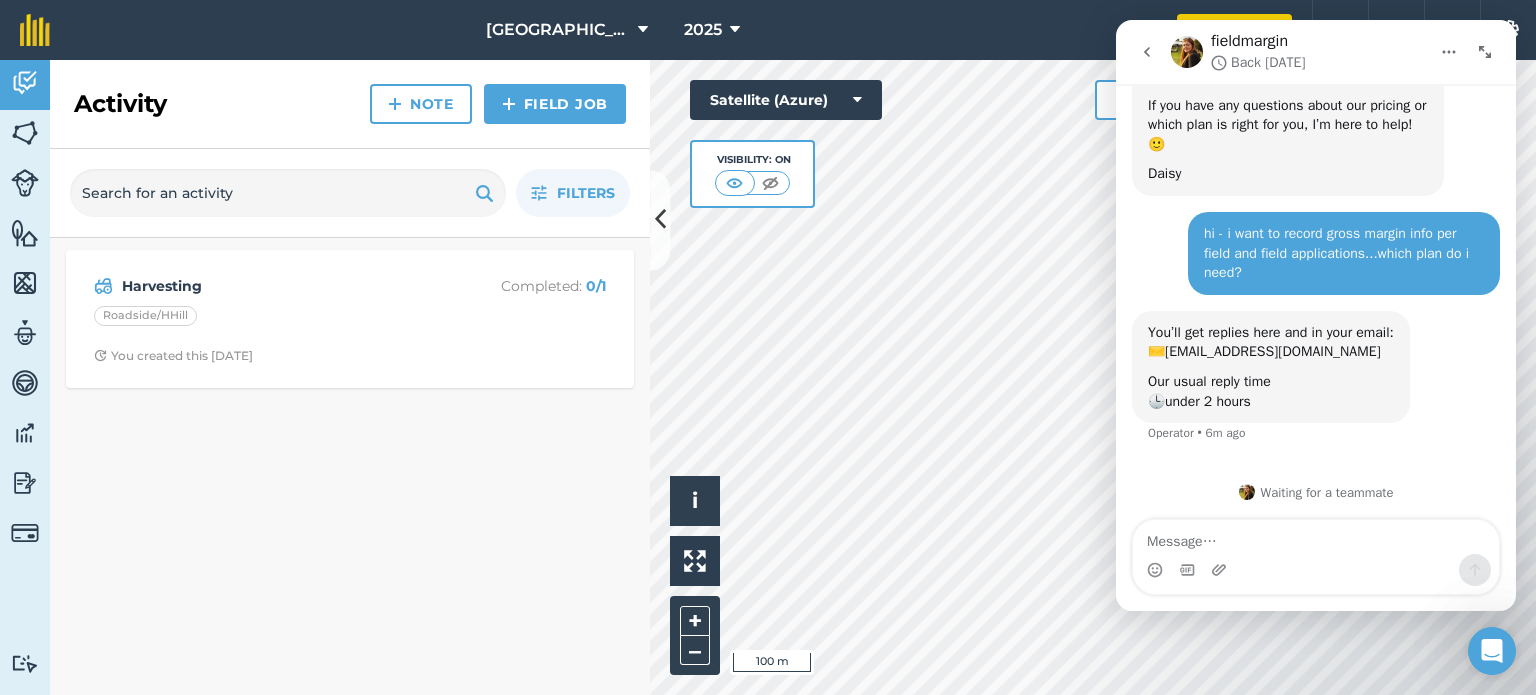 scroll, scrollTop: 0, scrollLeft: 0, axis: both 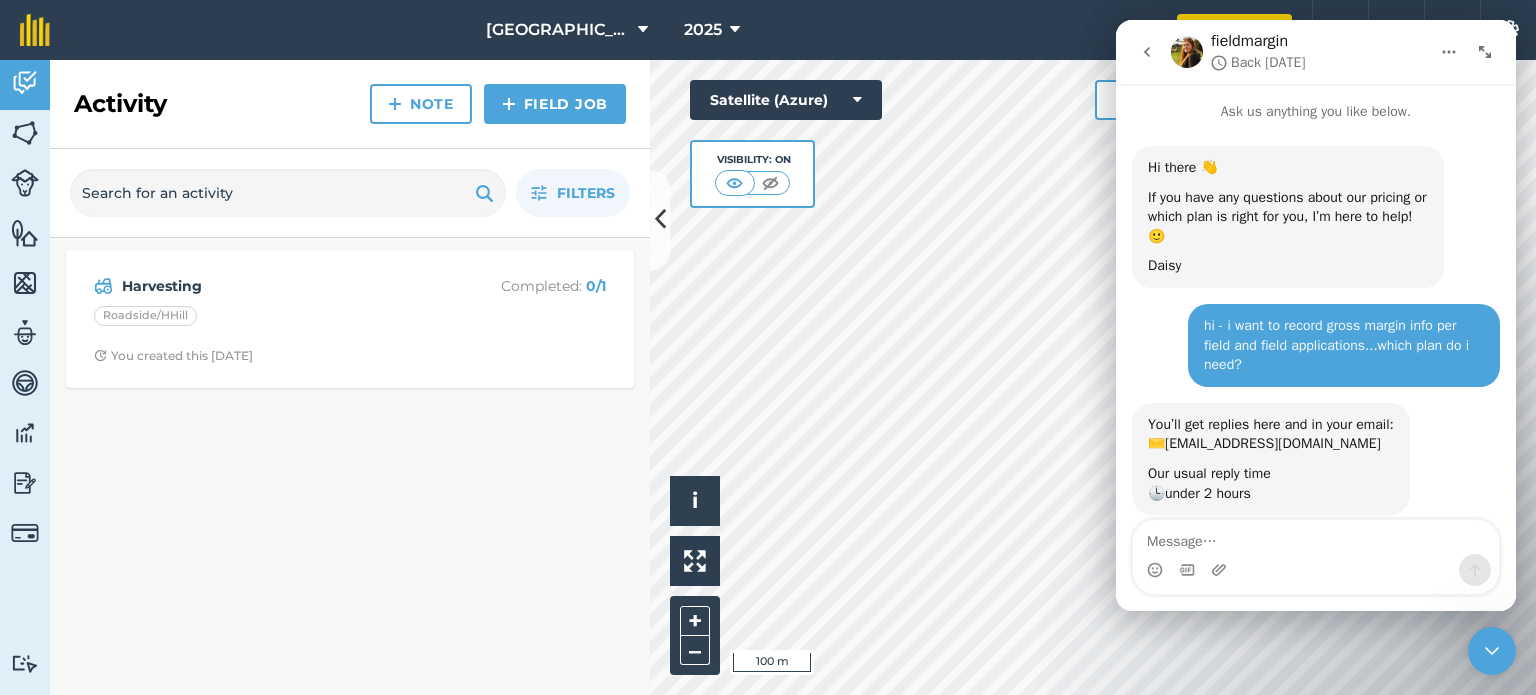 click 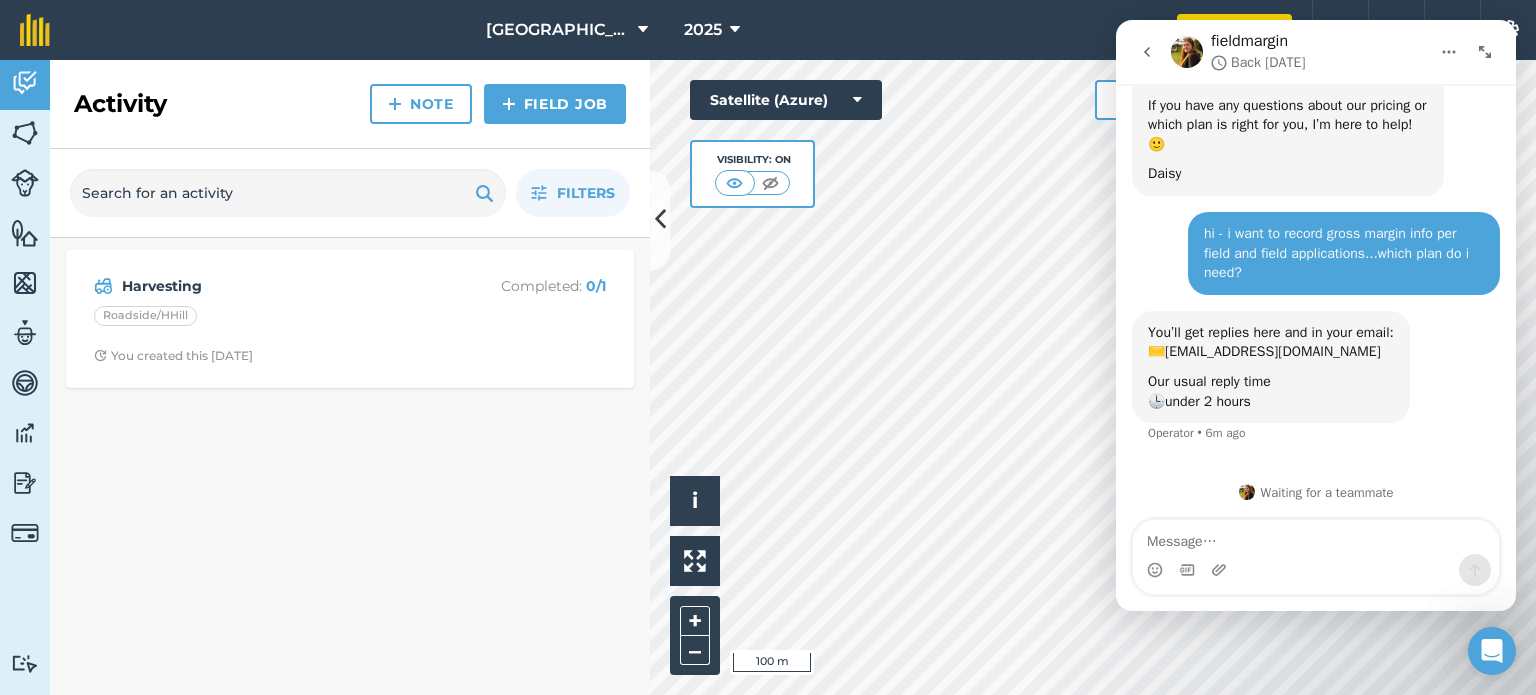 scroll, scrollTop: 92, scrollLeft: 0, axis: vertical 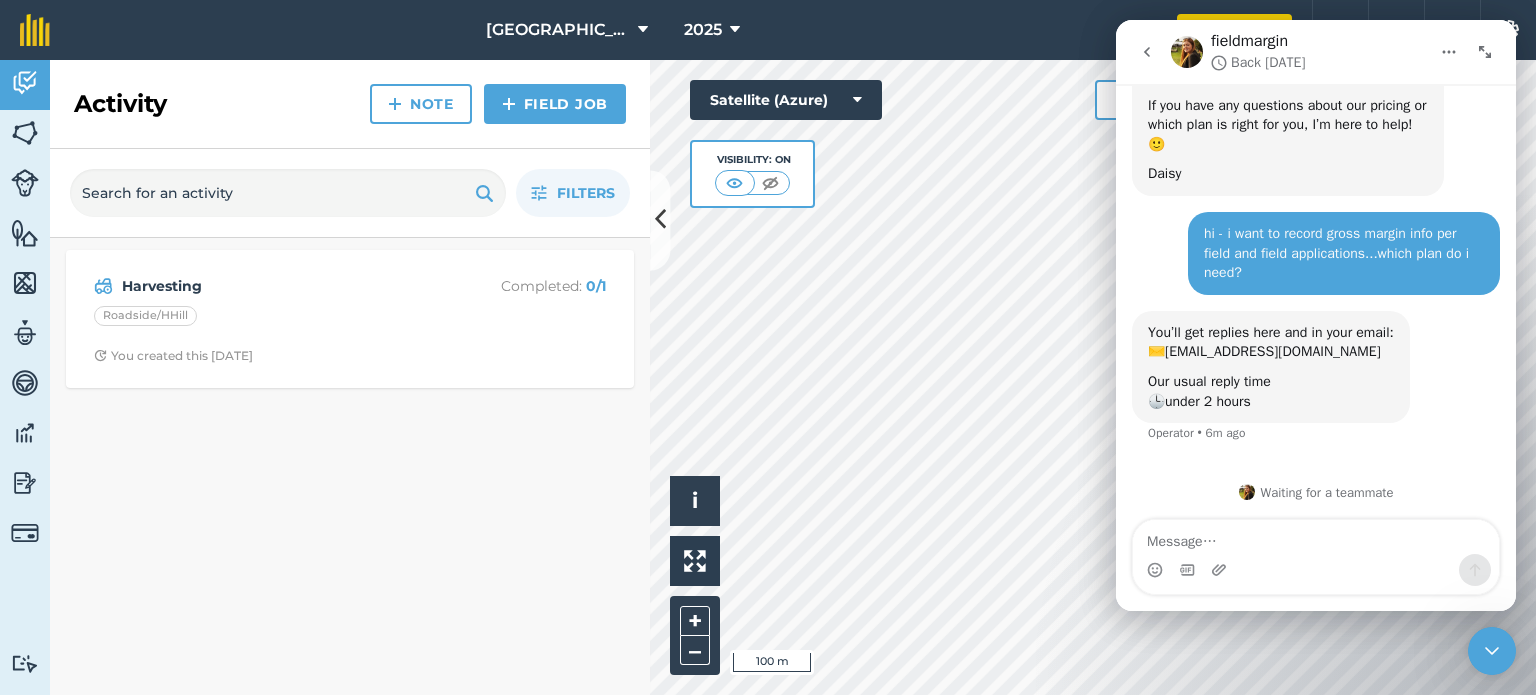 drag, startPoint x: 1509, startPoint y: 59, endPoint x: 1503, endPoint y: 69, distance: 11.661903 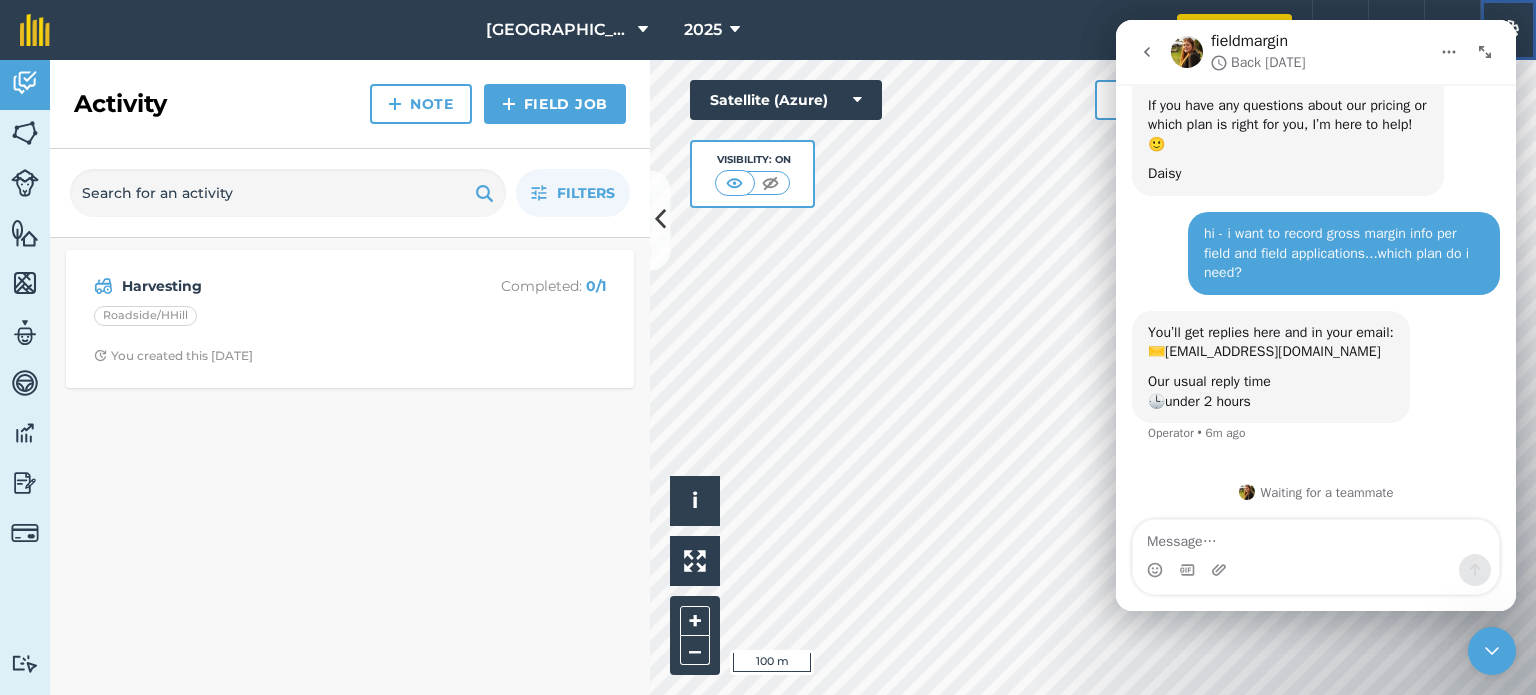 click on "Settings" at bounding box center (1508, 30) 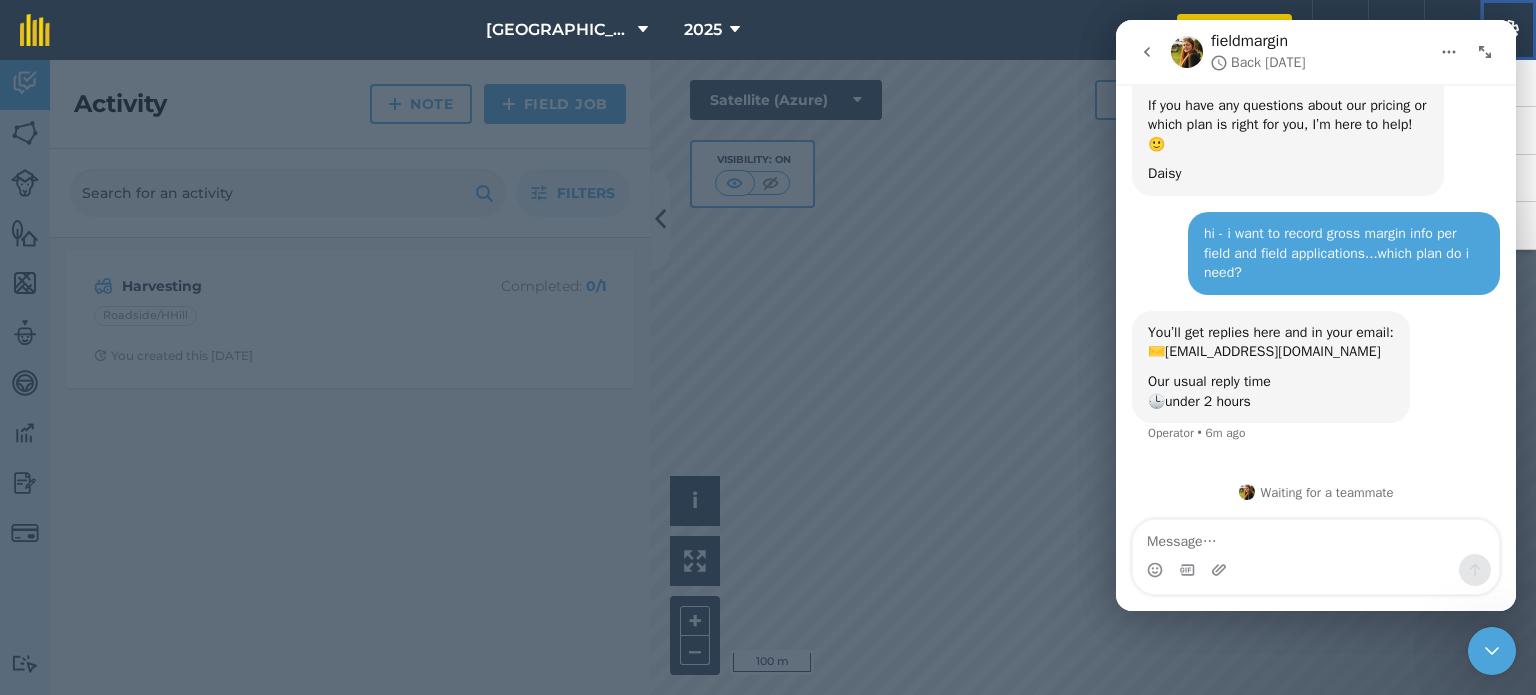 click at bounding box center (1509, 30) 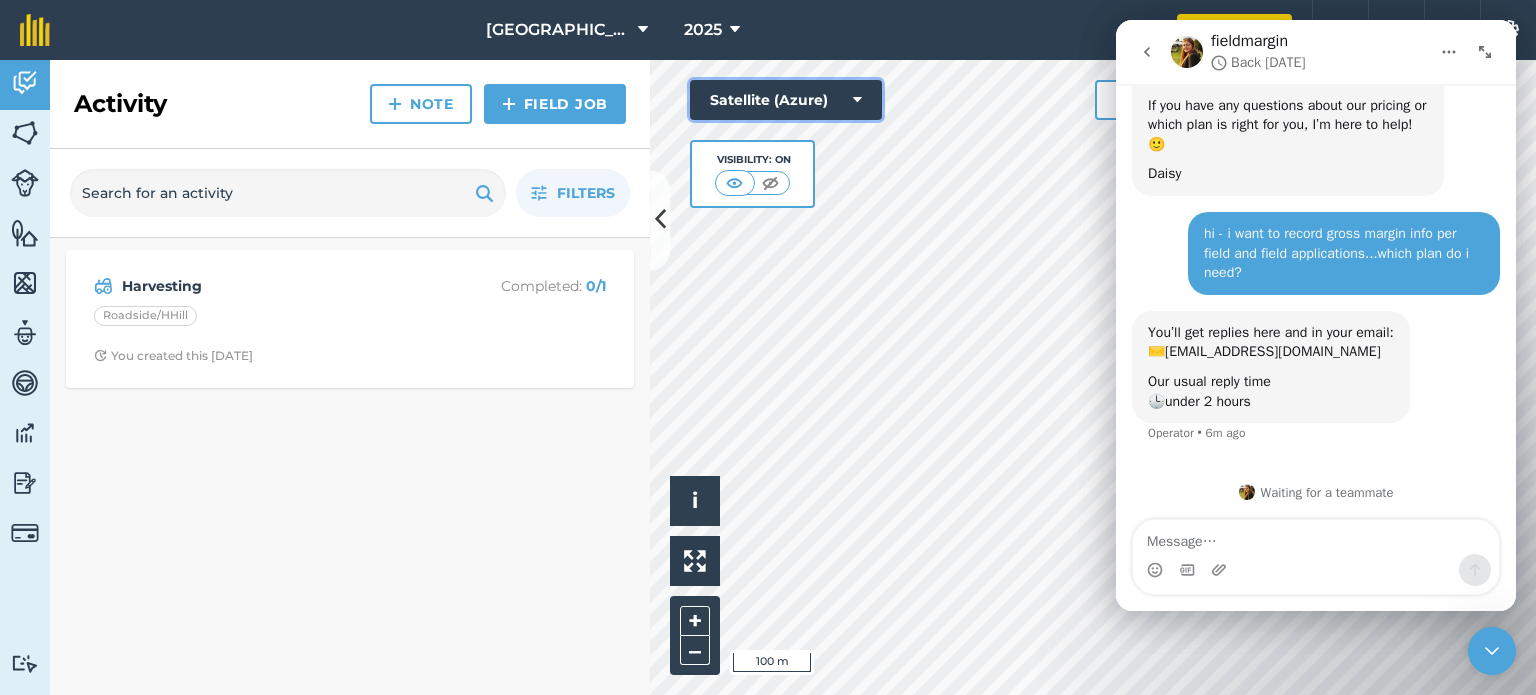 click at bounding box center [857, 100] 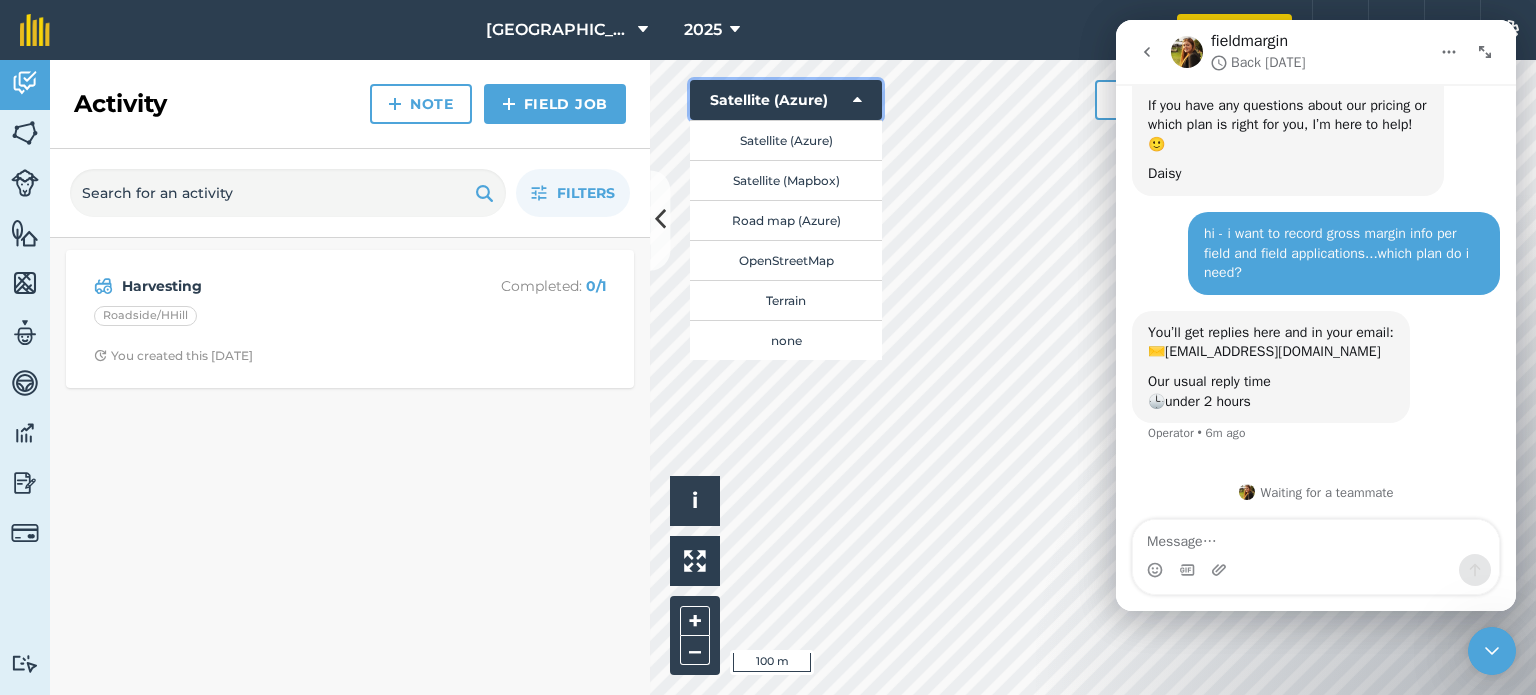 click at bounding box center (857, 100) 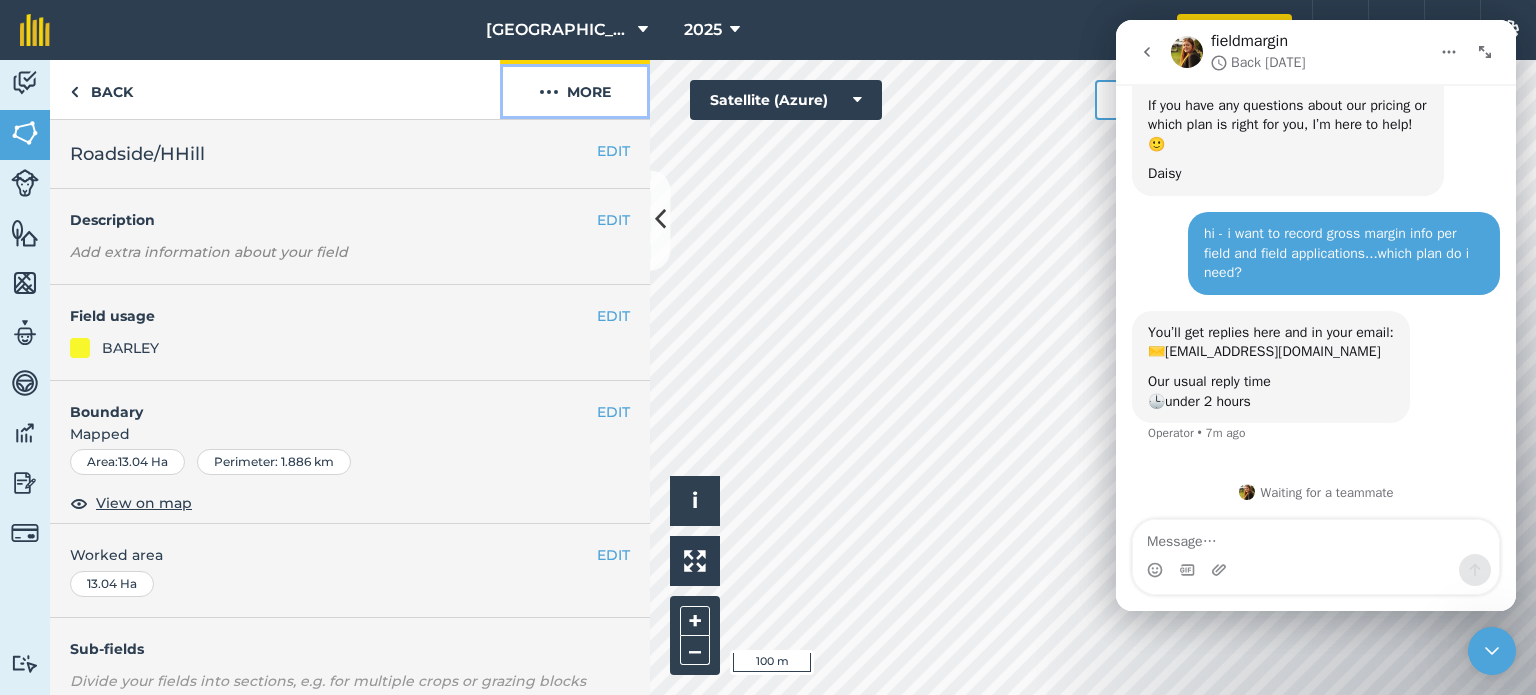 click on "More" at bounding box center [575, 89] 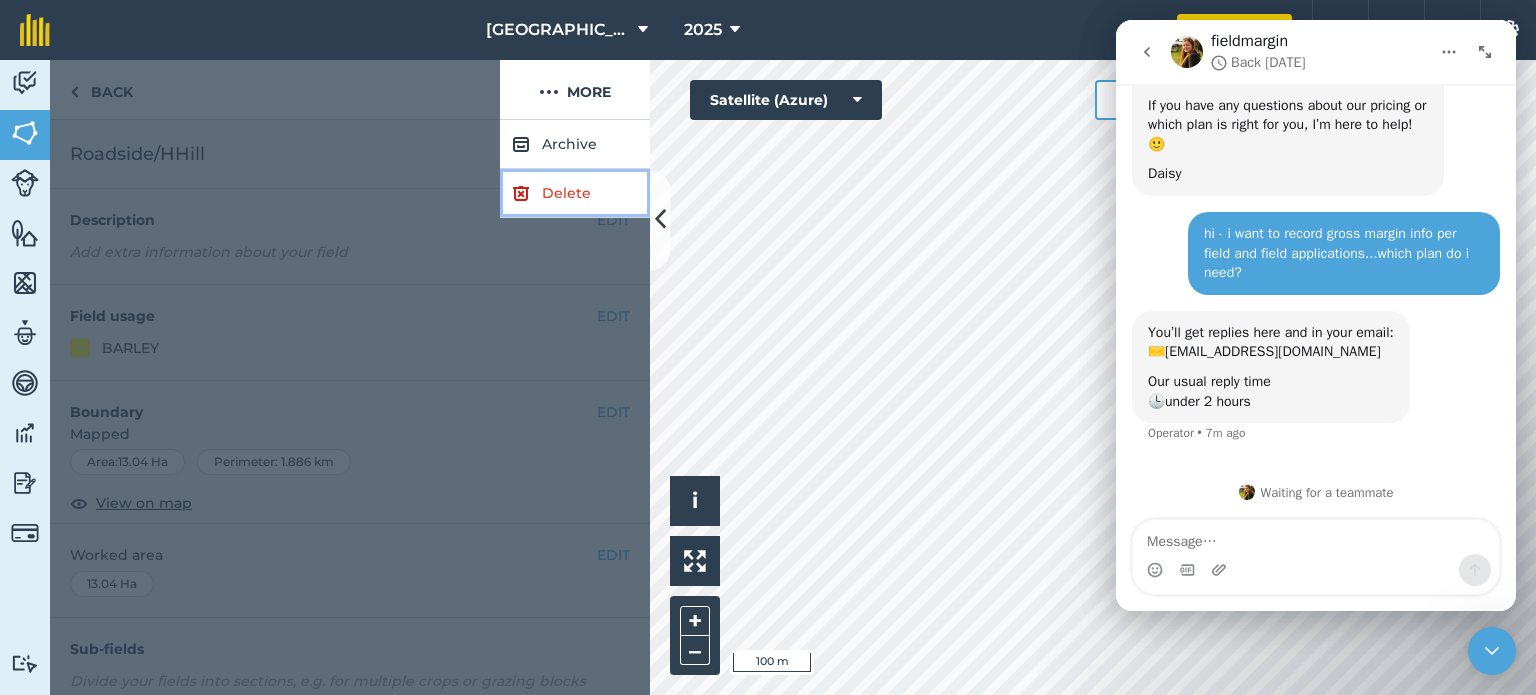 click on "Delete" at bounding box center [575, 193] 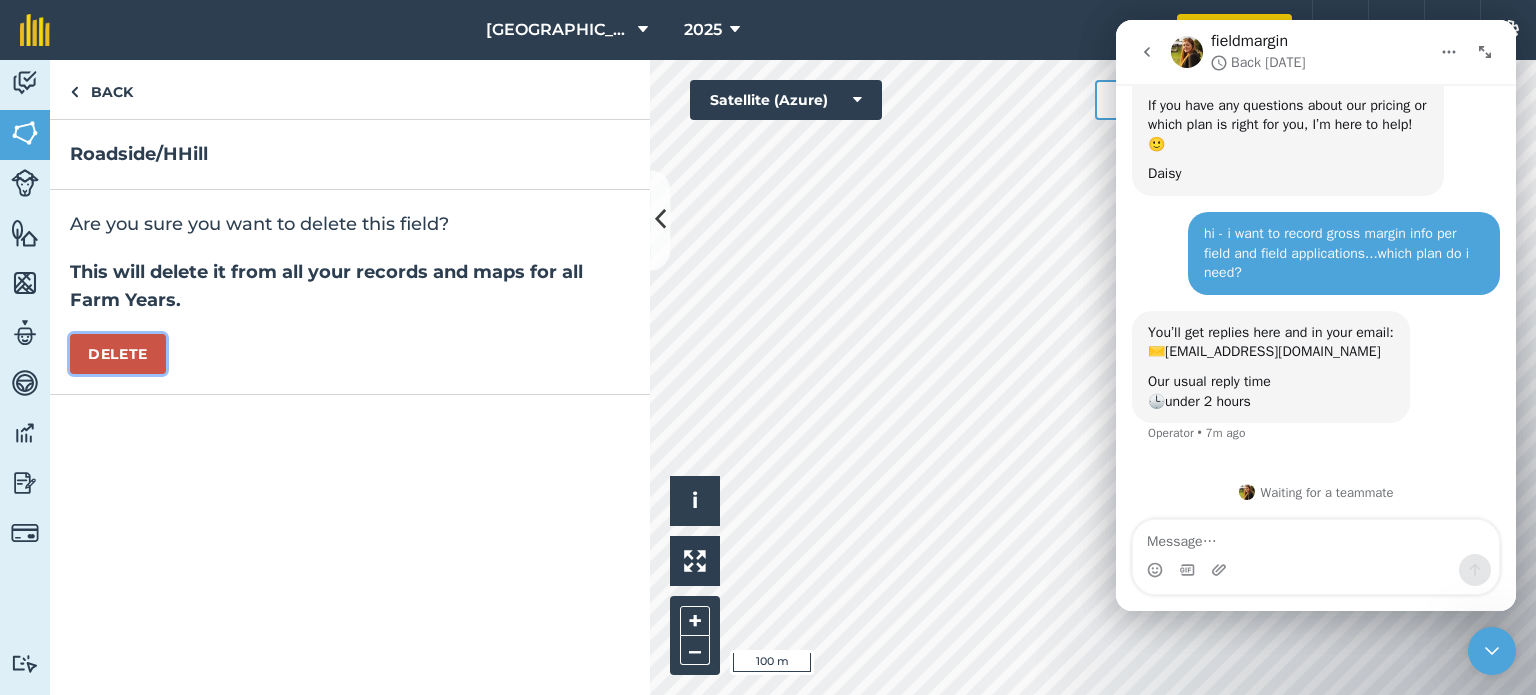 click on "Delete" at bounding box center (118, 354) 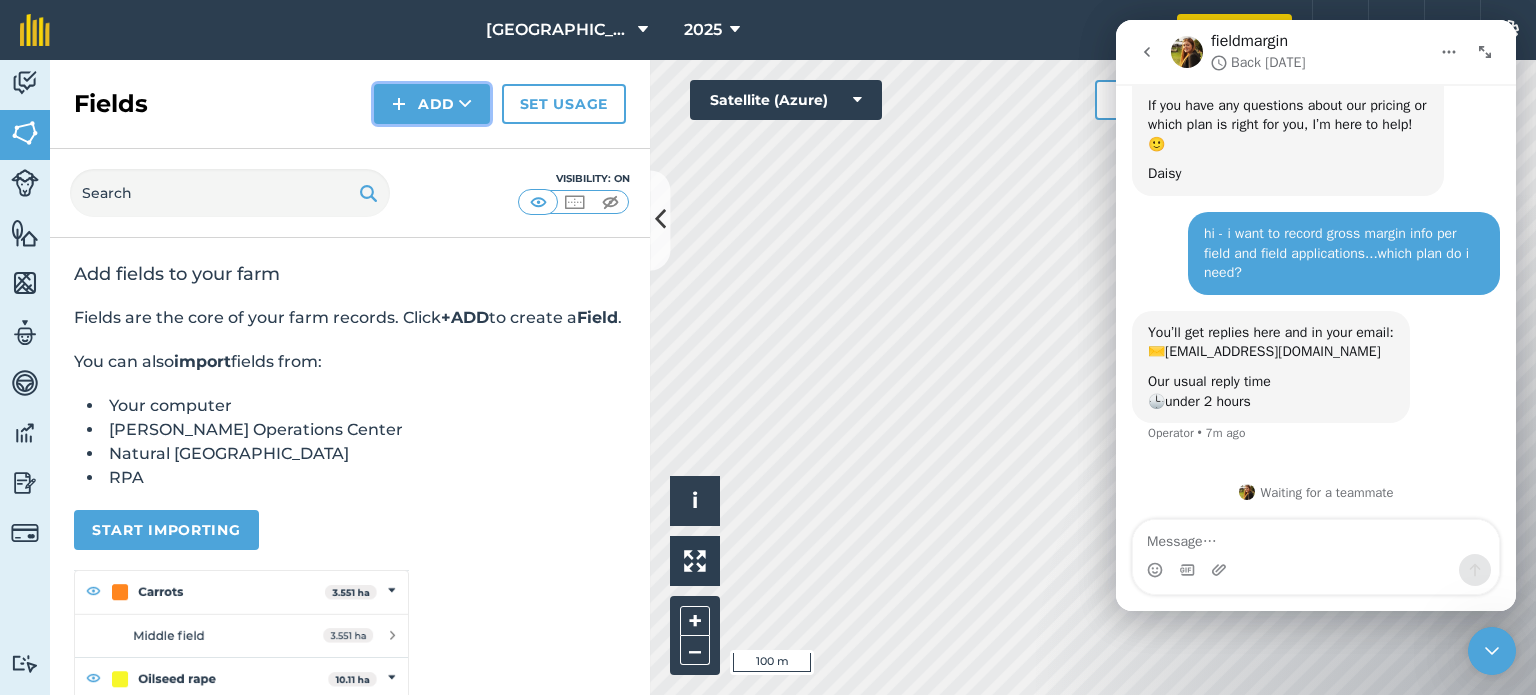 click on "Add" at bounding box center [432, 104] 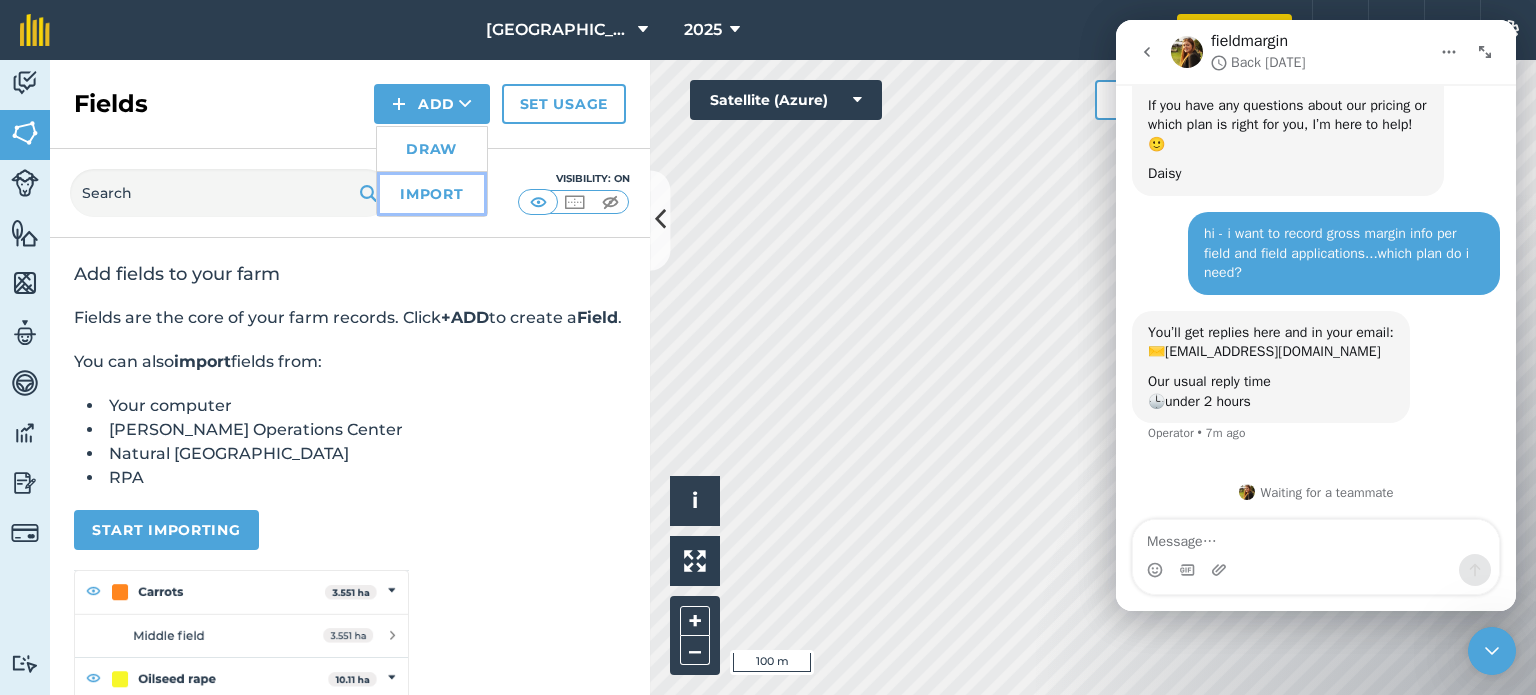 click on "Import" at bounding box center (432, 194) 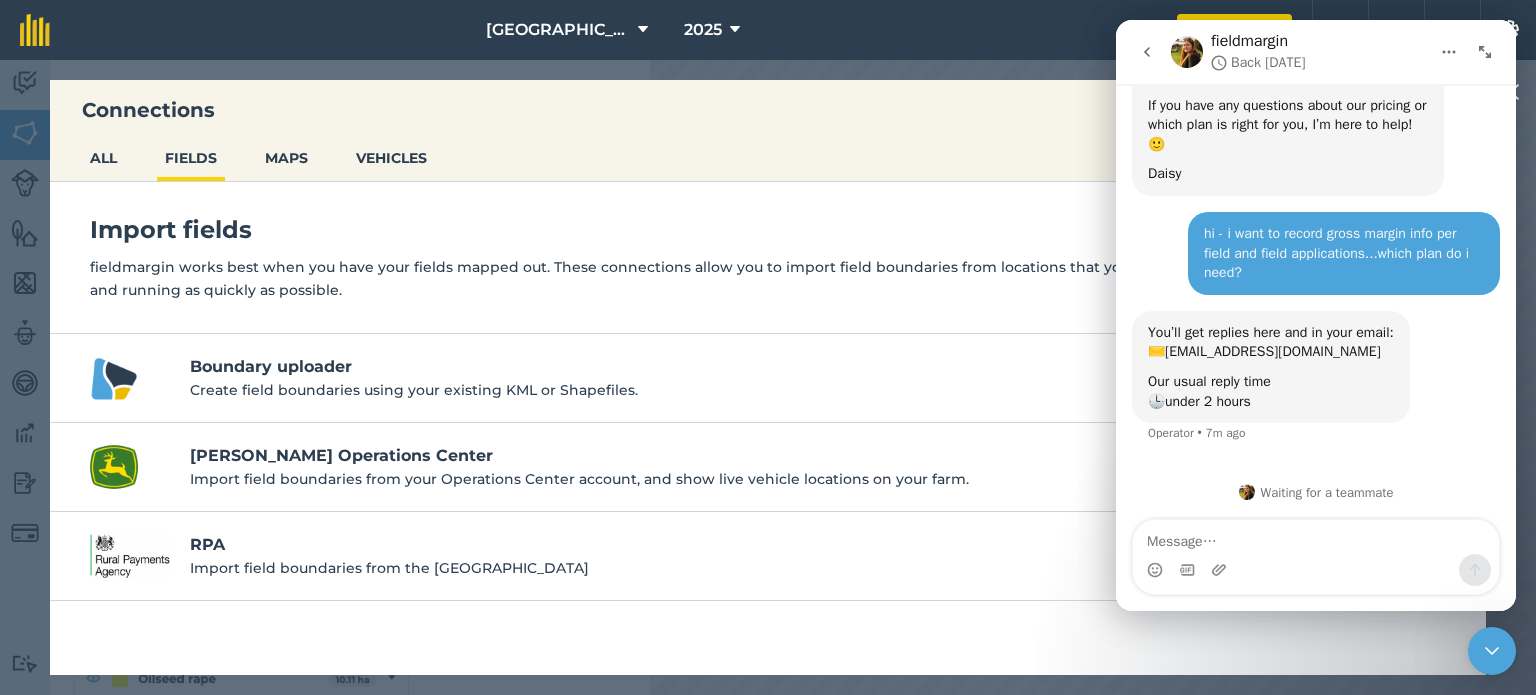 click on "RPA" at bounding box center (804, 545) 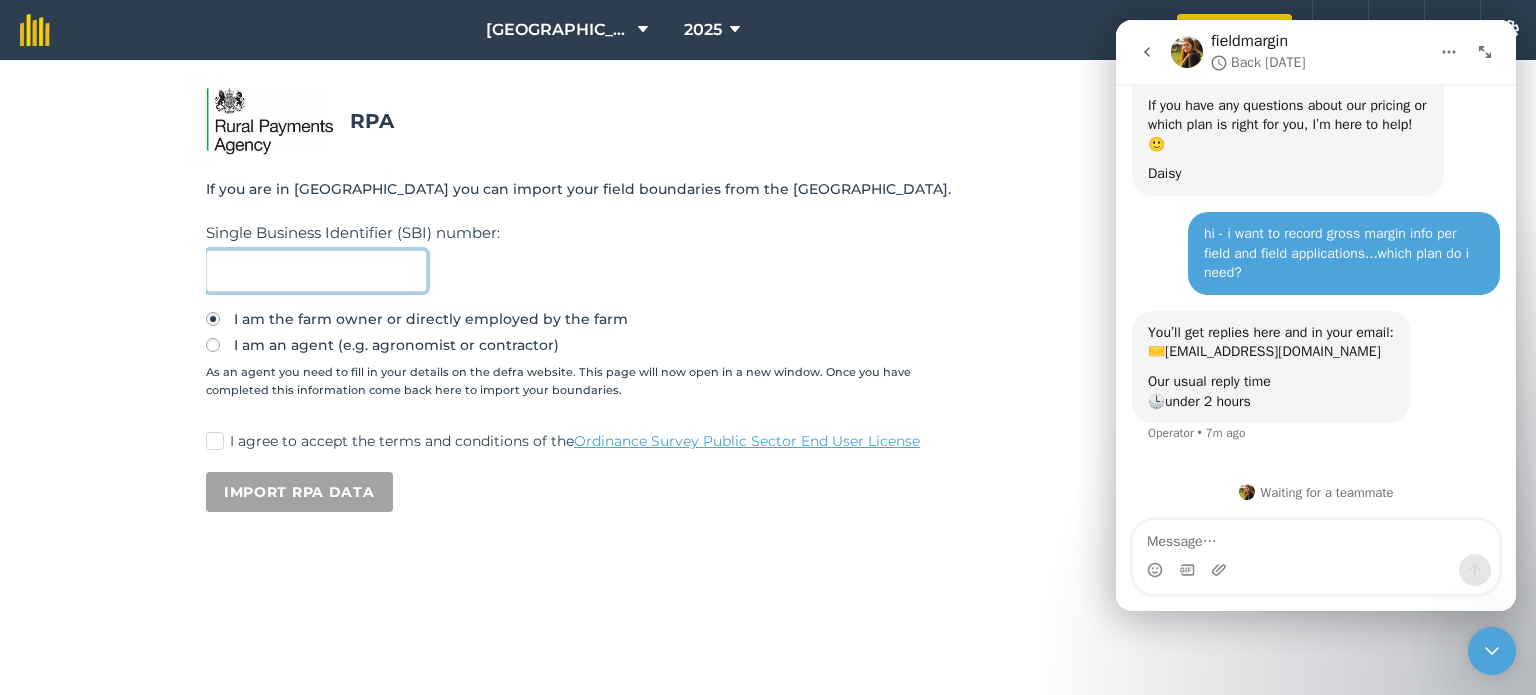 click at bounding box center (316, 271) 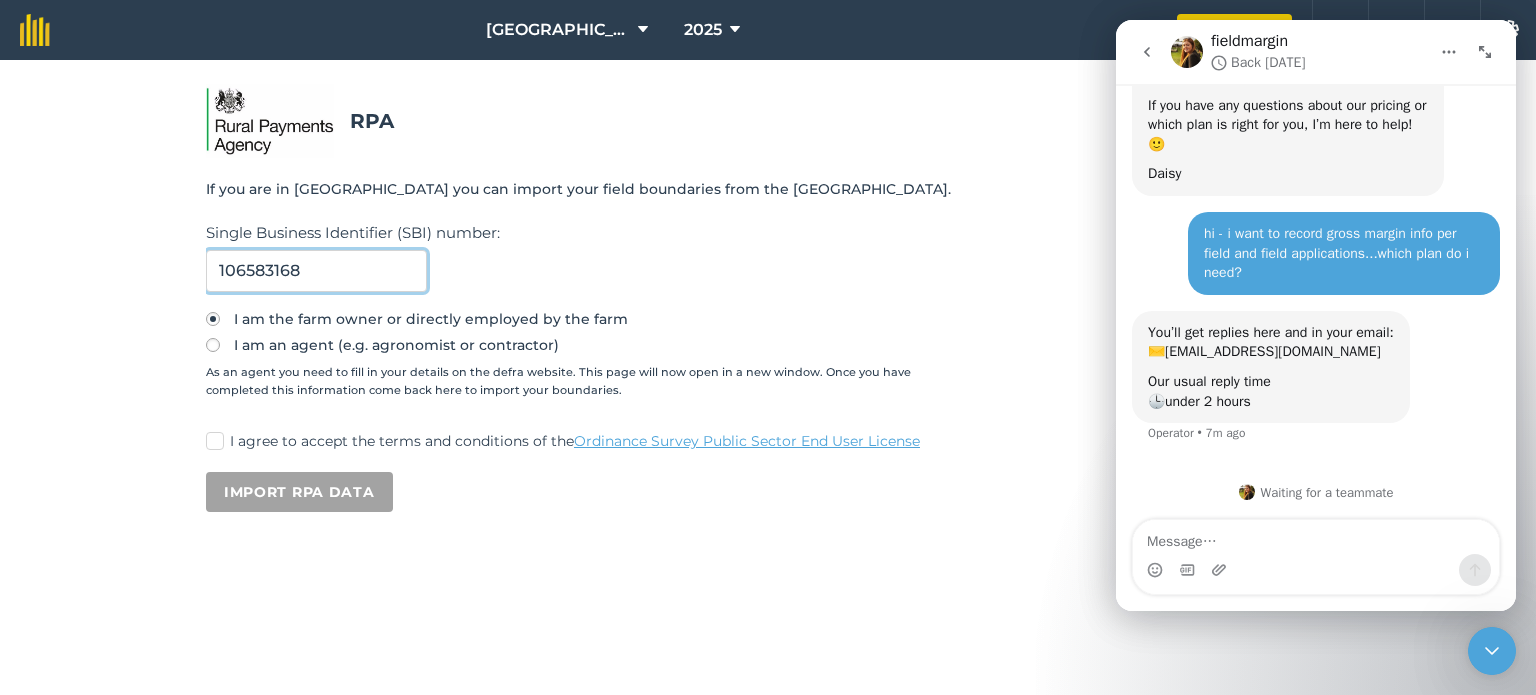 type on "106583168" 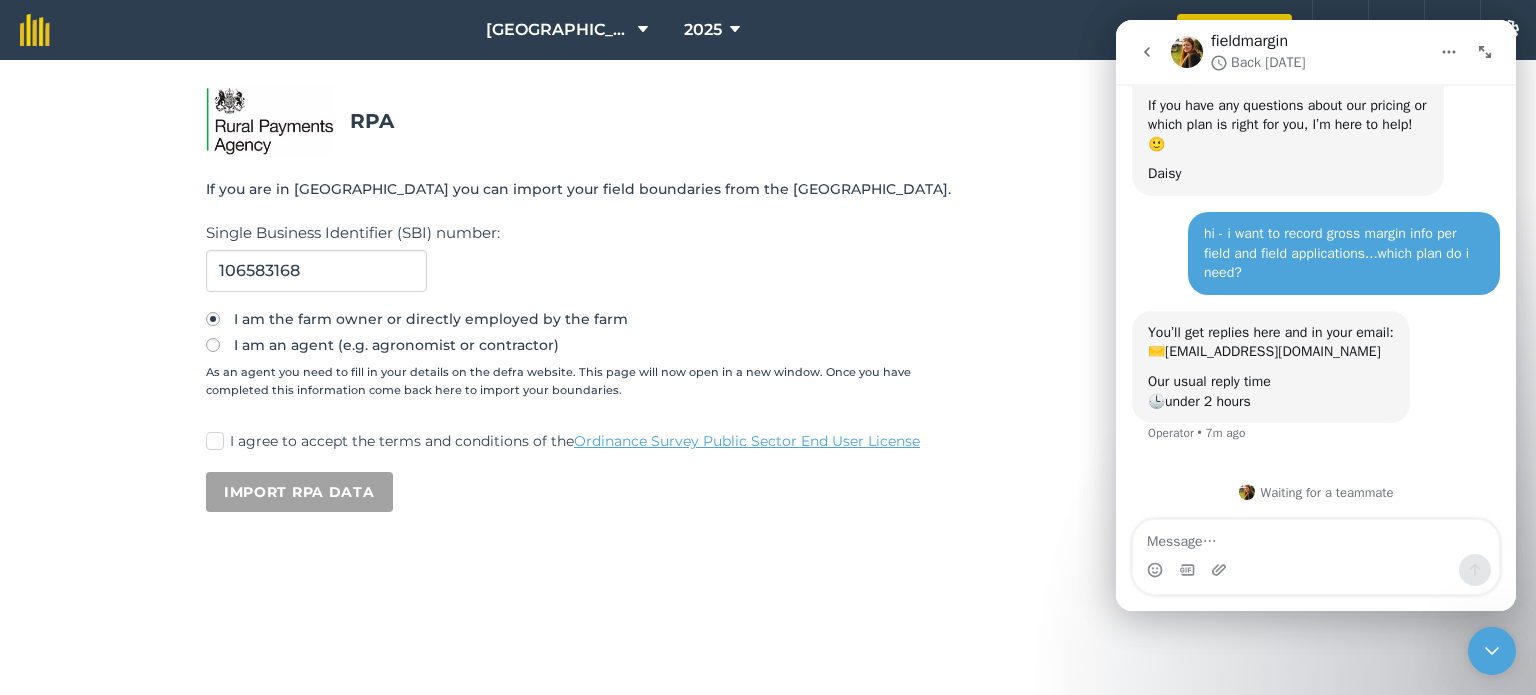 click on "I agree to accept the terms and conditions of the  Ordinance Survey Public Sector End User License" at bounding box center [780, 441] 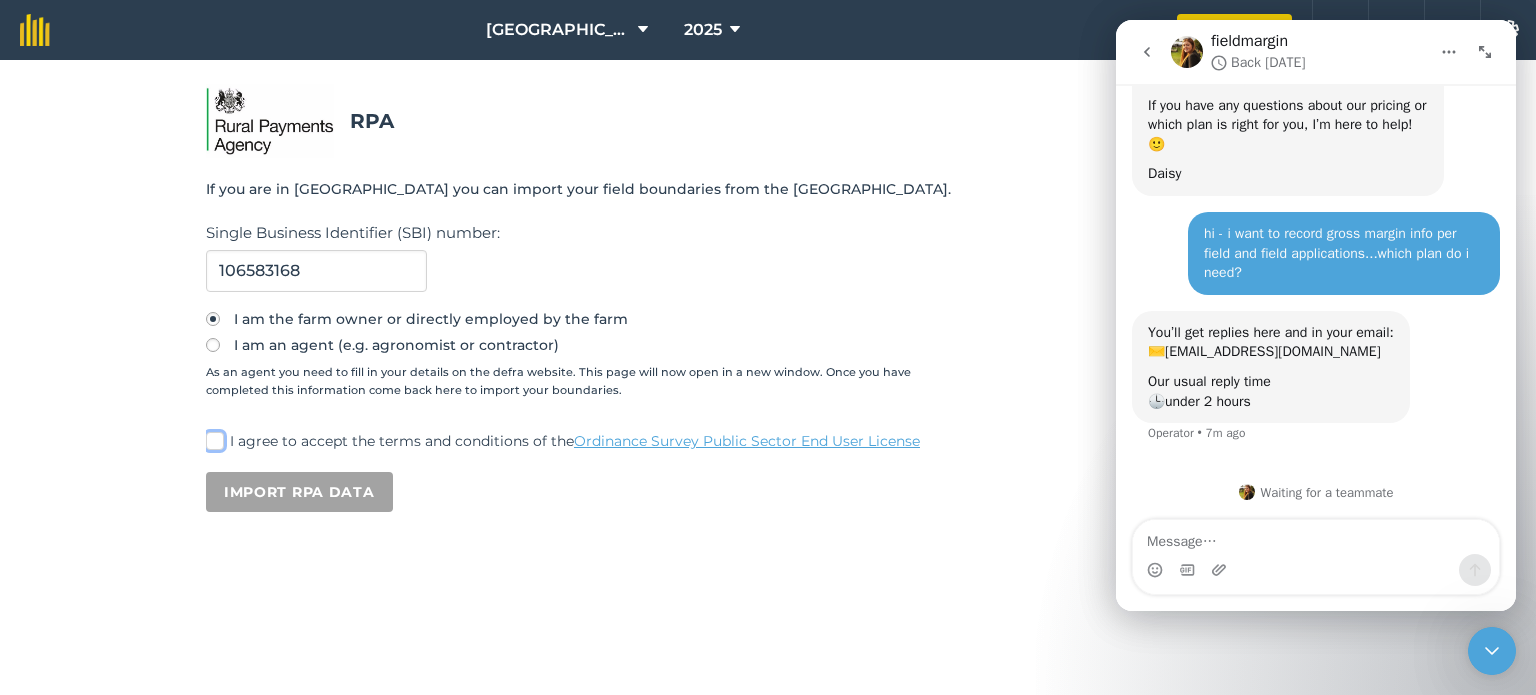 click on "I agree to accept the terms and conditions of the  Ordinance Survey Public Sector End User License" at bounding box center [212, 437] 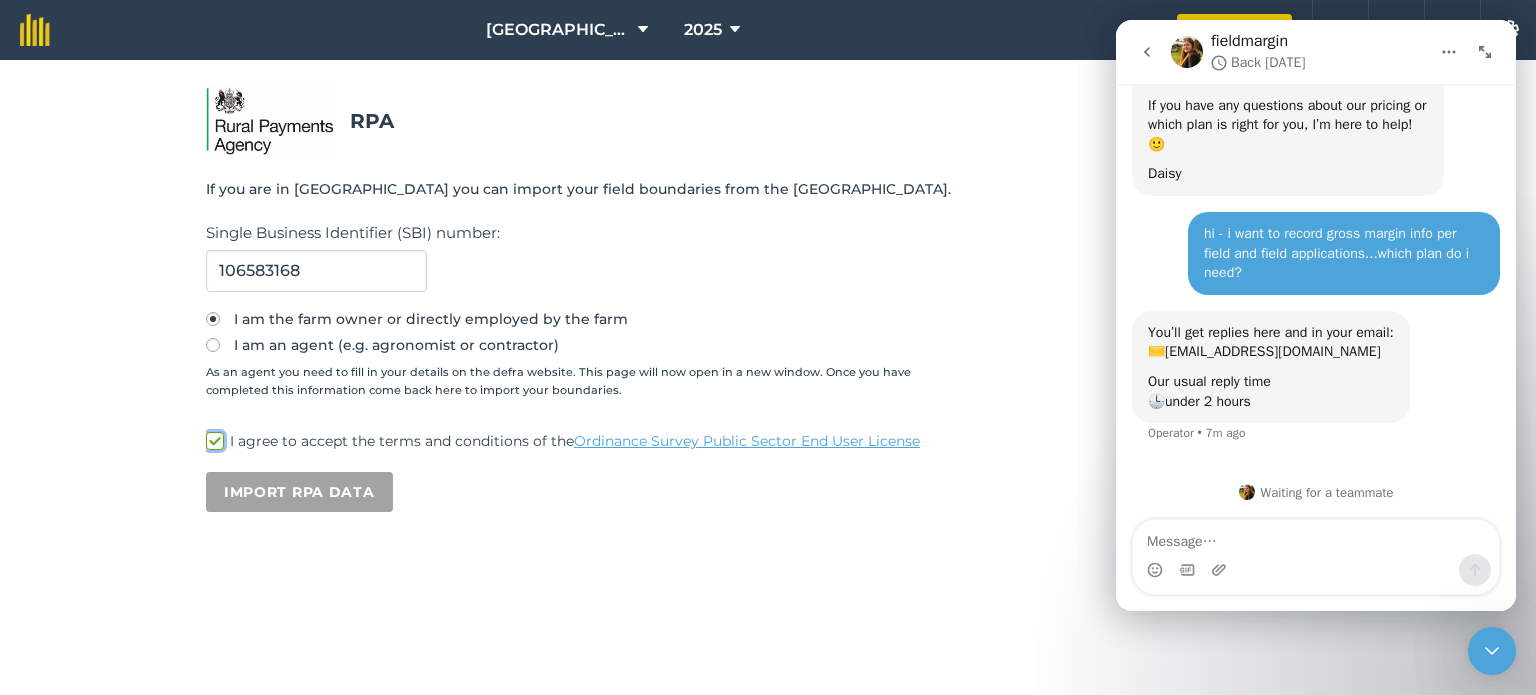checkbox on "true" 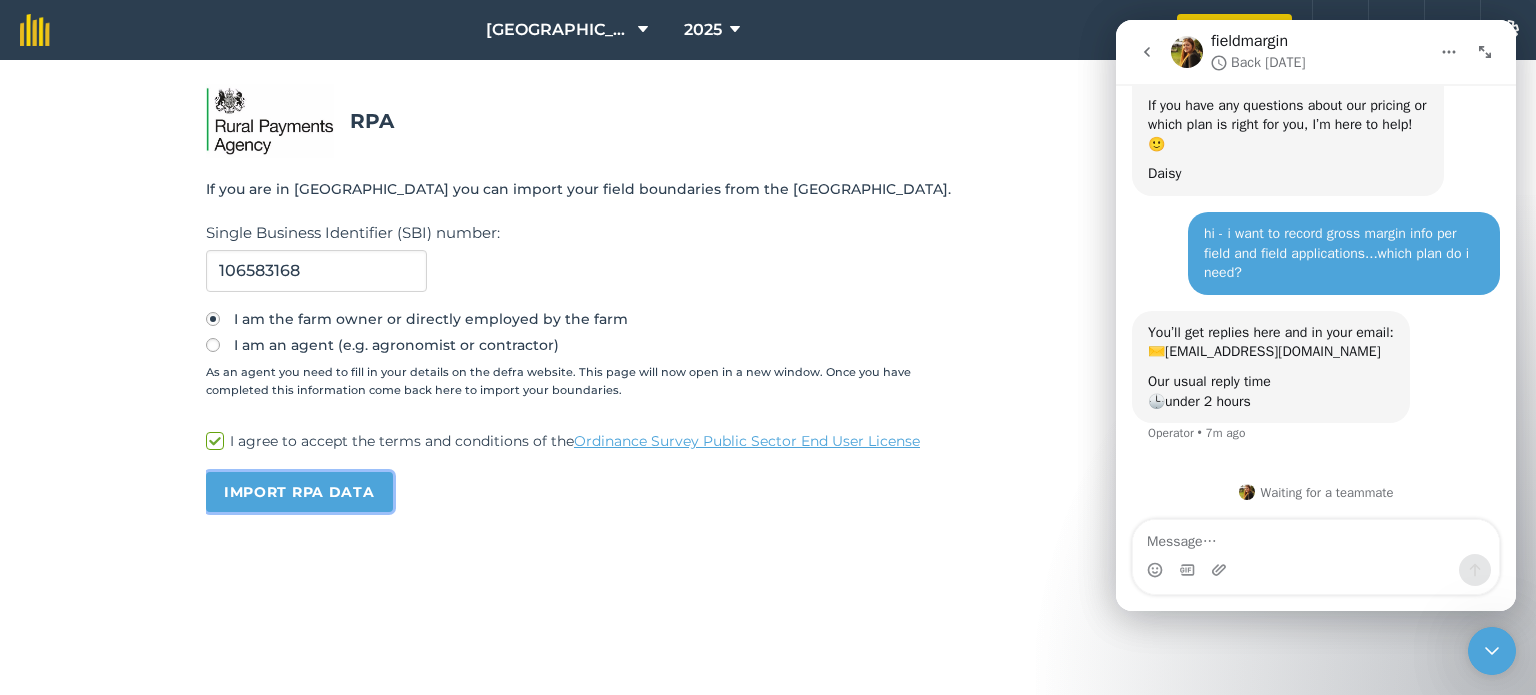 click on "Import RPA data" at bounding box center (299, 492) 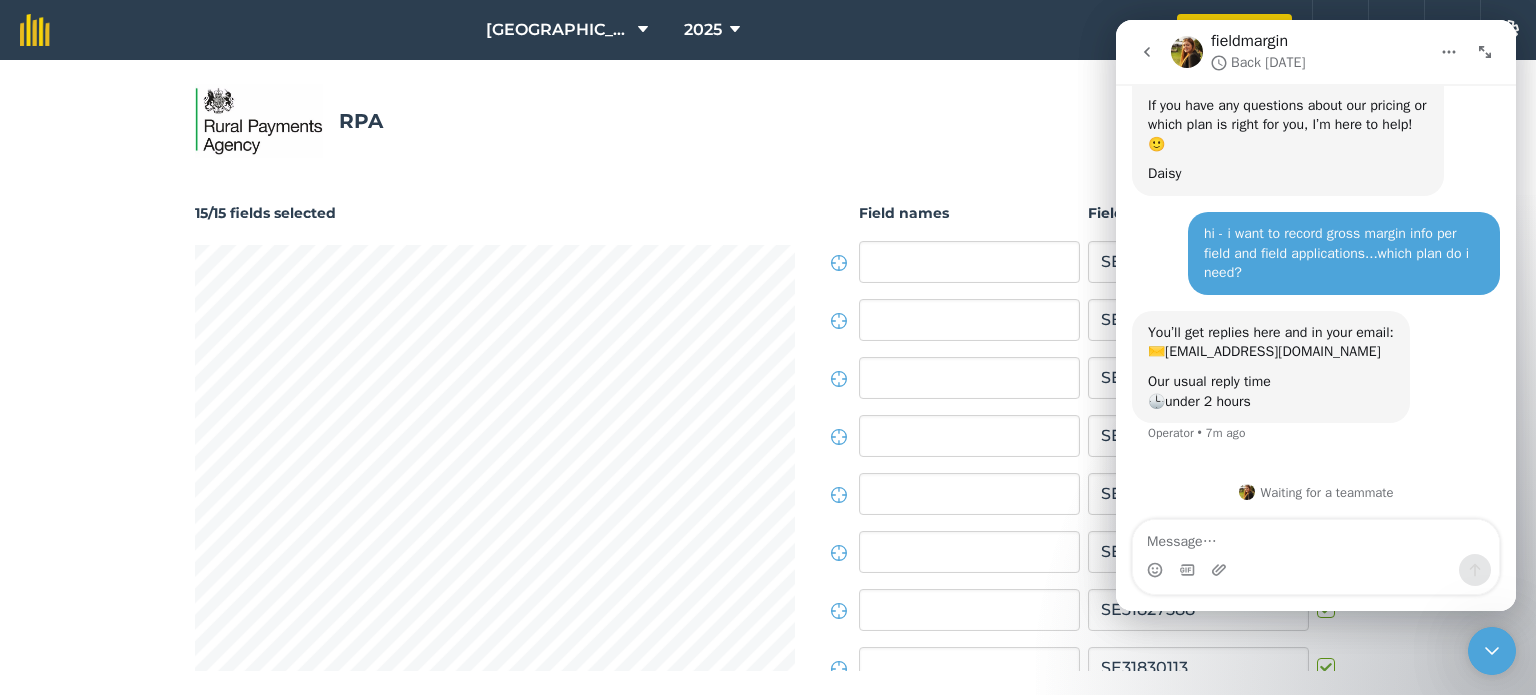 click 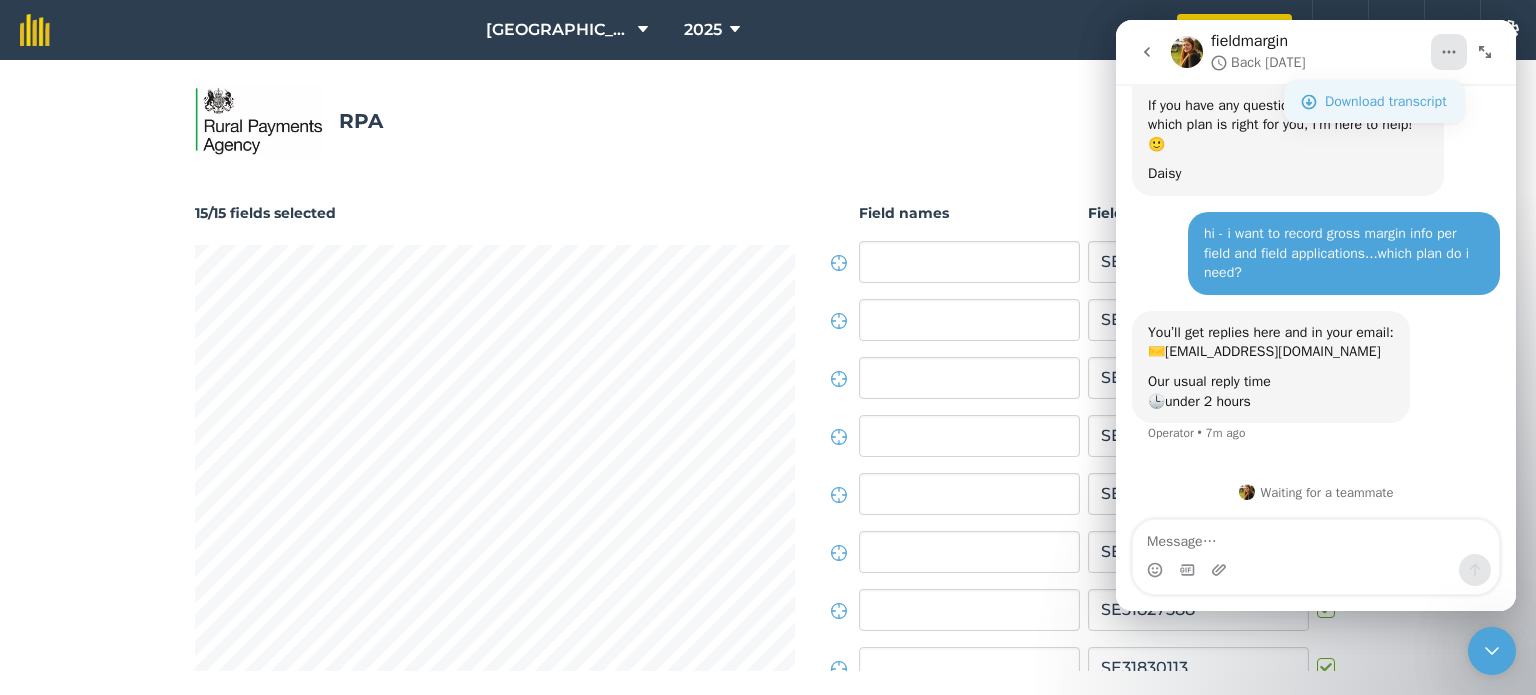 click on "Download transcript" at bounding box center [1374, 101] 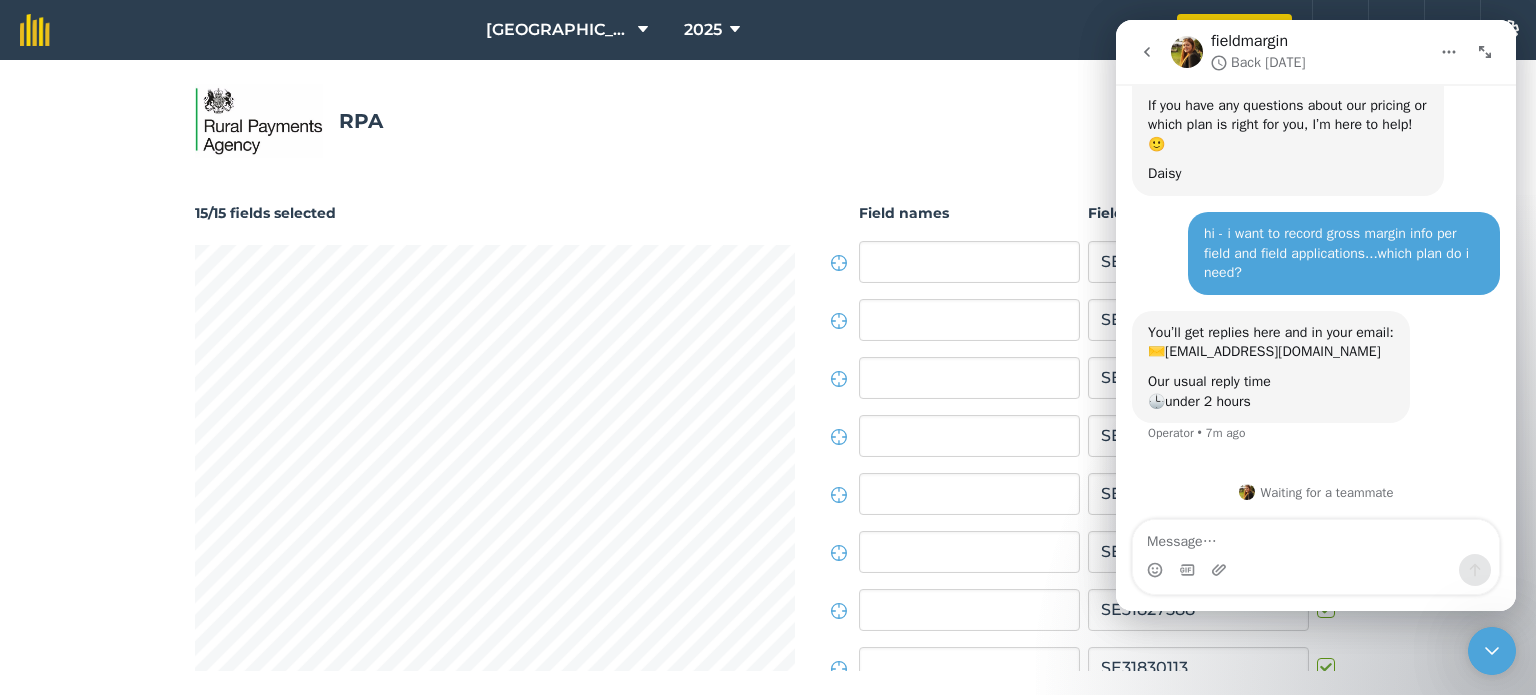 click on "RPA 15/15 fields selected Create fields Field names Field IDs SE30837637 SE30838056 SE30838164 SE30838962 SE30839240 SE31825599 SE31827588 SE31830113 SE31830423 SE31832902 SE31839123 SE31844294 SE32820395 SE32830250 SE32831717" at bounding box center (768, 377) 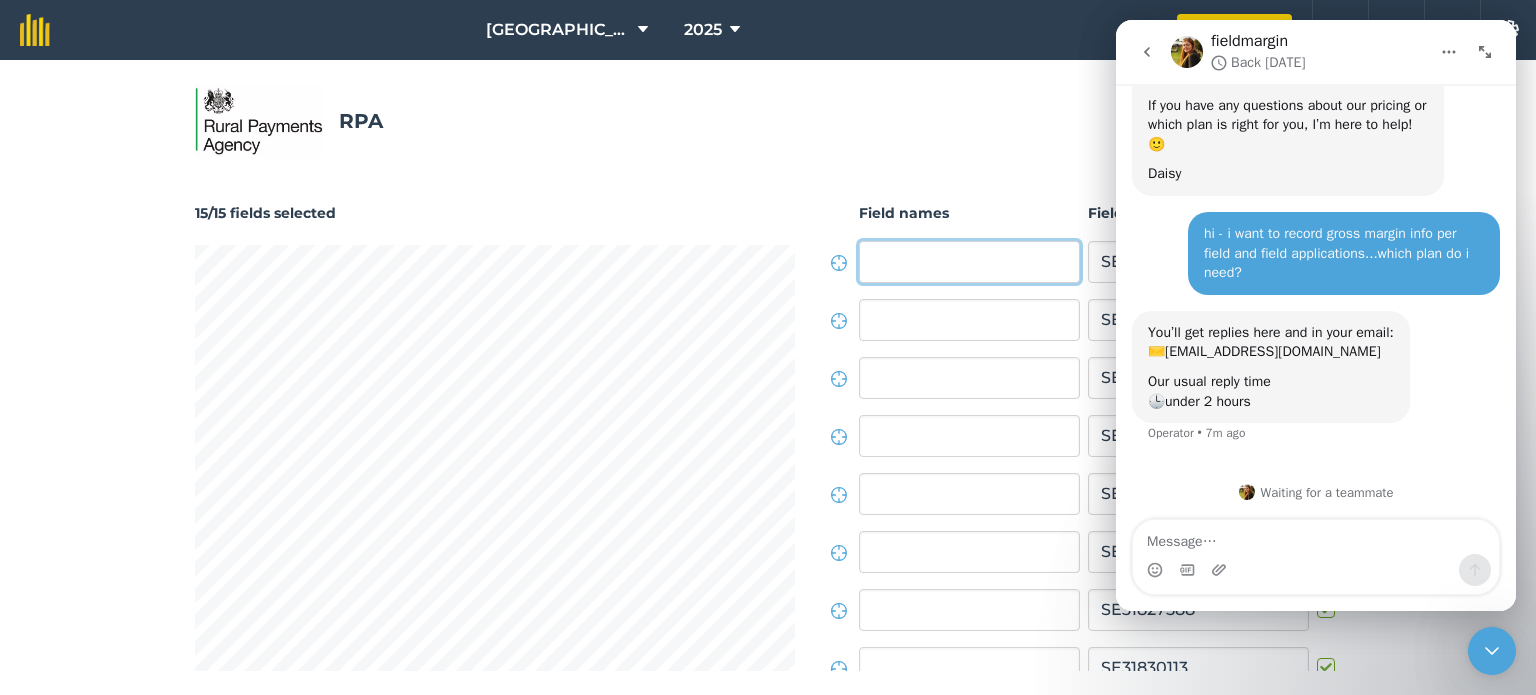 click at bounding box center [969, 262] 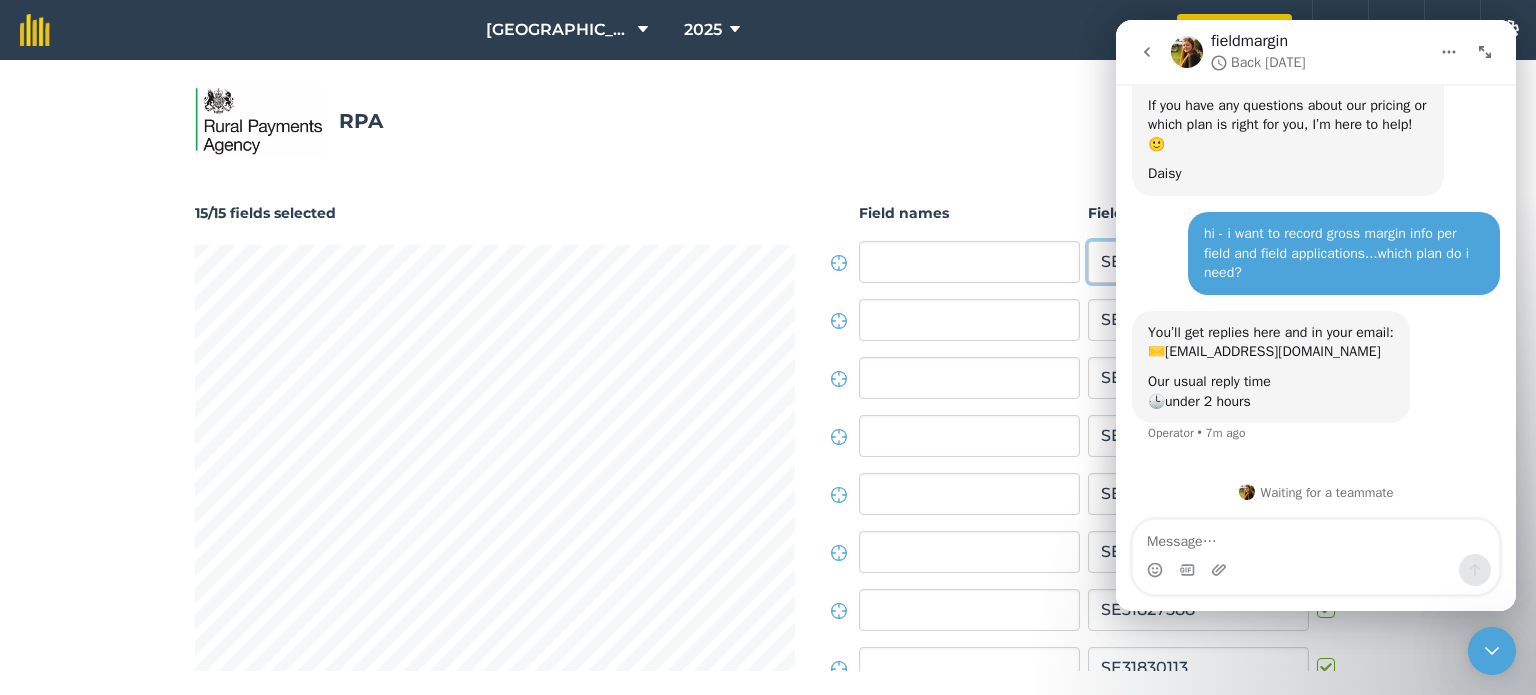 click on "SE30837637" at bounding box center (1198, 262) 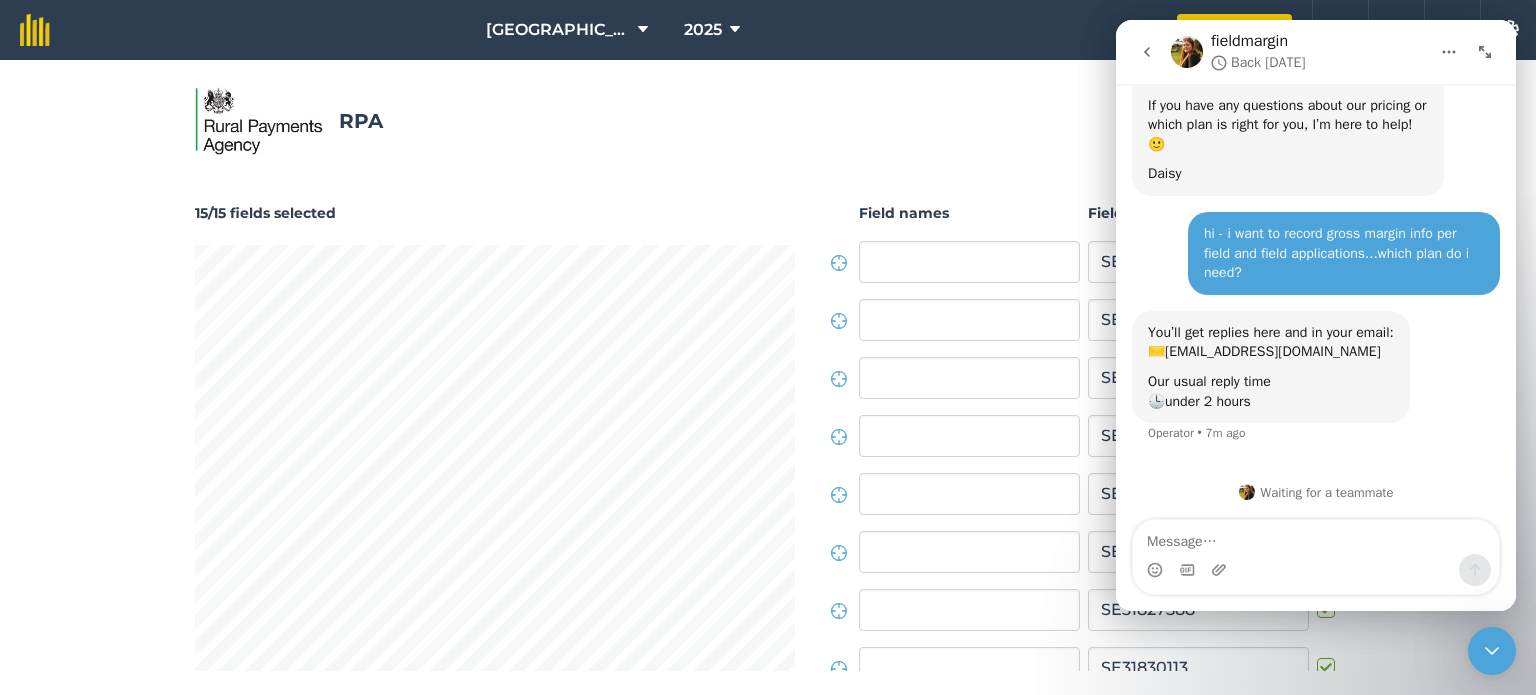 click 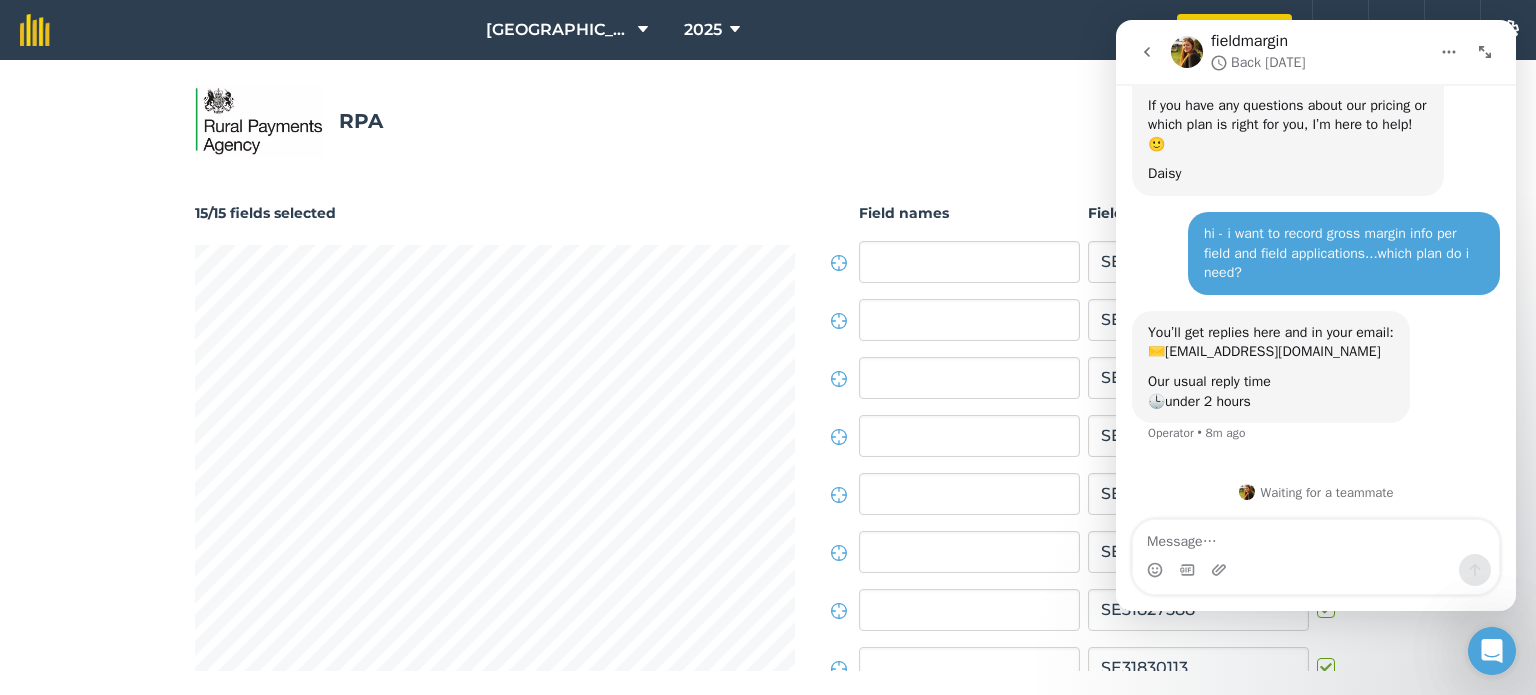 click 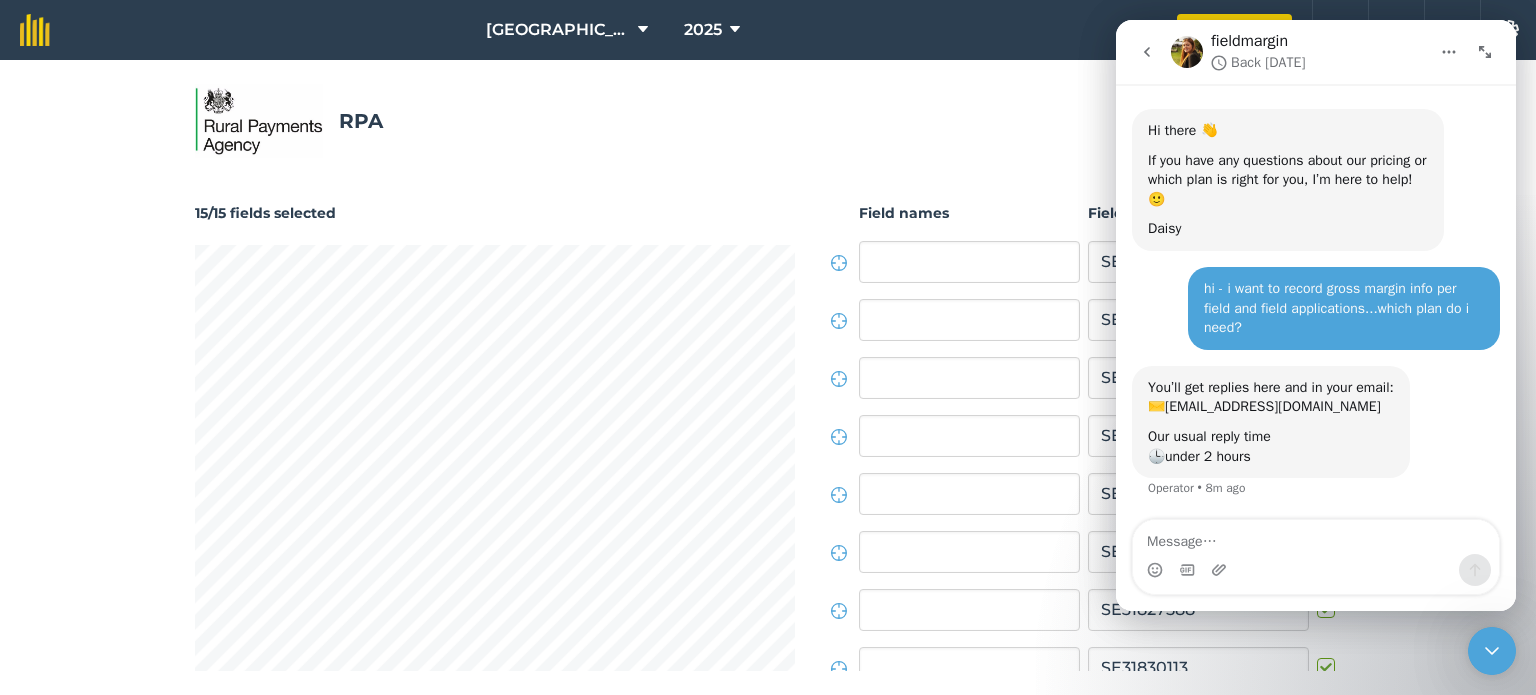 scroll, scrollTop: 92, scrollLeft: 0, axis: vertical 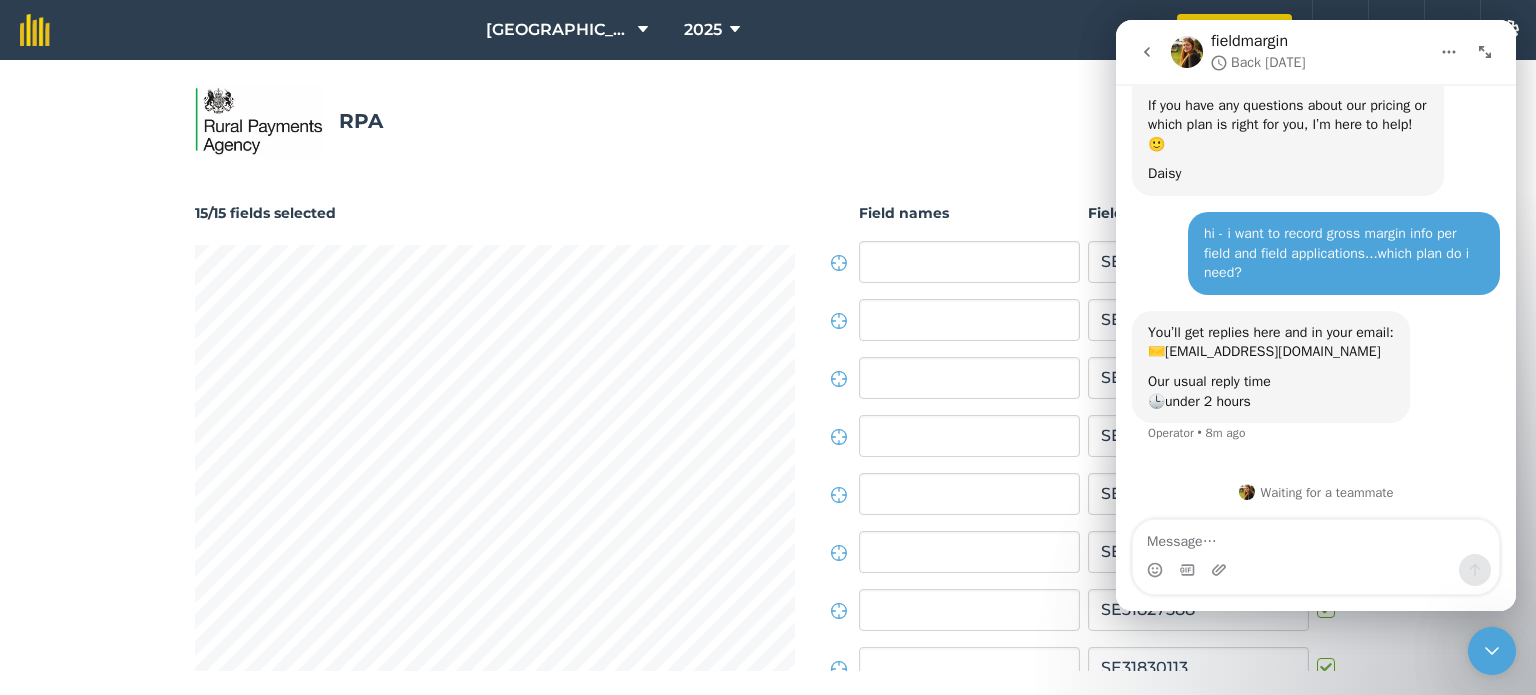 click 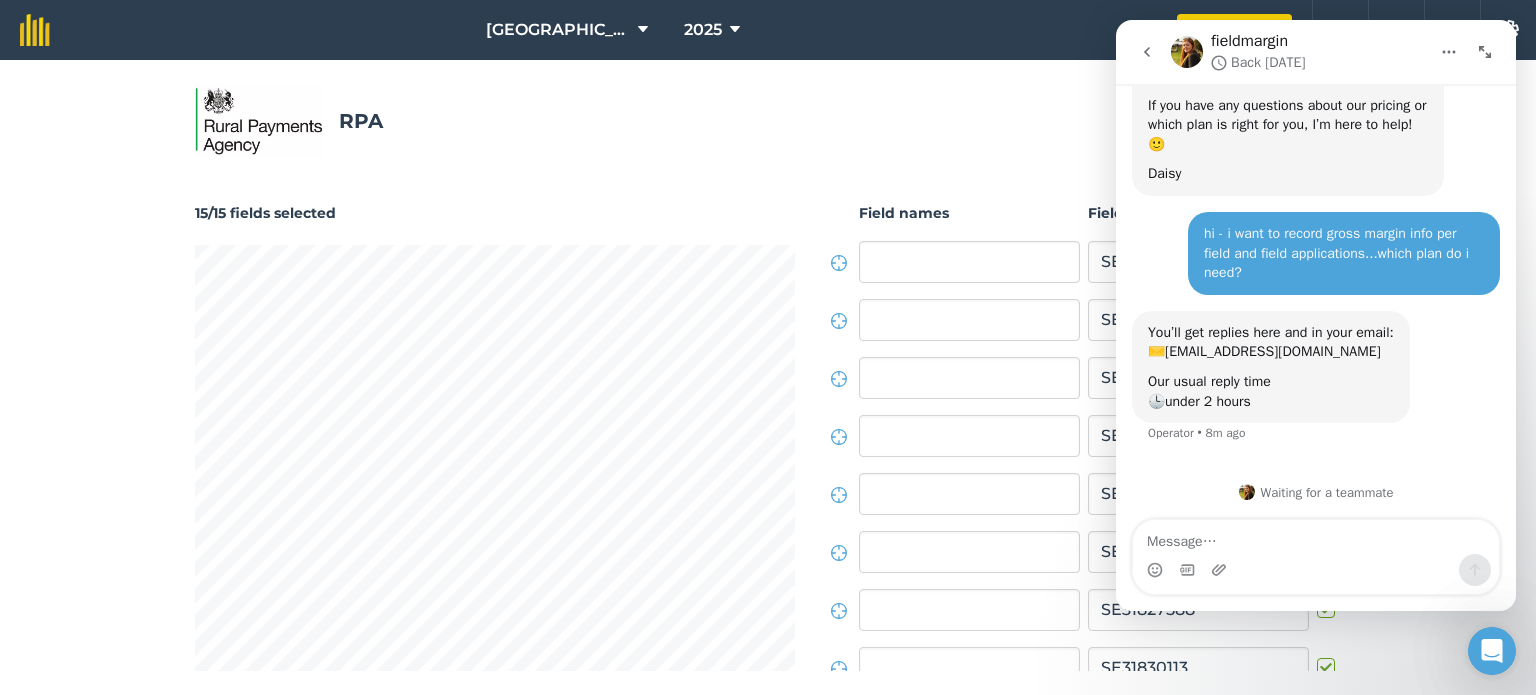 click on "RPA 15/15 fields selected Create fields Field names Field IDs SE30837637 SE30838056 SE30838164 SE30838962 SE30839240 SE31825599 SE31827588 SE31830113 SE31830423 SE31832902 SE31839123 SE31844294 SE32820395 SE32830250 SE32831717" at bounding box center [768, 377] 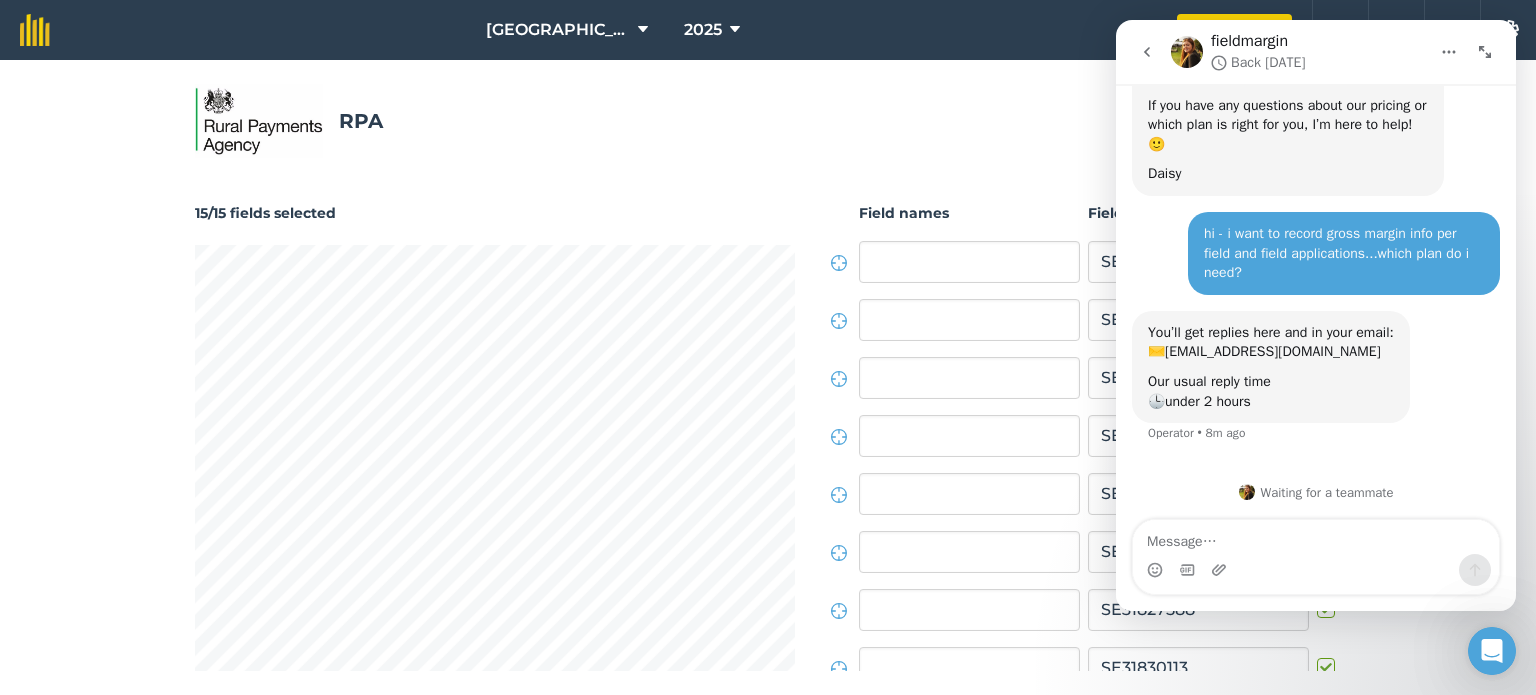 click 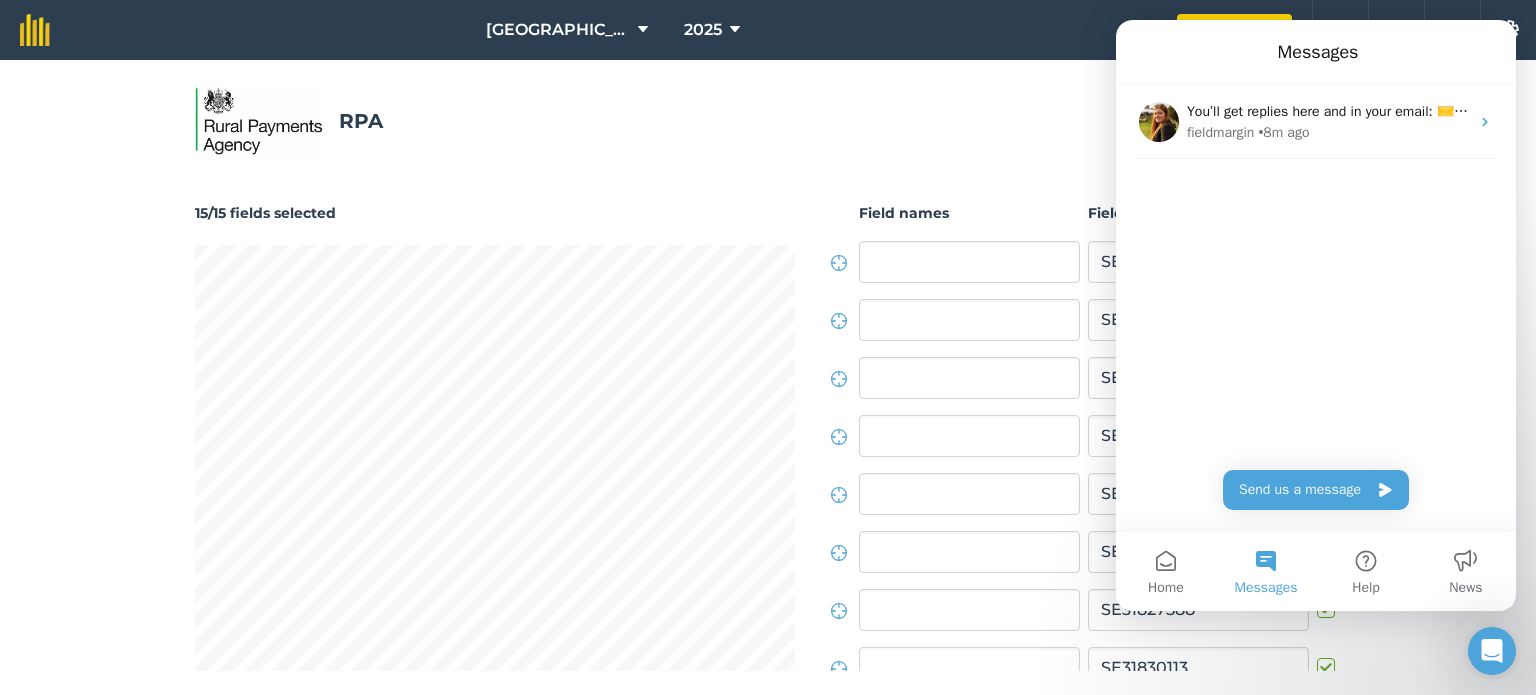 scroll, scrollTop: 0, scrollLeft: 0, axis: both 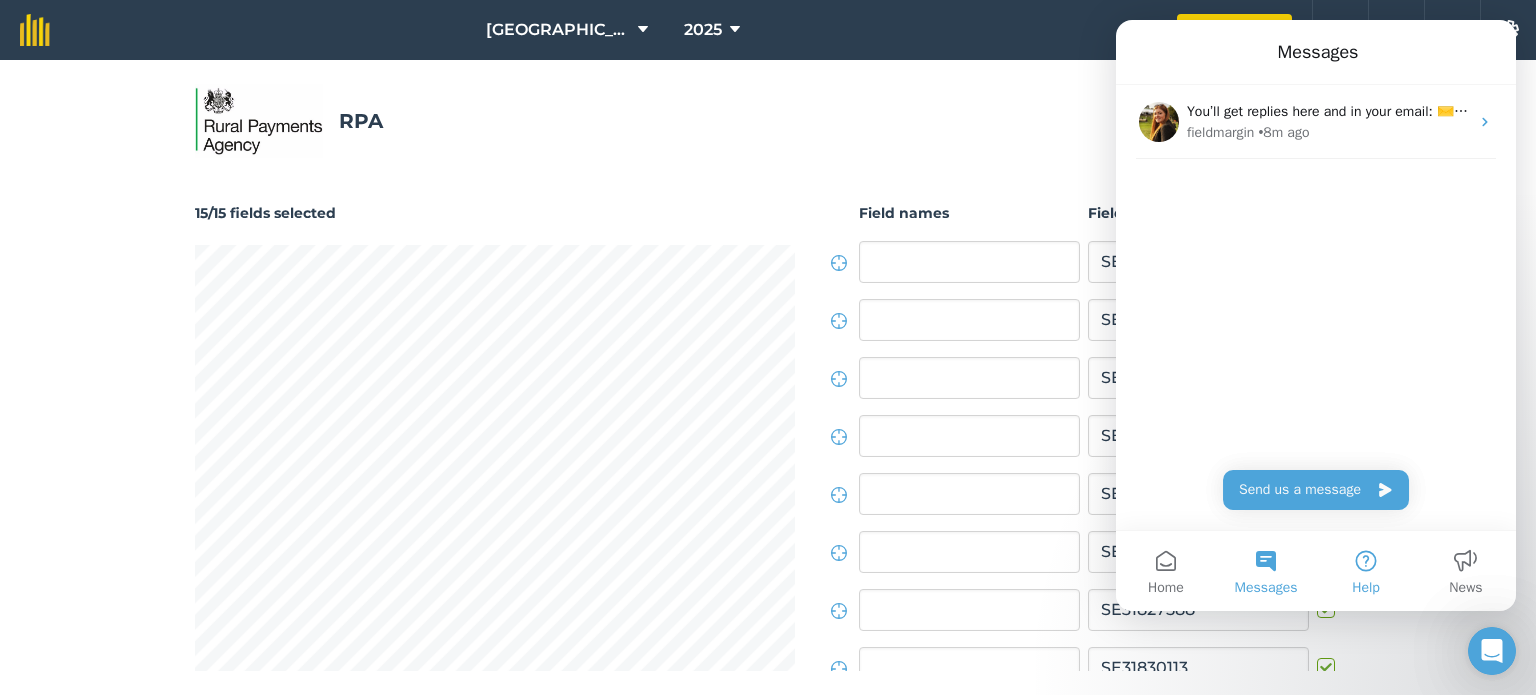click on "Help" at bounding box center [1366, 571] 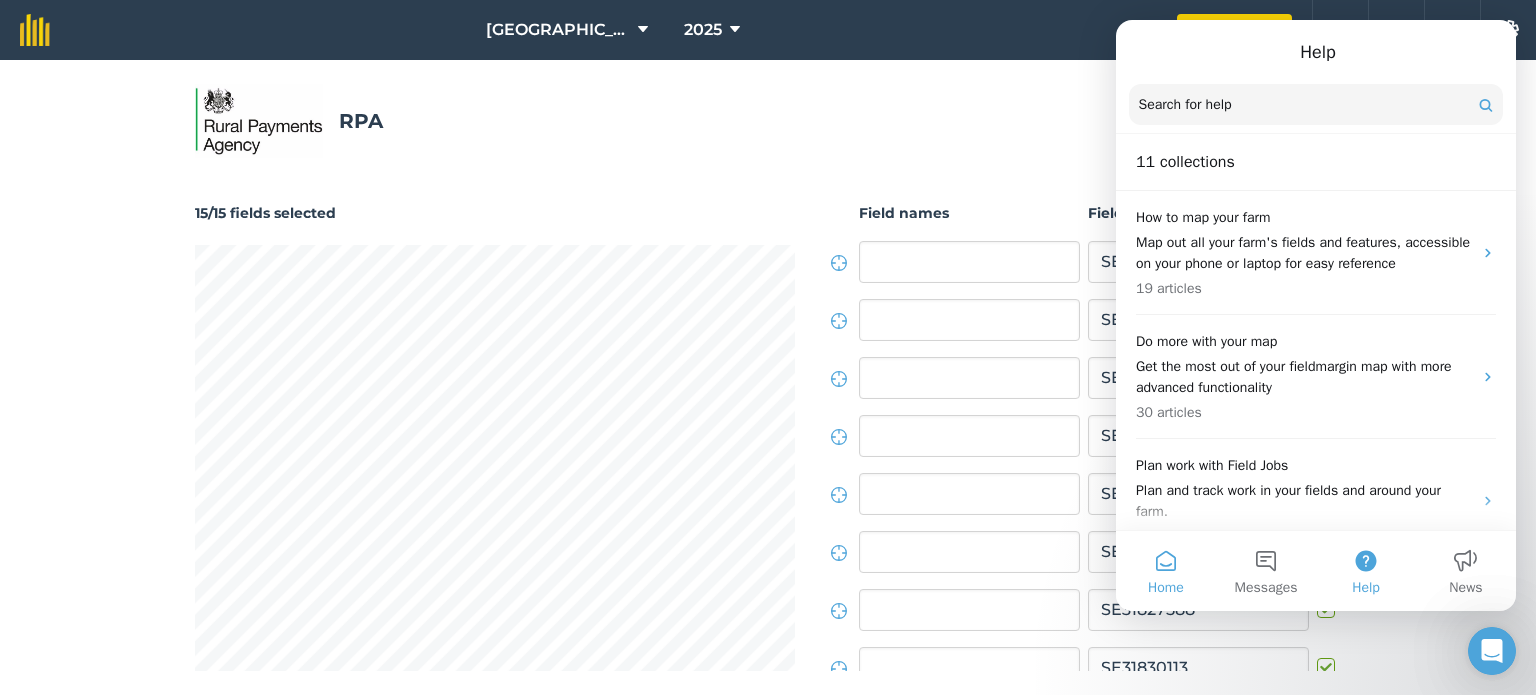 click on "Home" at bounding box center [1166, 571] 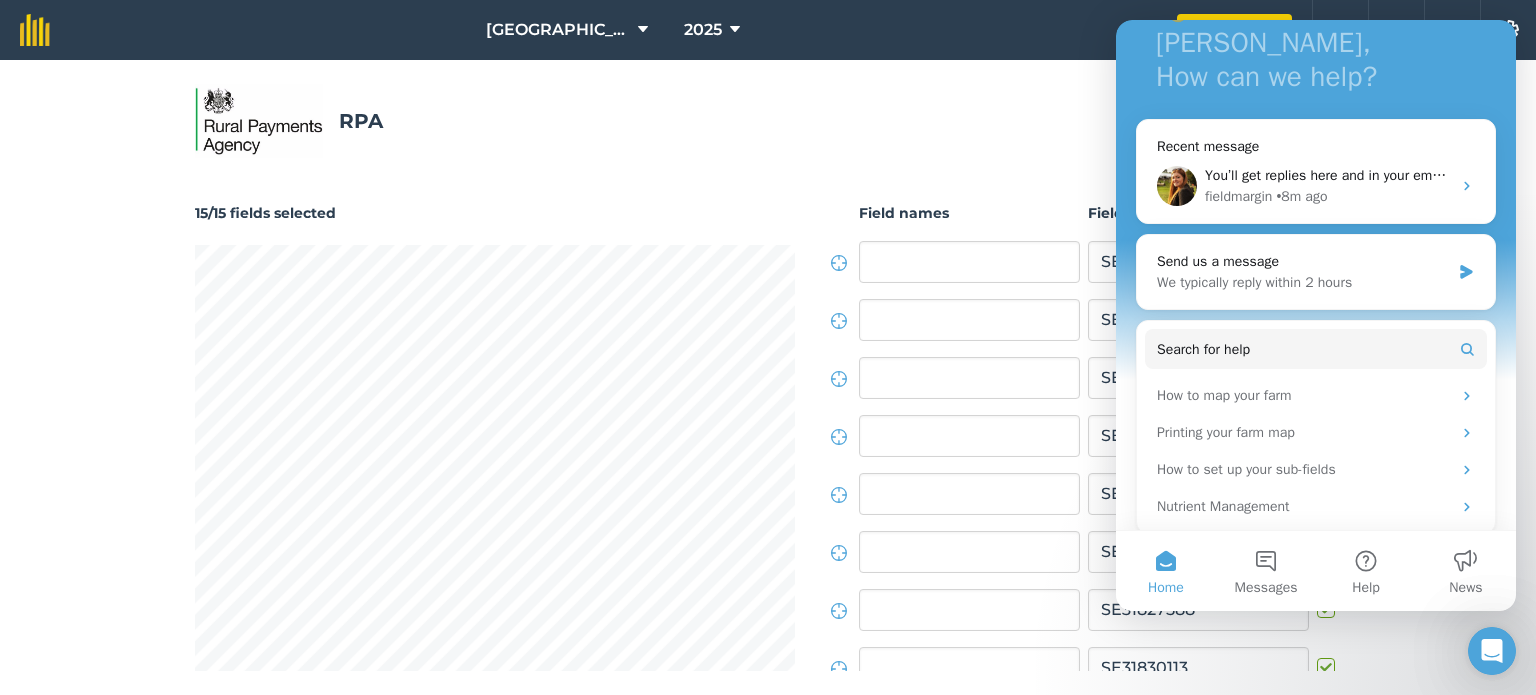 scroll, scrollTop: 0, scrollLeft: 0, axis: both 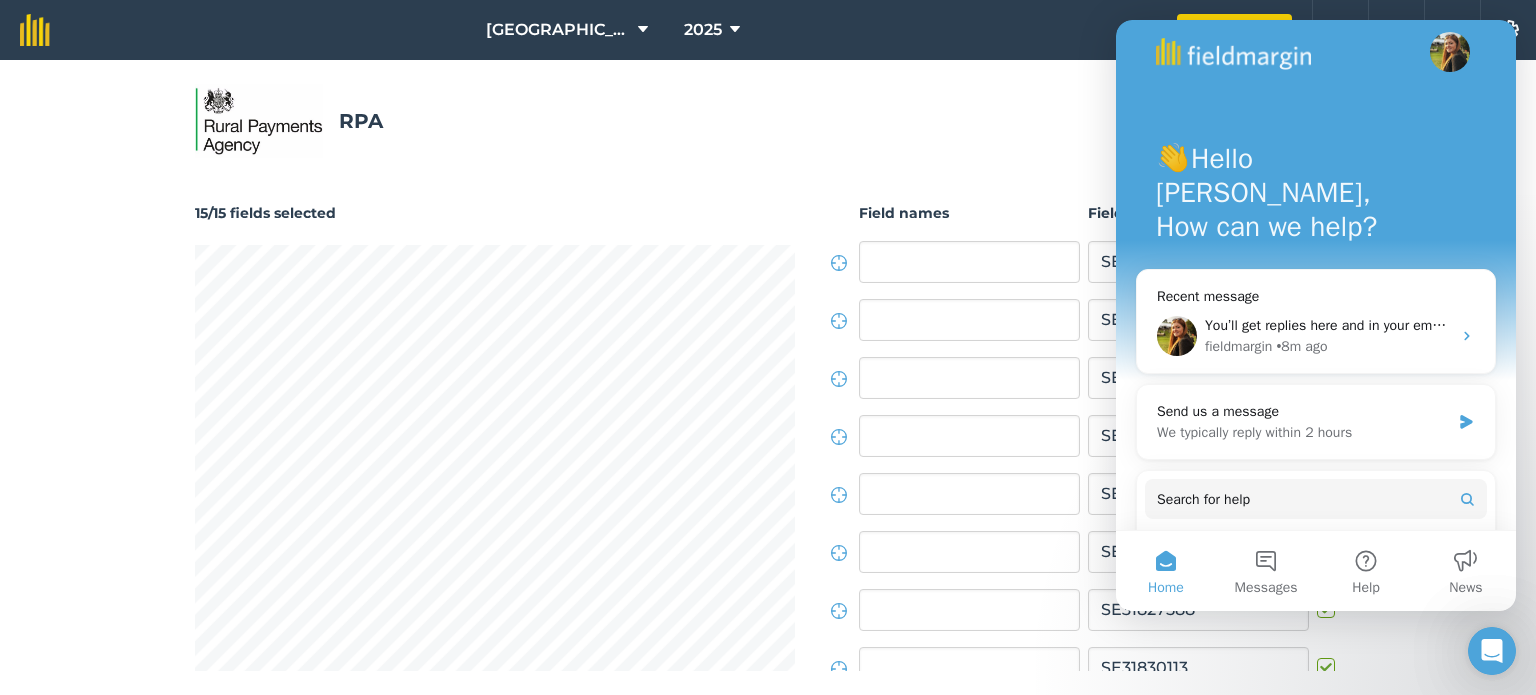 drag, startPoint x: 1488, startPoint y: 27, endPoint x: 1456, endPoint y: 43, distance: 35.77709 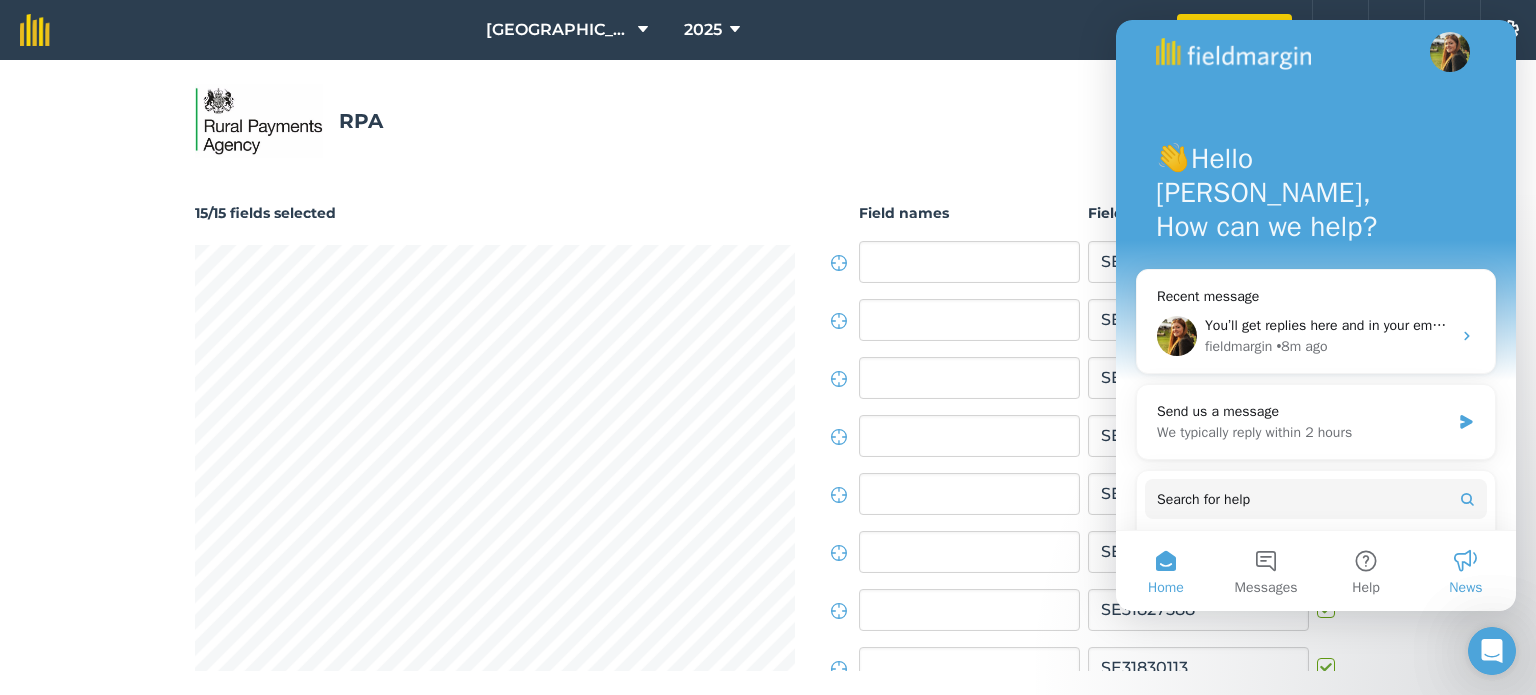 drag, startPoint x: 1509, startPoint y: 551, endPoint x: 1484, endPoint y: 547, distance: 25.317978 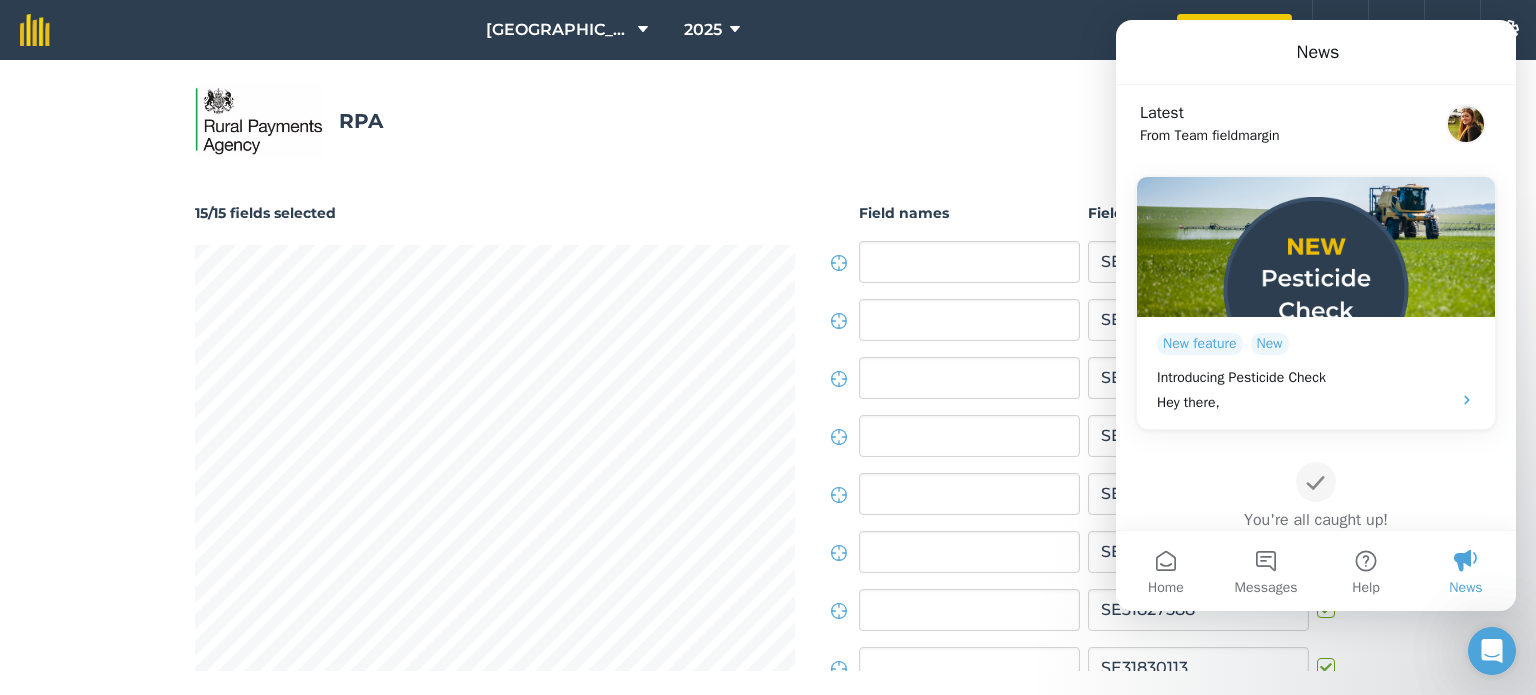 drag, startPoint x: 1508, startPoint y: 591, endPoint x: 1360, endPoint y: 499, distance: 174.26416 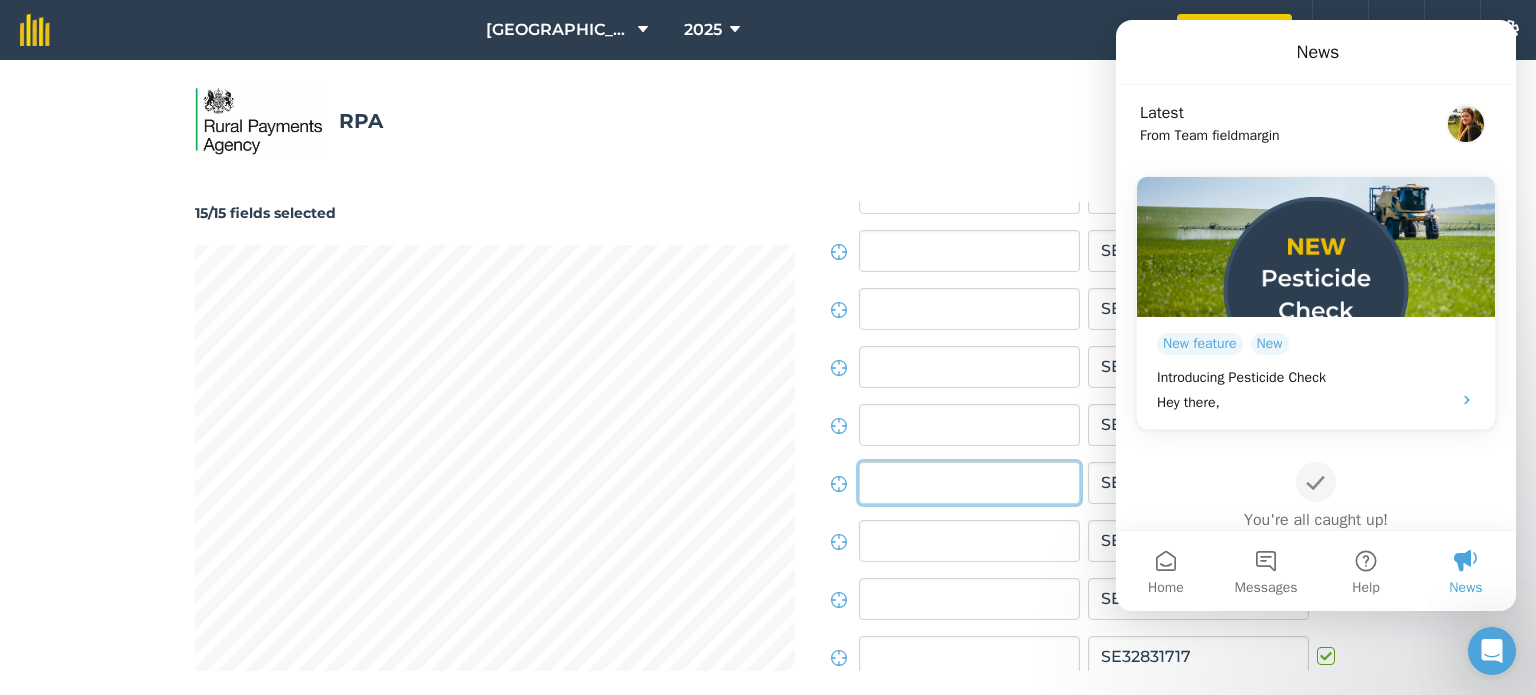 scroll, scrollTop: 424, scrollLeft: 0, axis: vertical 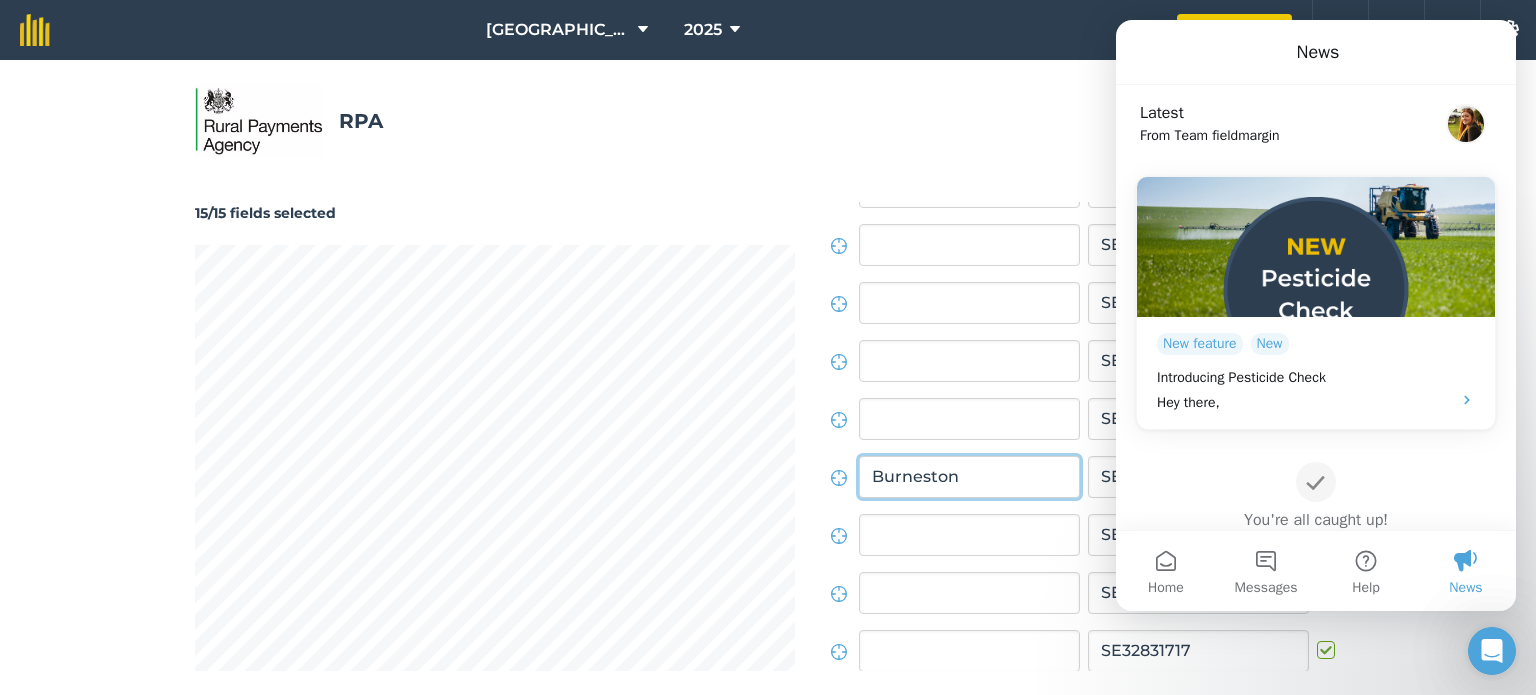 type on "Burneston" 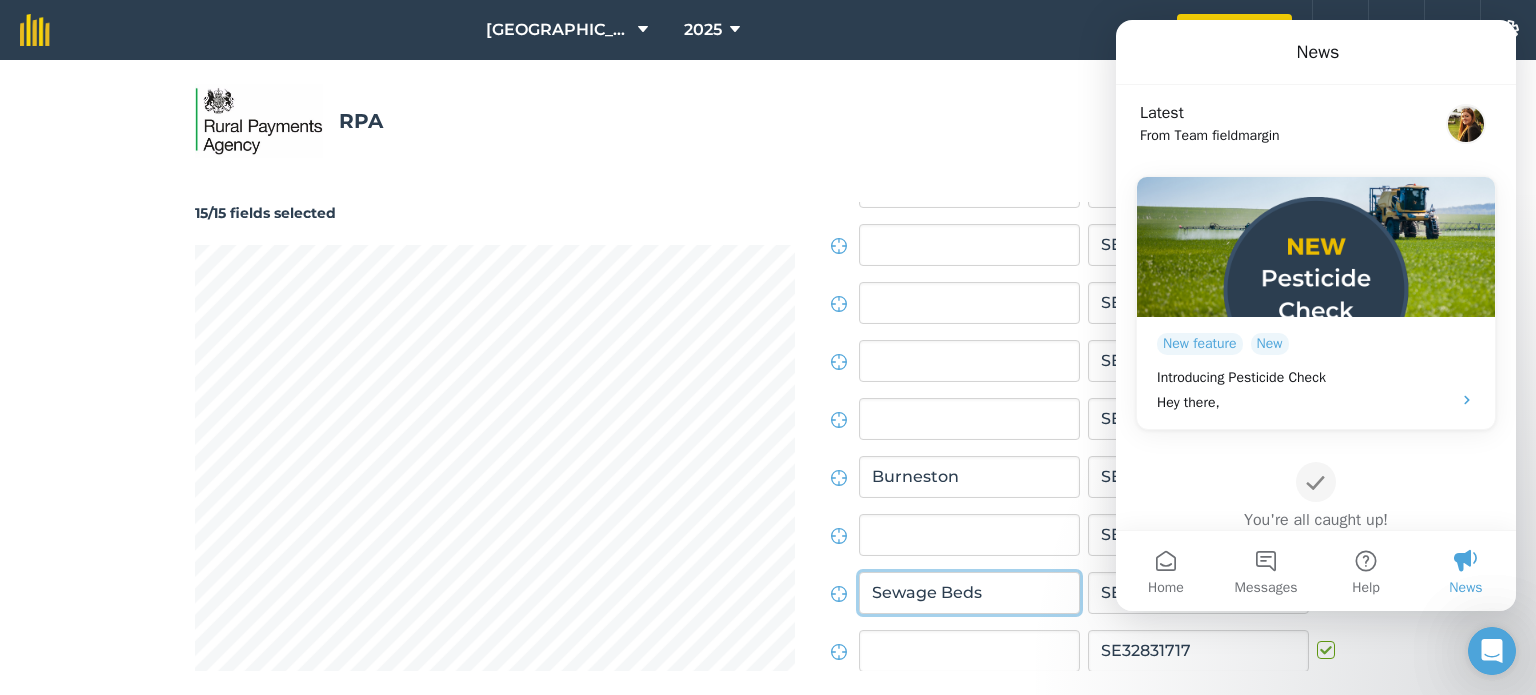 type on "Sewage Beds" 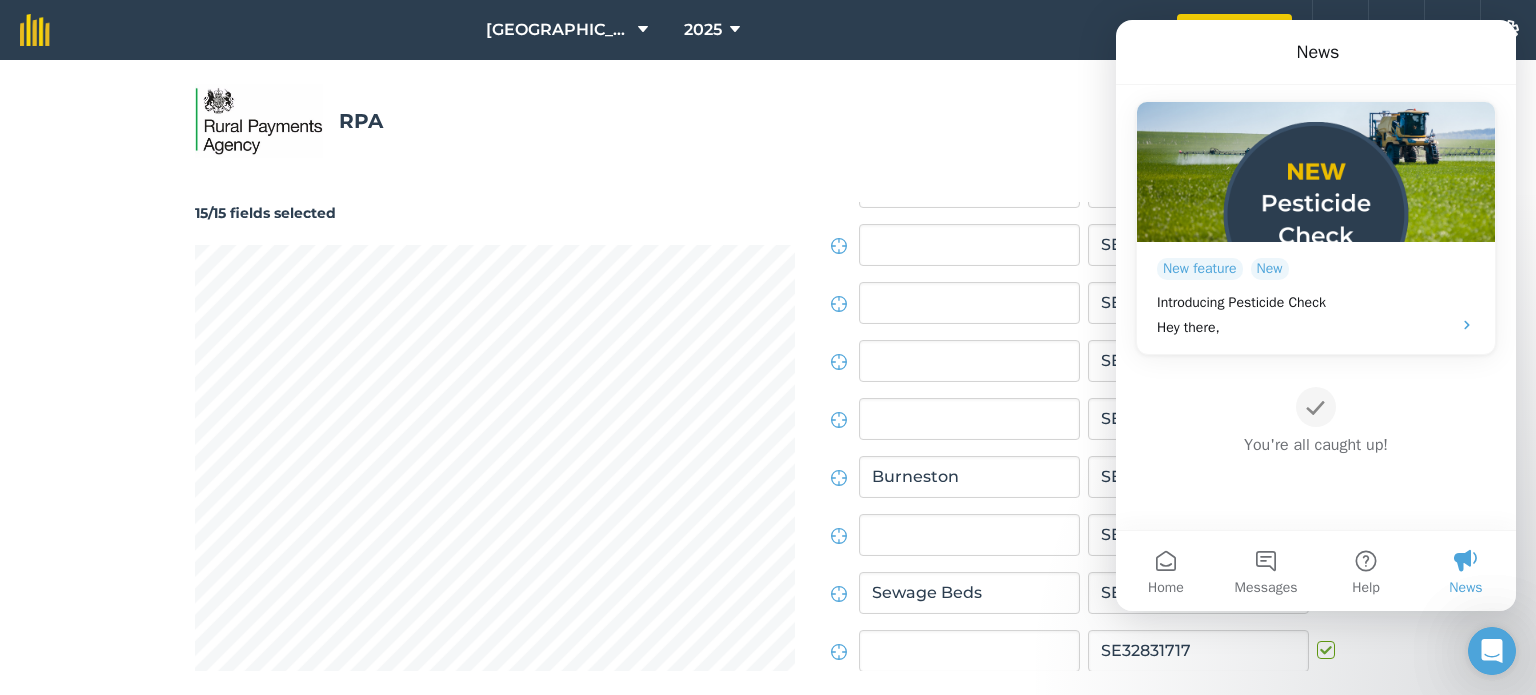 scroll, scrollTop: 79, scrollLeft: 0, axis: vertical 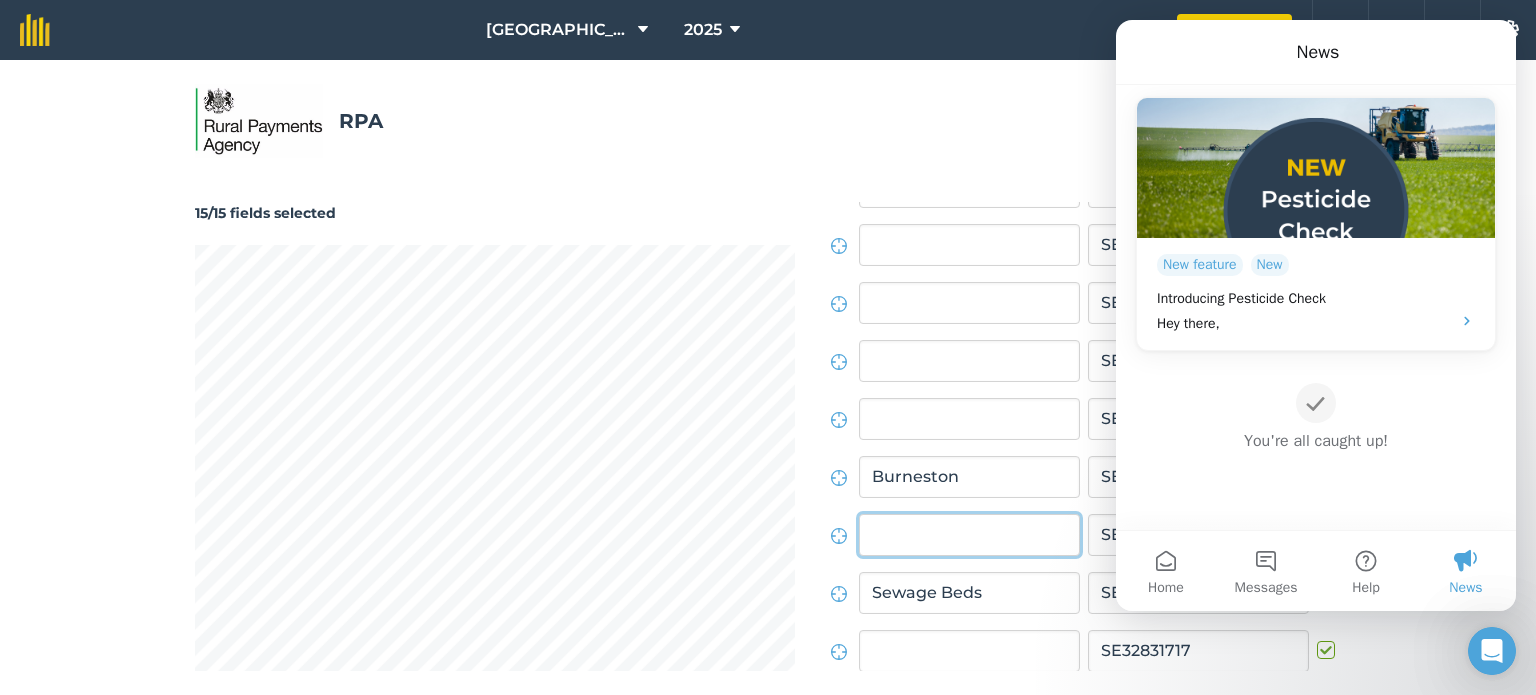 click at bounding box center [969, 535] 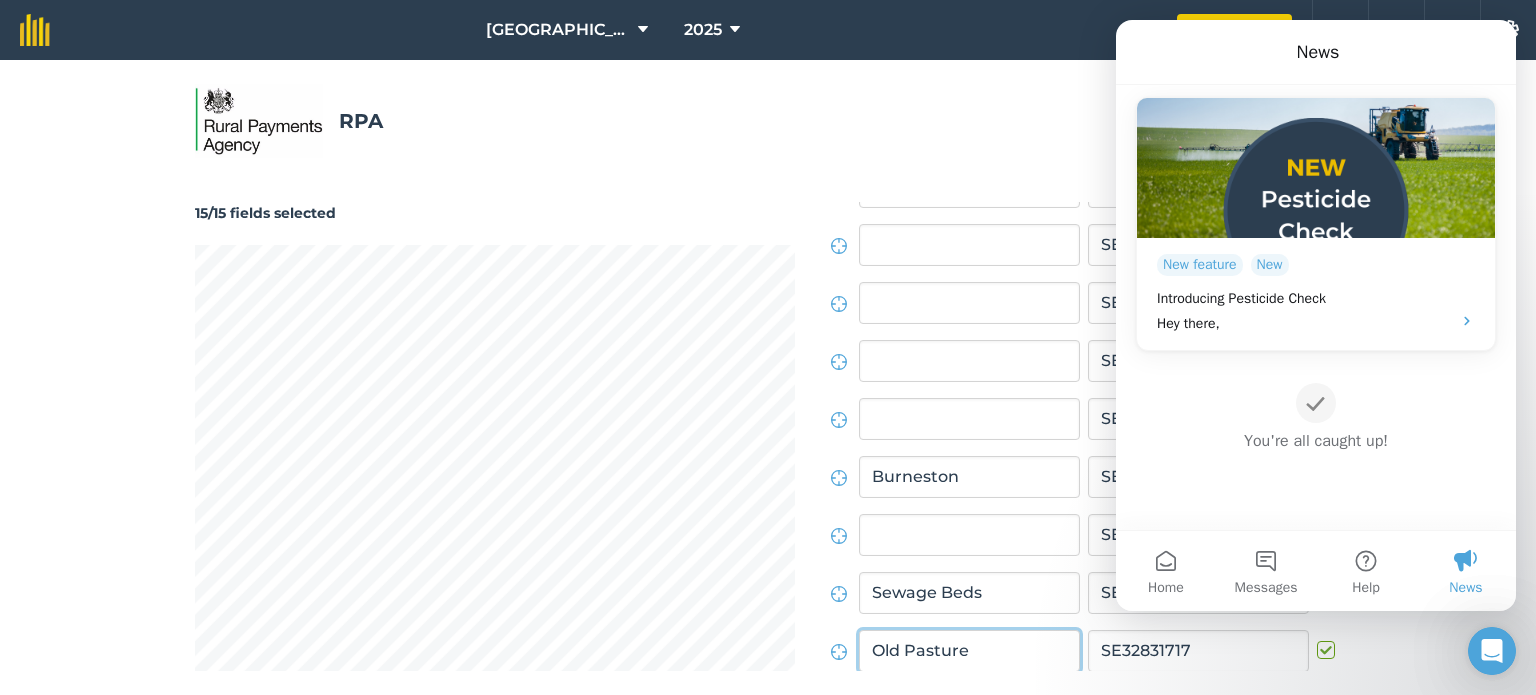 type on "Old Pasture" 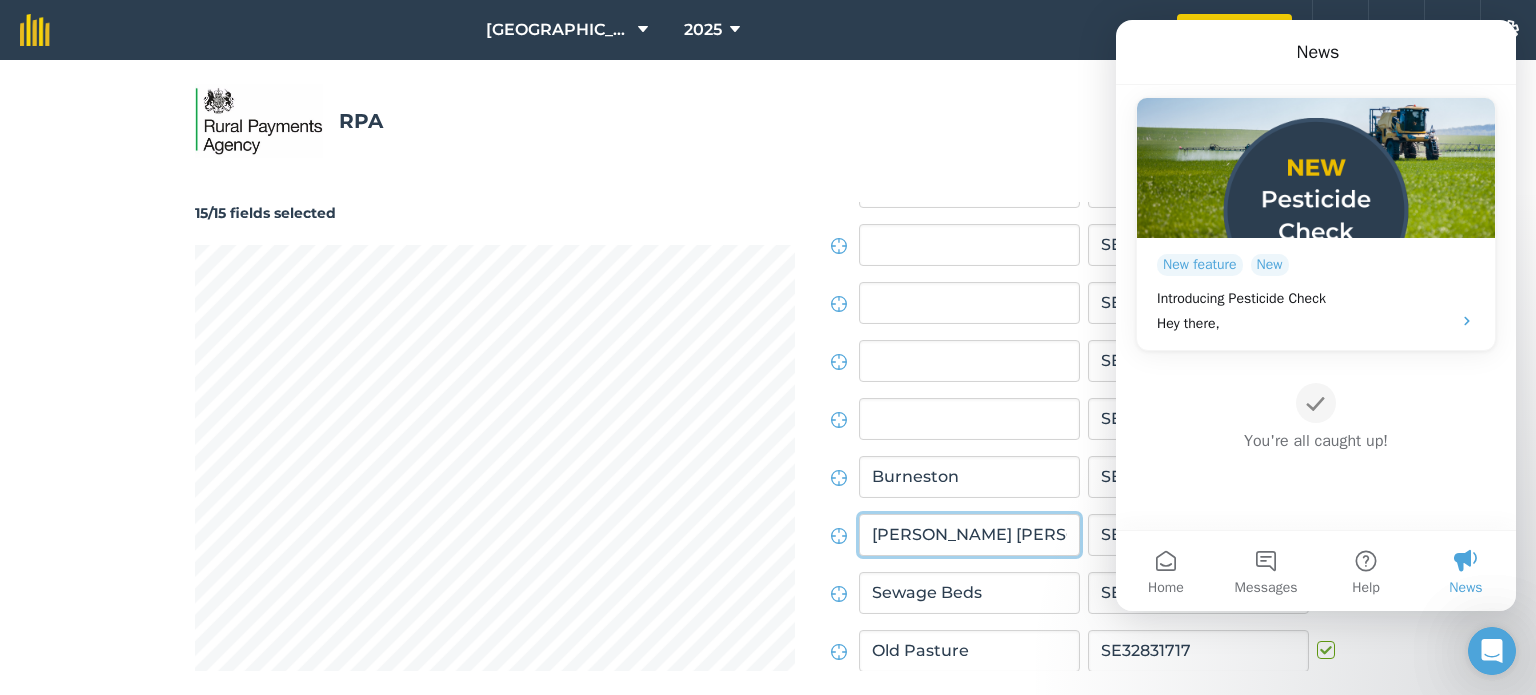 type on "Eves Wood" 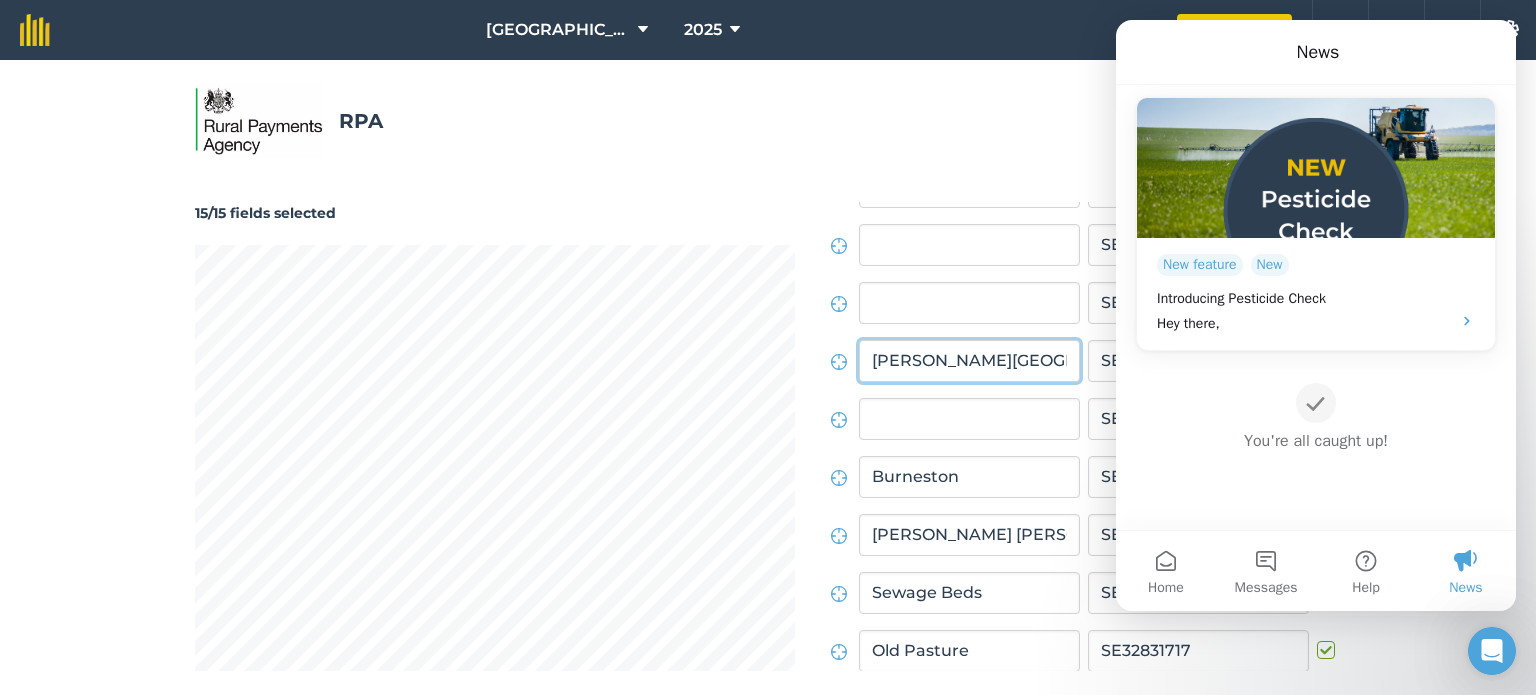 type on "Howe Hill" 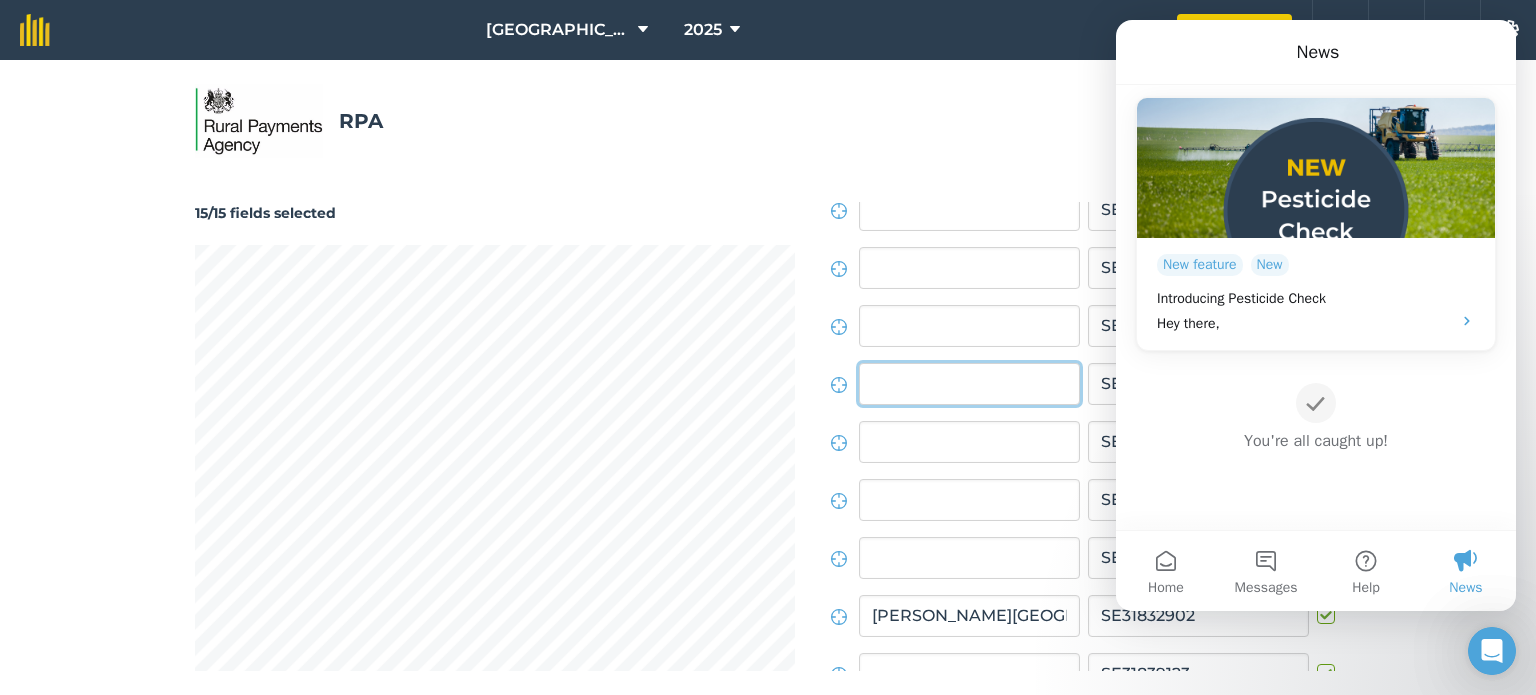 scroll, scrollTop: 115, scrollLeft: 0, axis: vertical 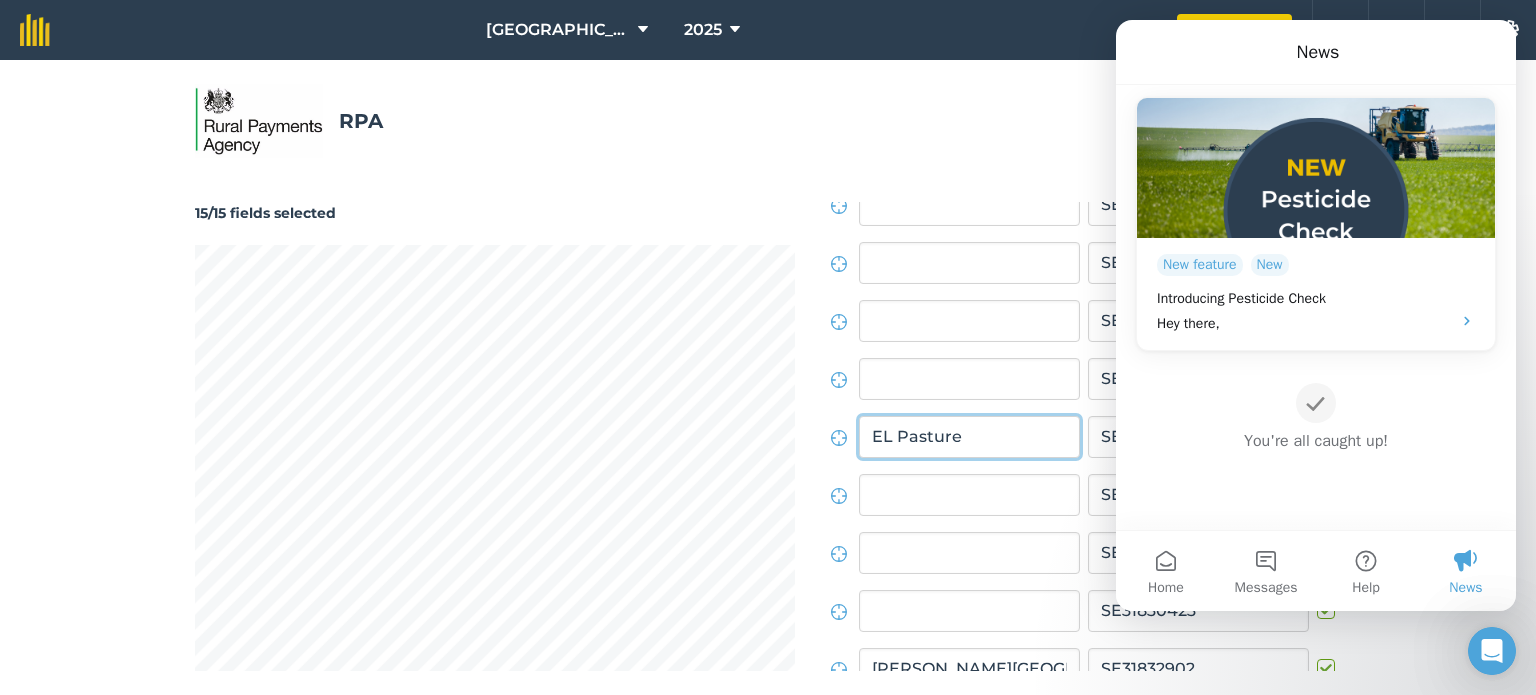 type on "EL Pasture" 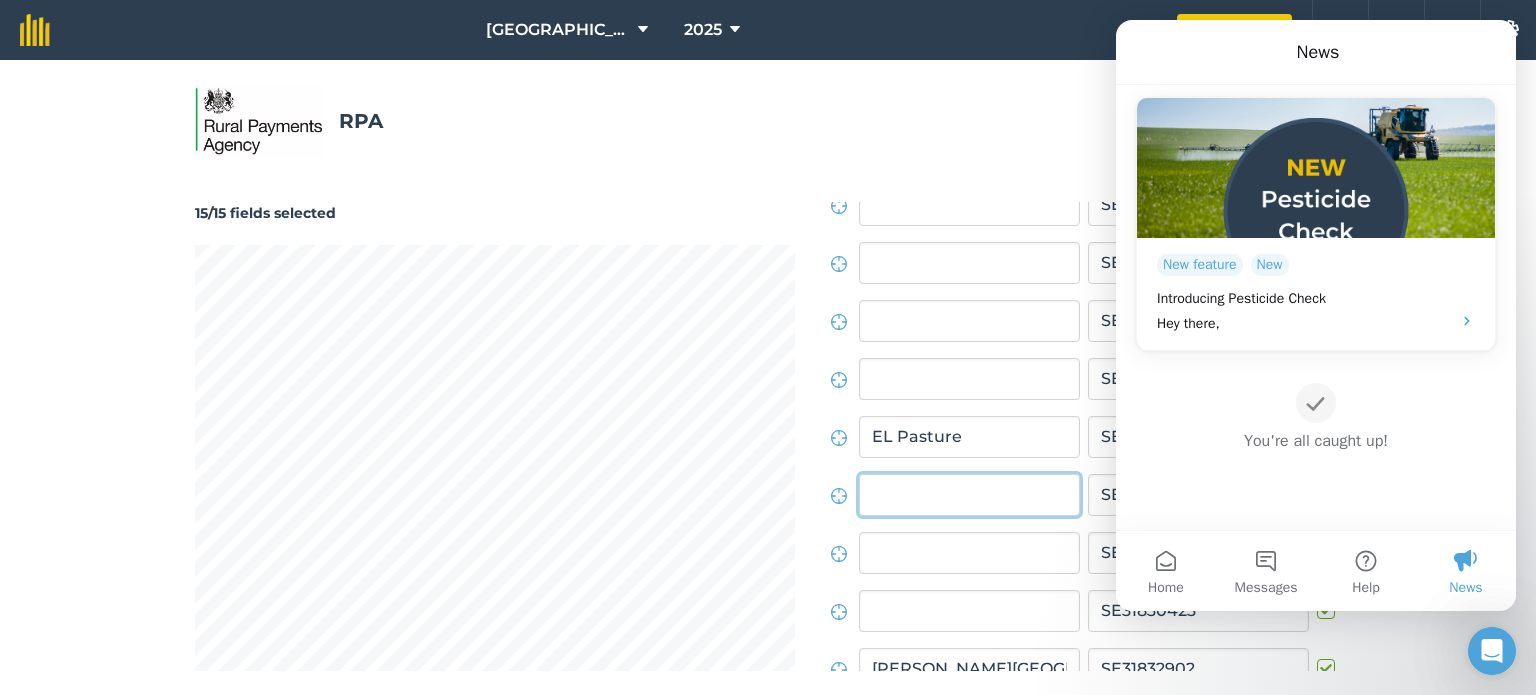 click at bounding box center (969, 495) 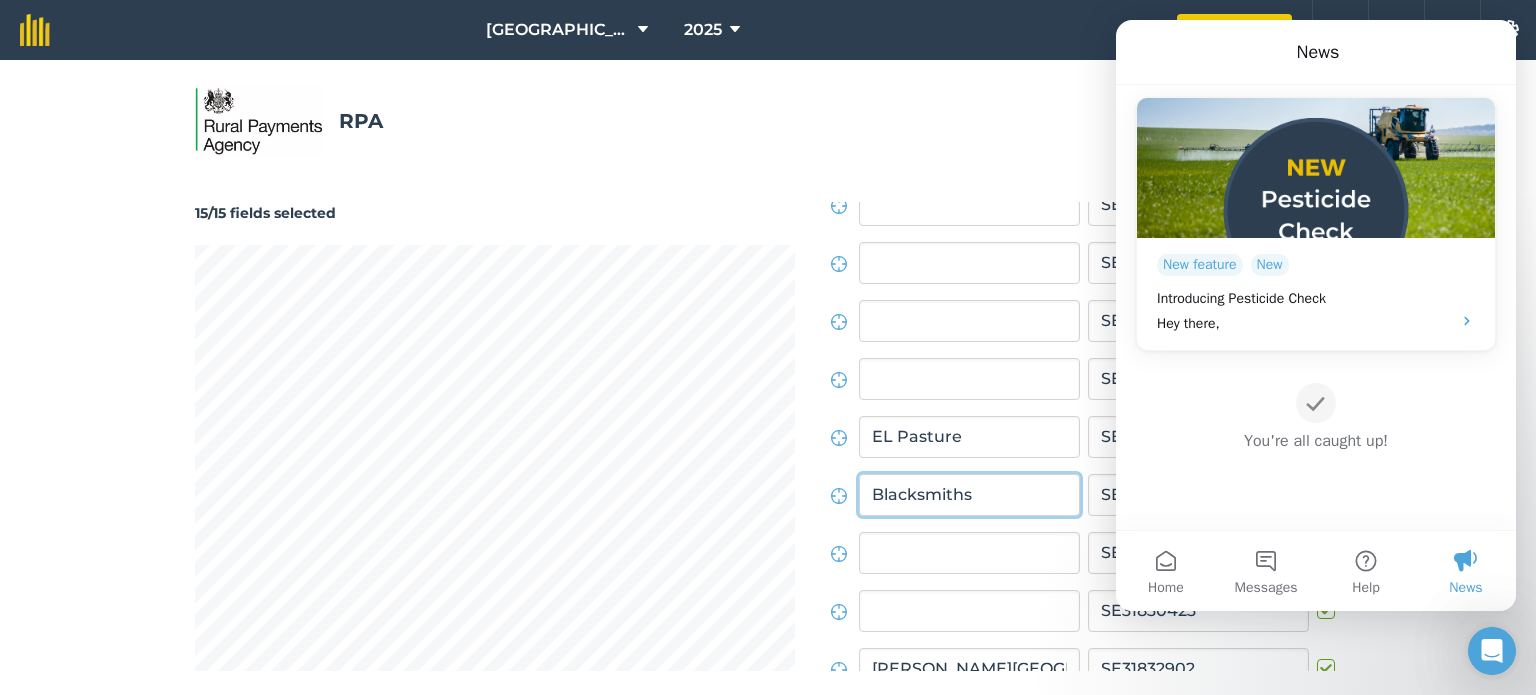 type on "Blacksmiths" 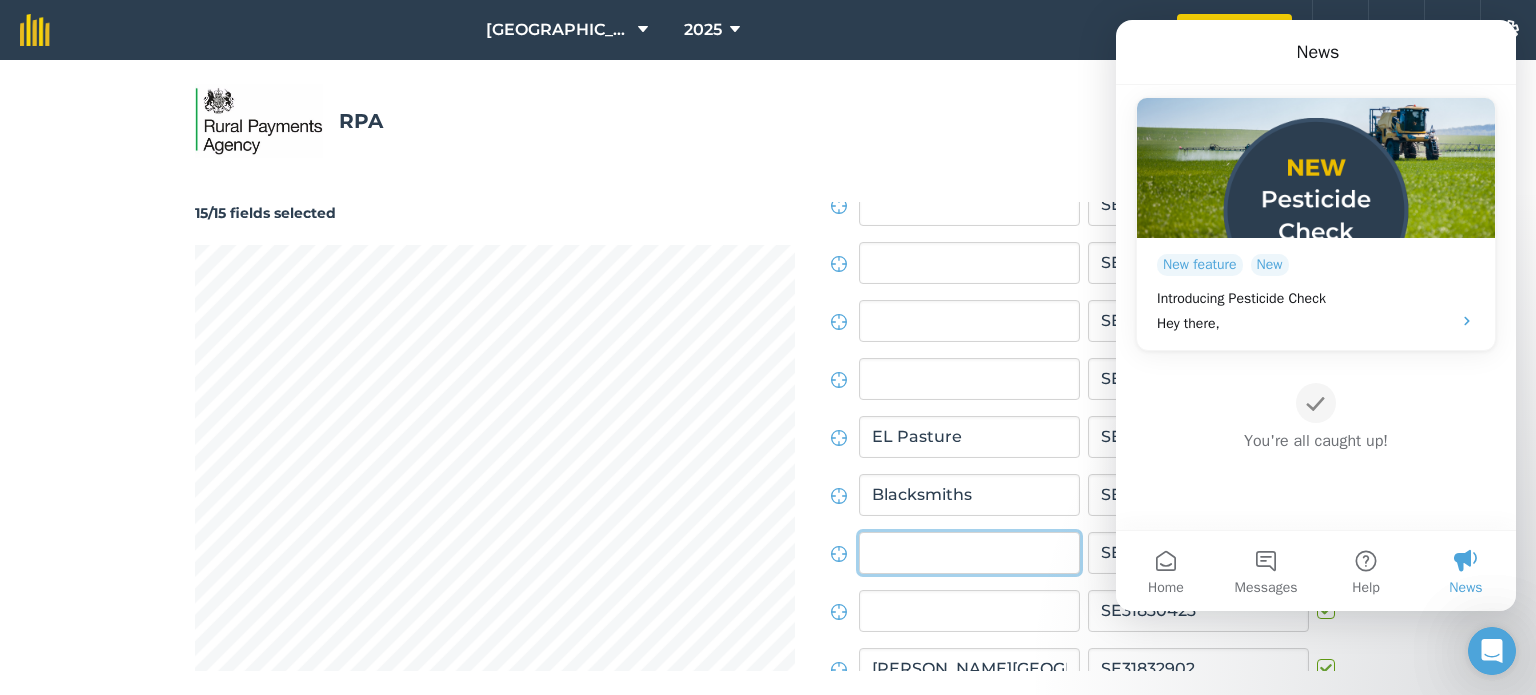 click at bounding box center [969, 553] 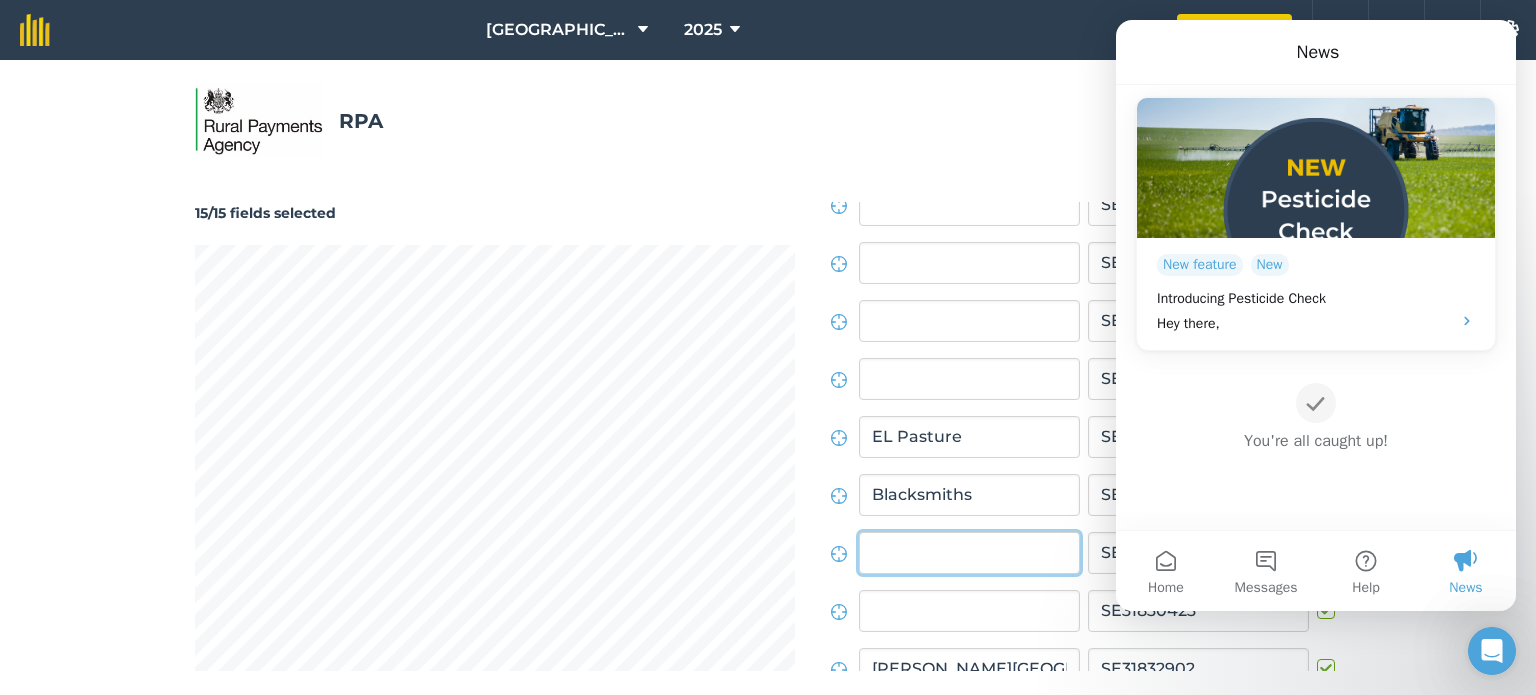 click at bounding box center [969, 553] 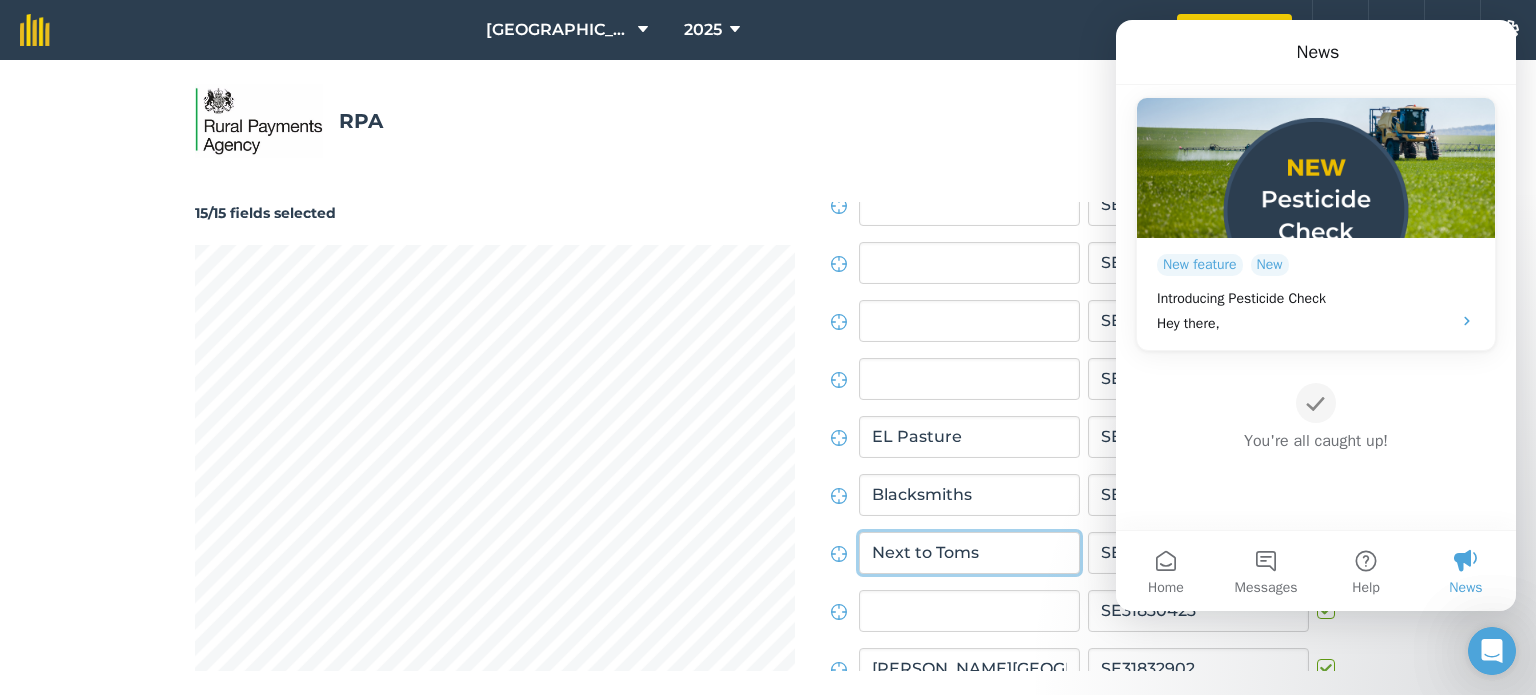 type on "Next to Toms" 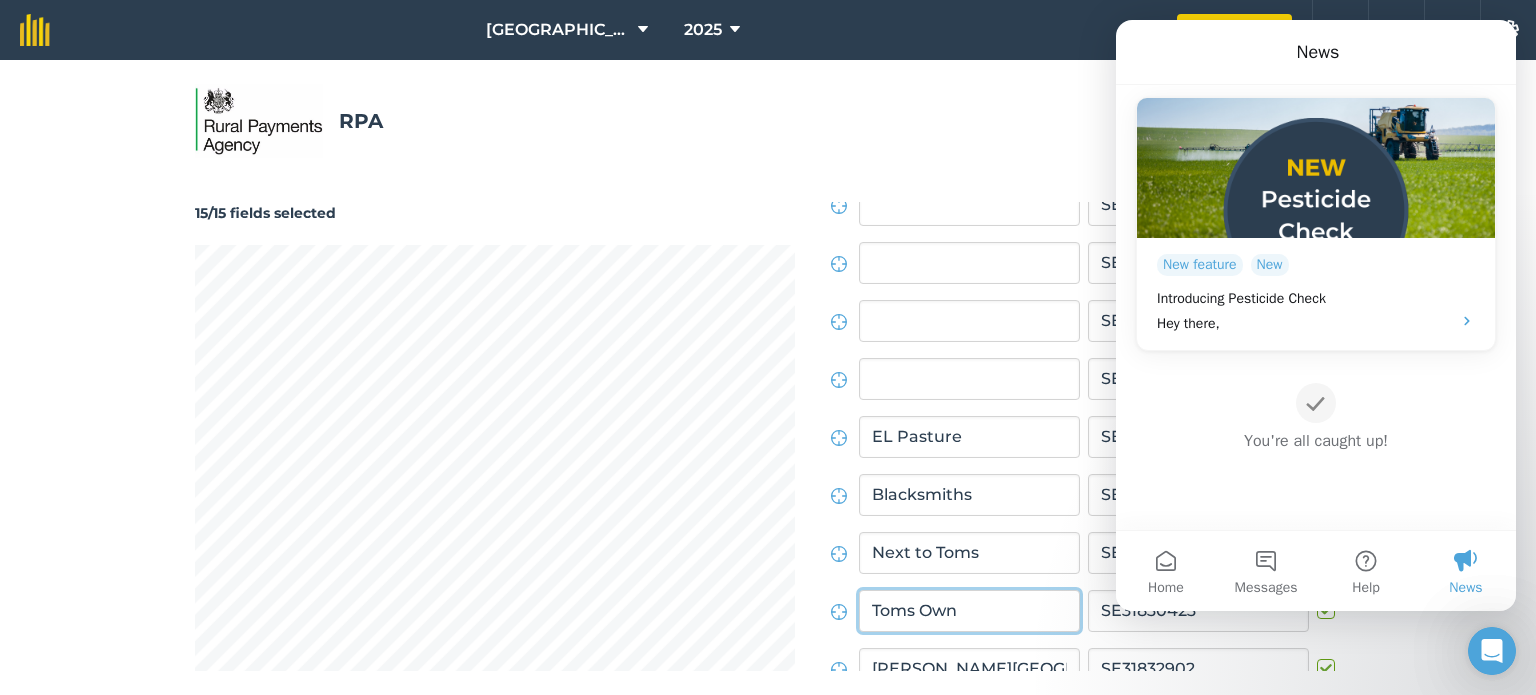 type on "Toms Own" 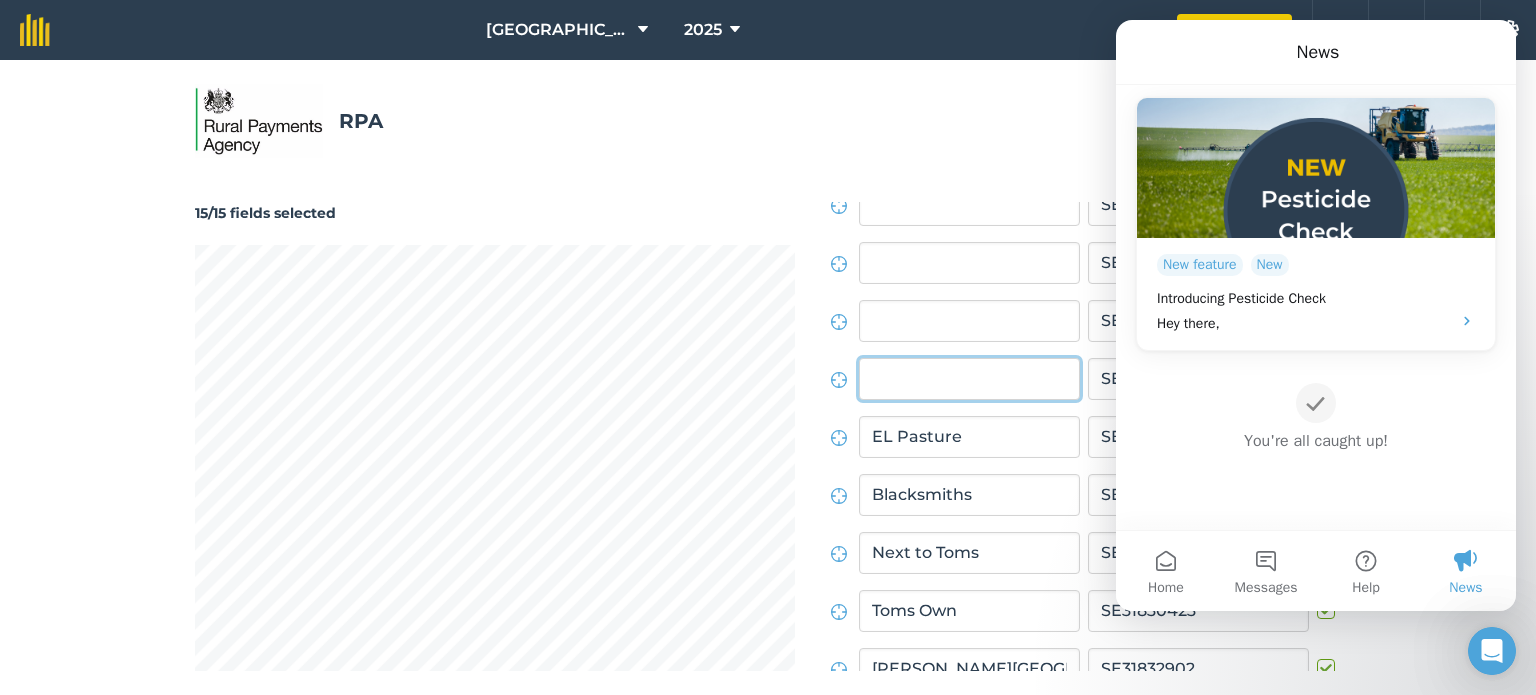 click at bounding box center (969, 379) 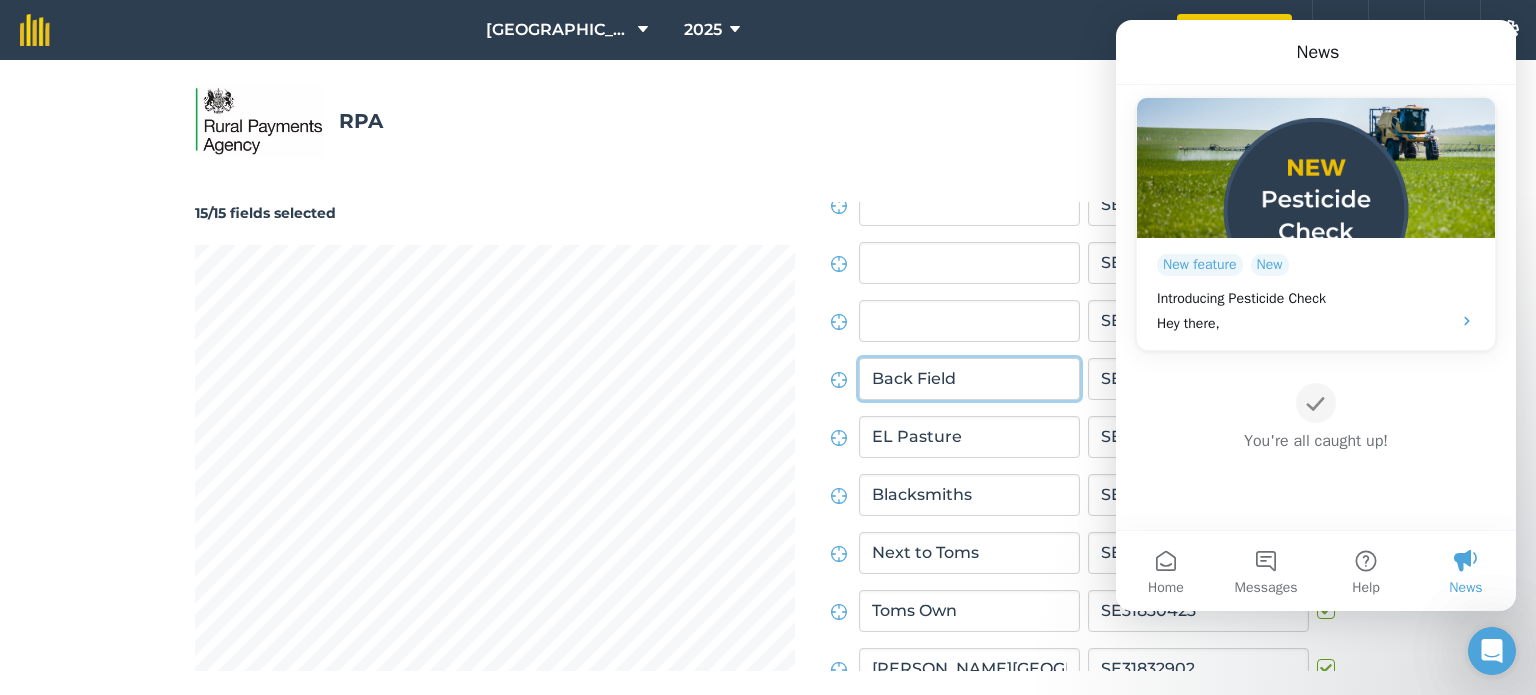 type on "Back Field" 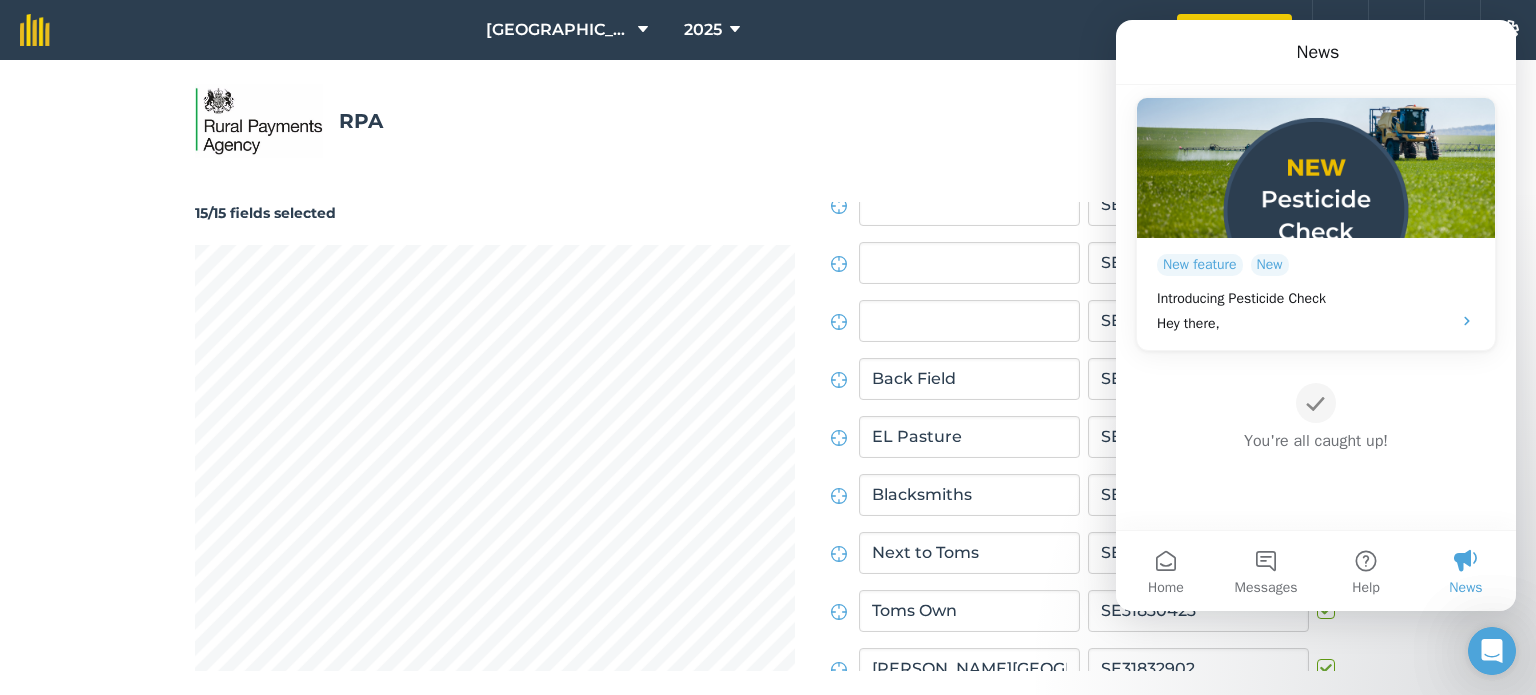 scroll, scrollTop: 0, scrollLeft: 0, axis: both 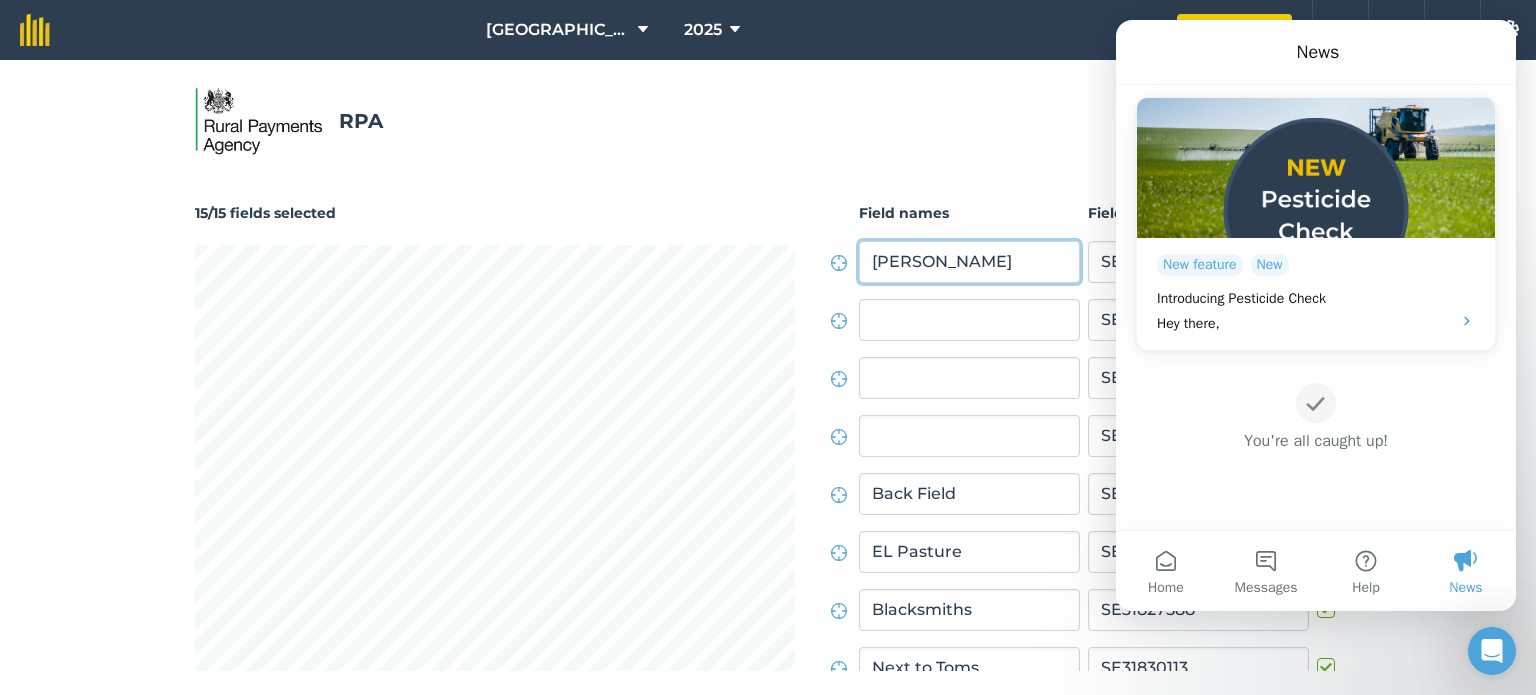 type on "Curtis" 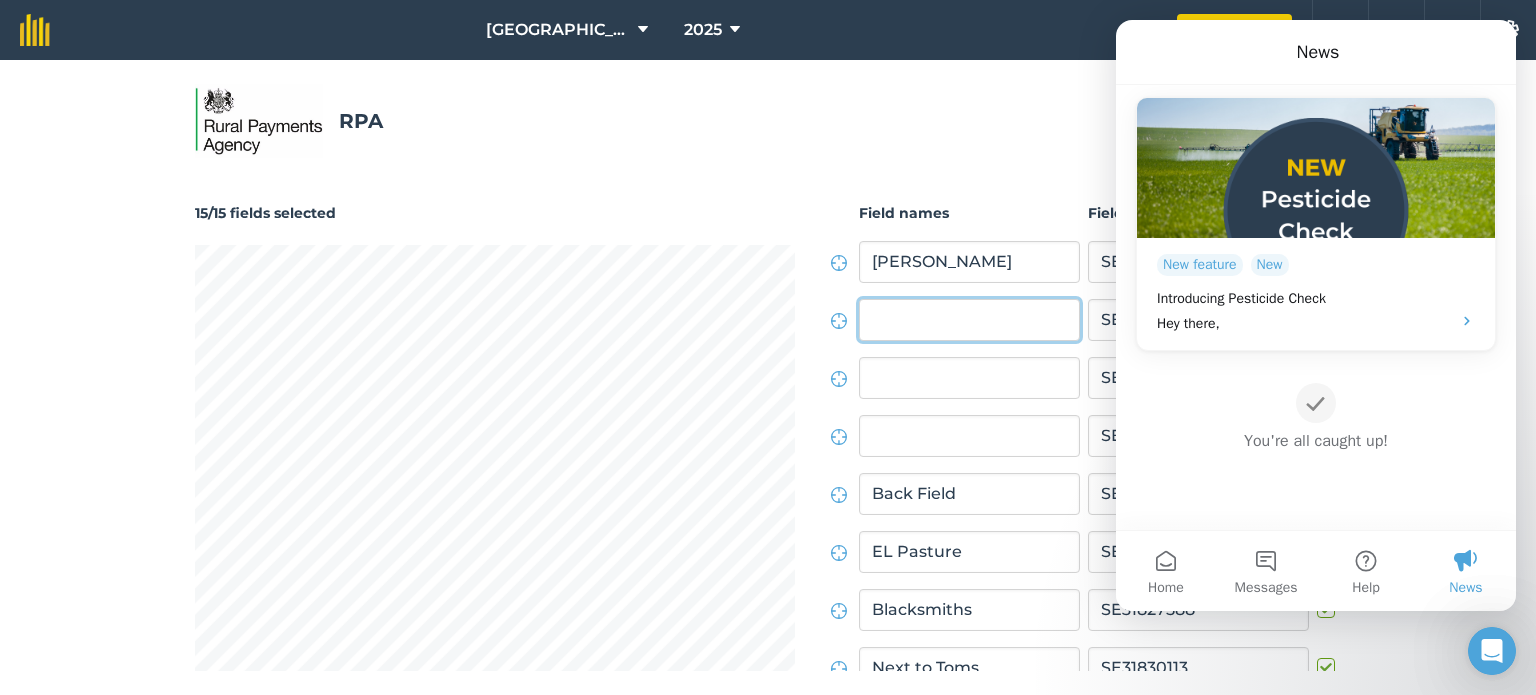 click at bounding box center (969, 320) 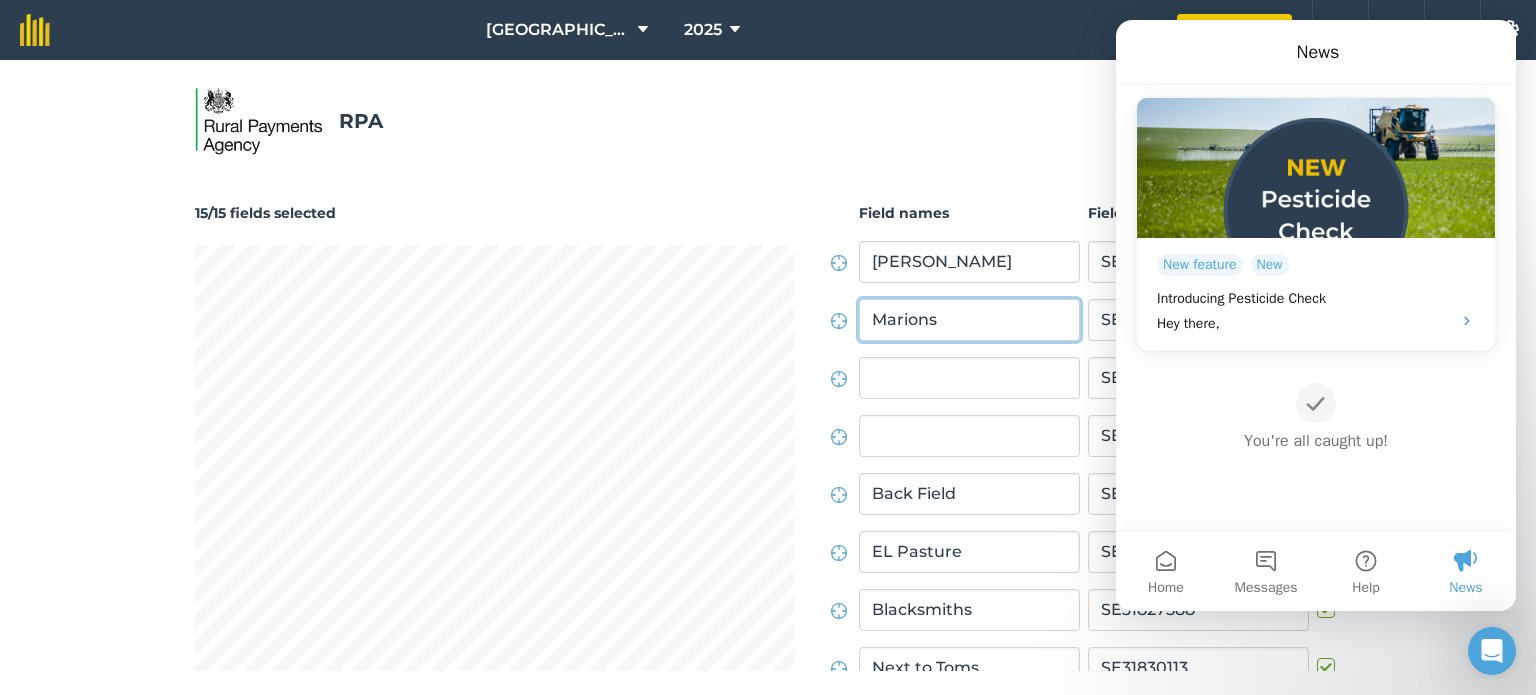 type on "Marions" 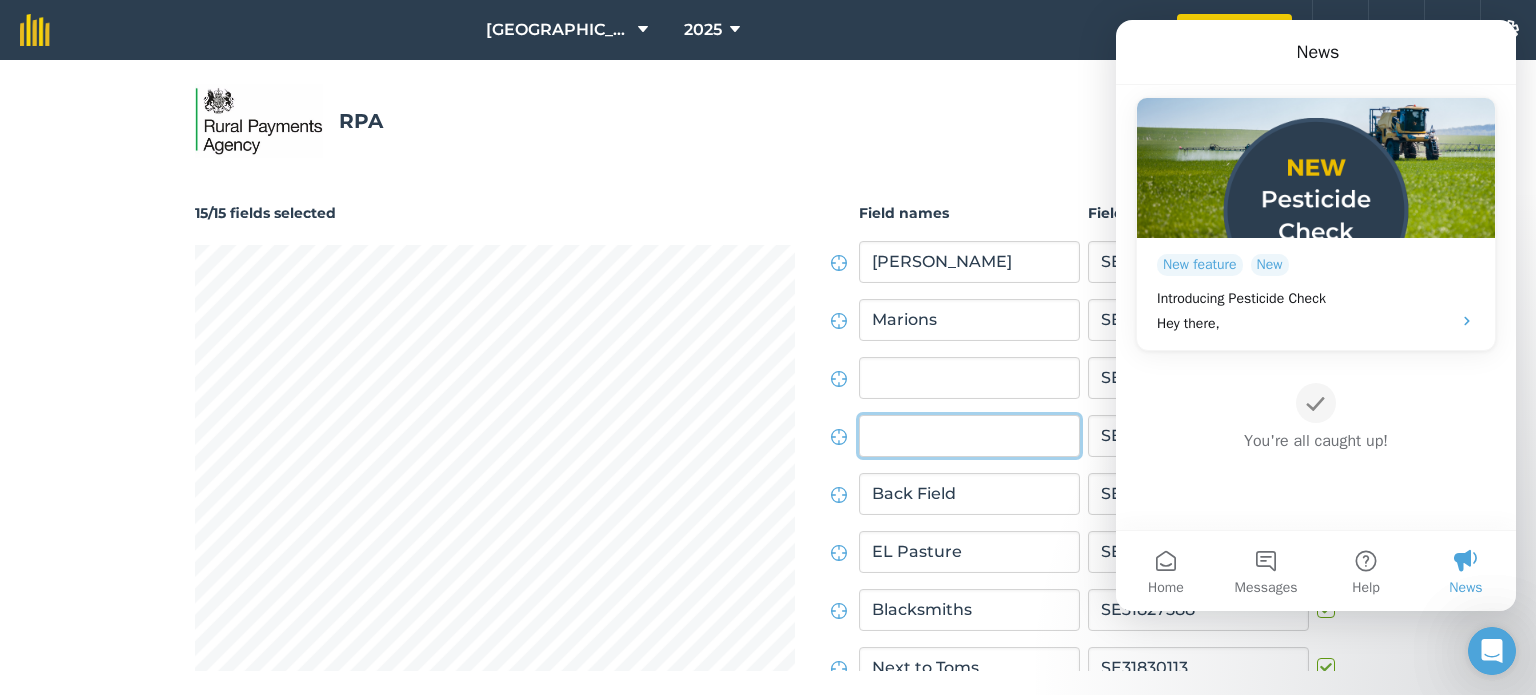 click at bounding box center [969, 436] 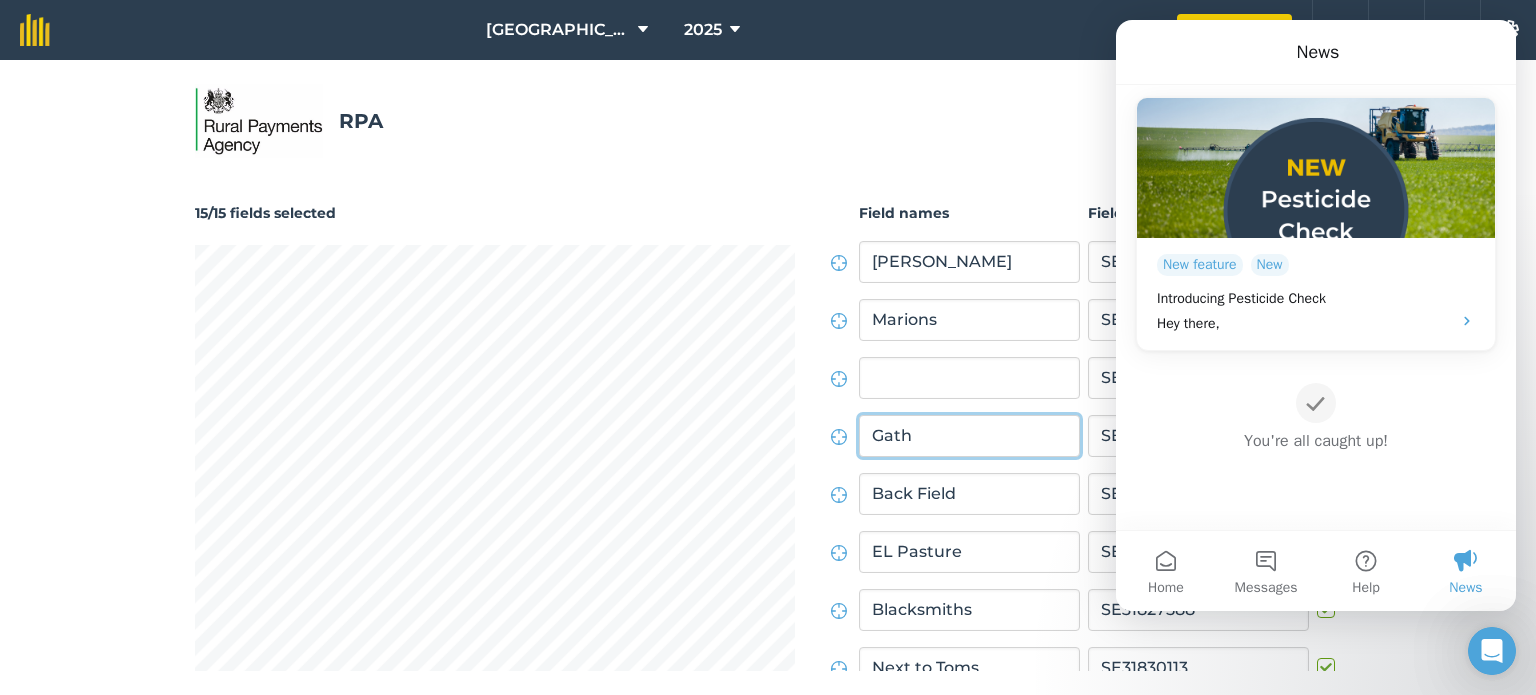 type on "Gath" 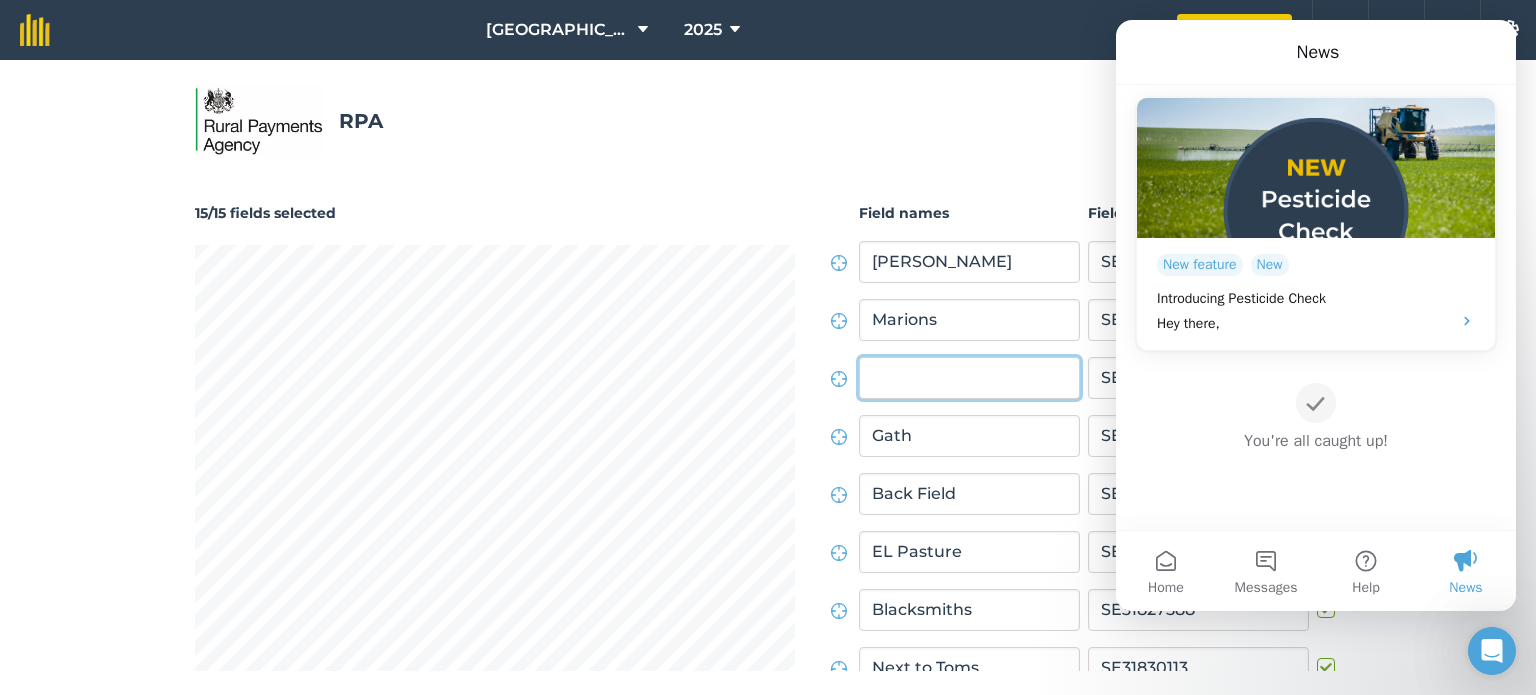 click at bounding box center [969, 378] 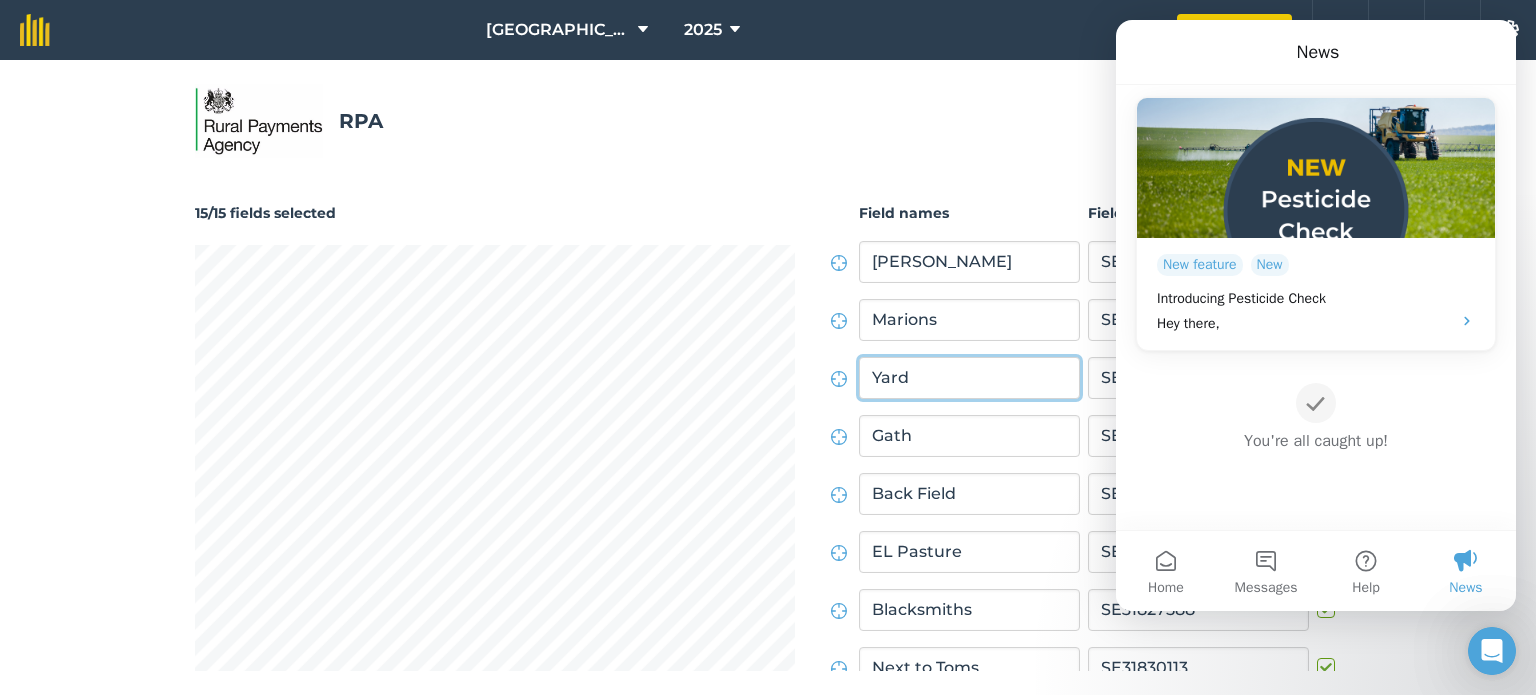 type on "Yard" 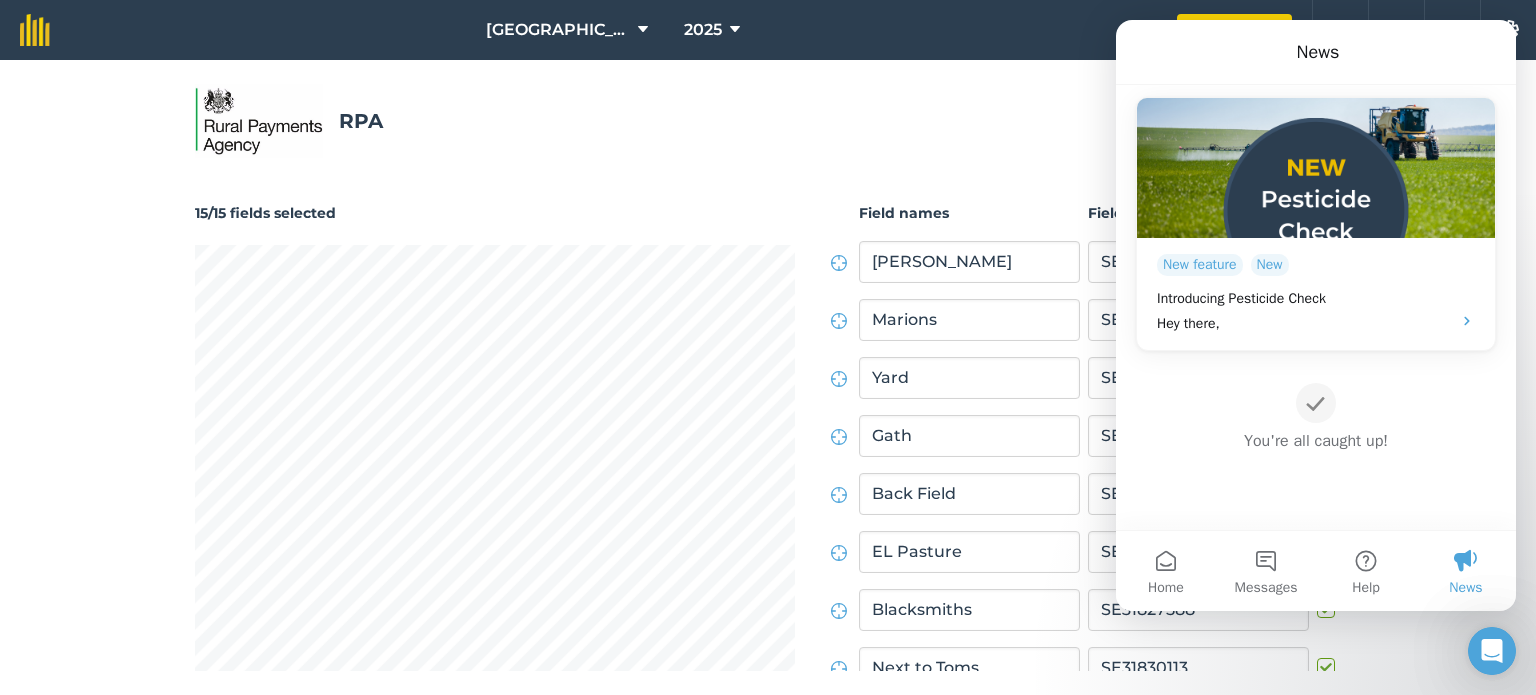 click on "15/15 fields selected" at bounding box center [495, 213] 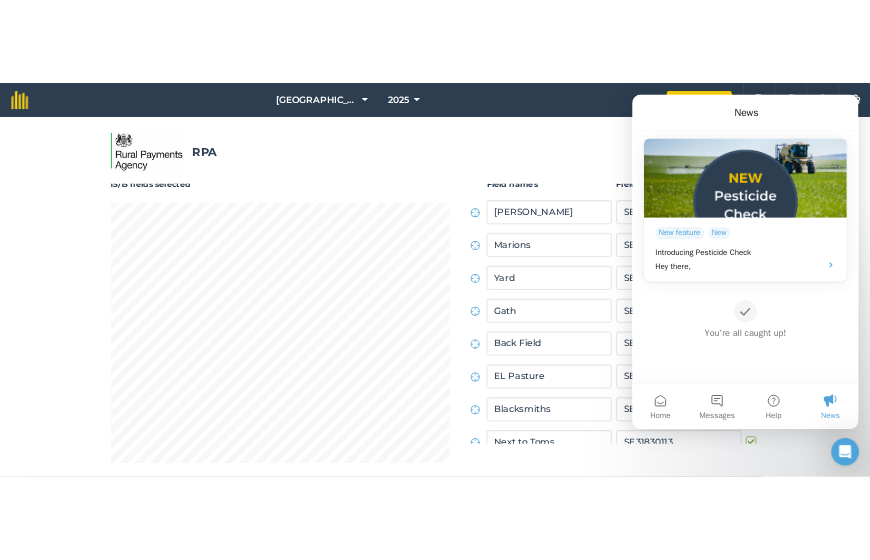 scroll, scrollTop: 0, scrollLeft: 0, axis: both 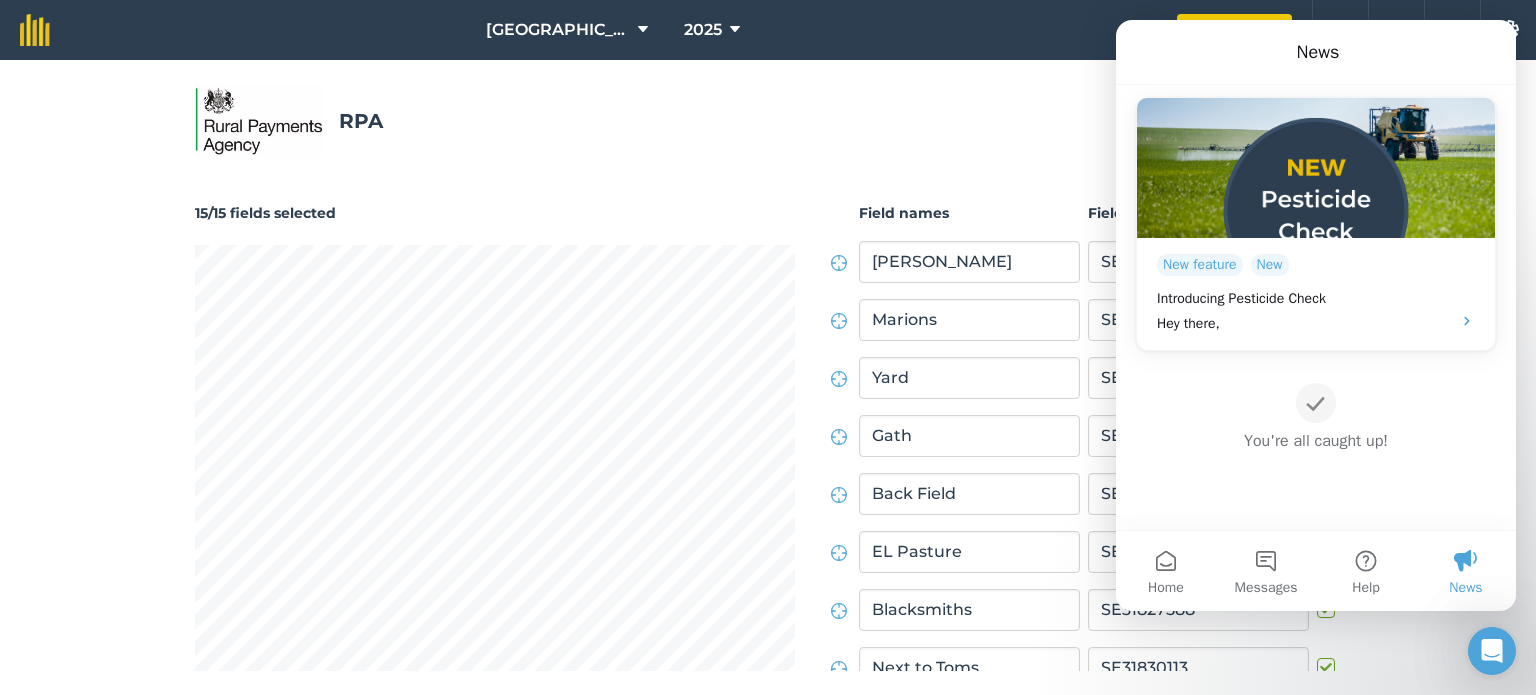 drag, startPoint x: 1244, startPoint y: 32, endPoint x: 1215, endPoint y: 63, distance: 42.44997 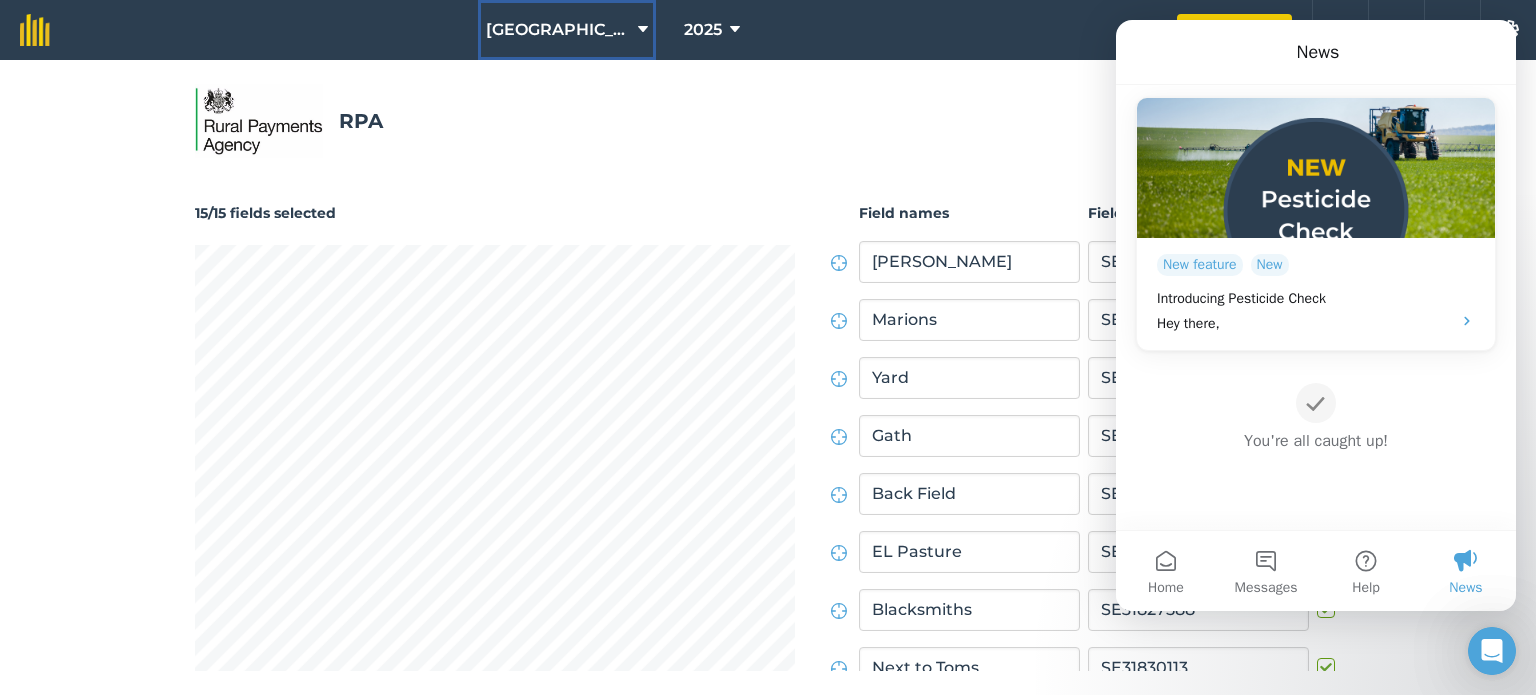 click at bounding box center (643, 30) 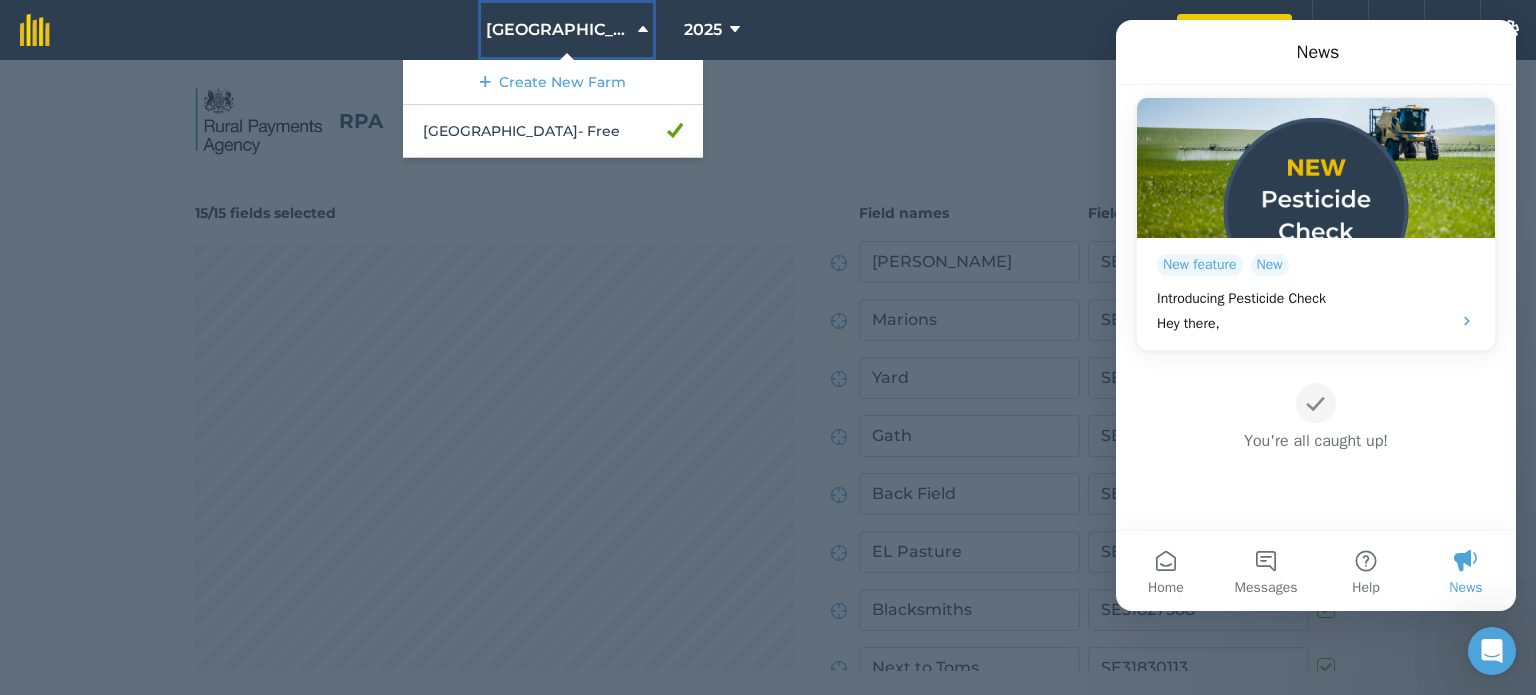 click at bounding box center [643, 30] 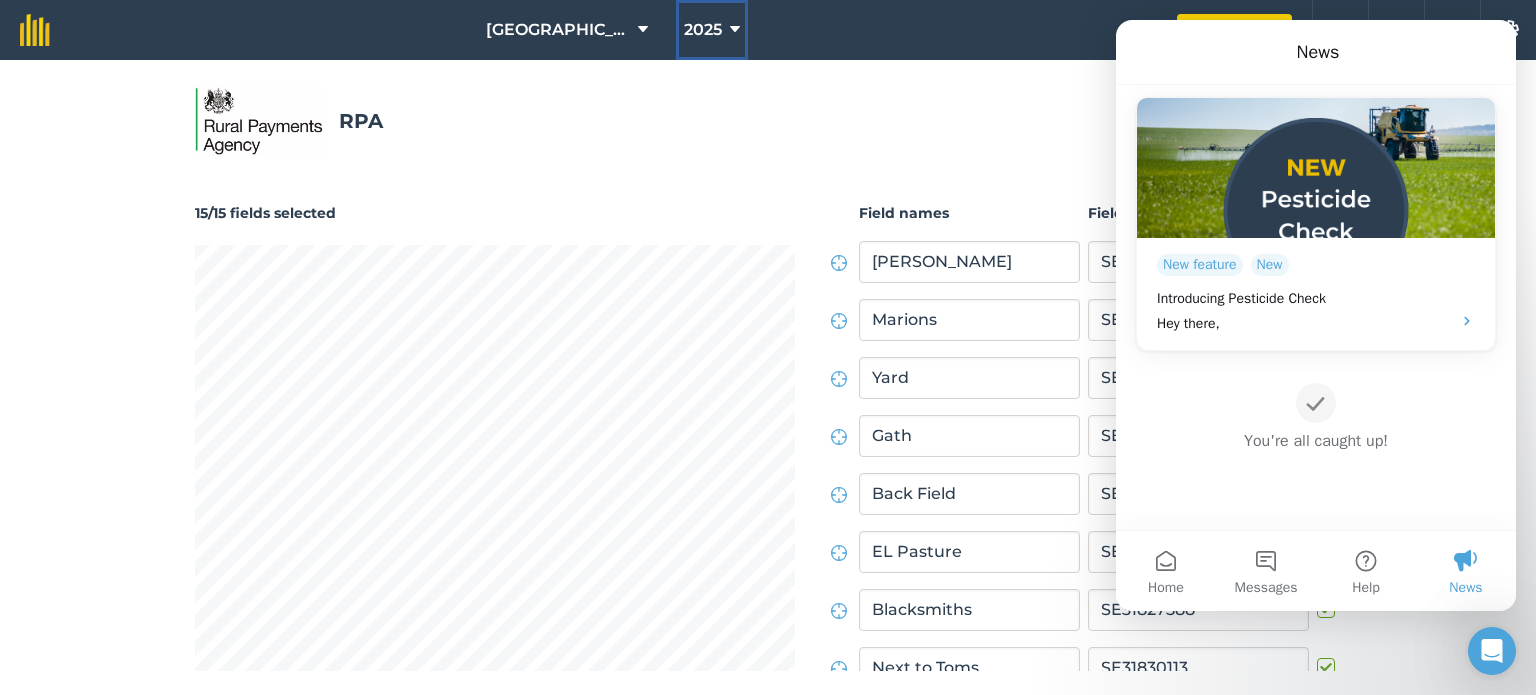 click on "2025" at bounding box center (712, 30) 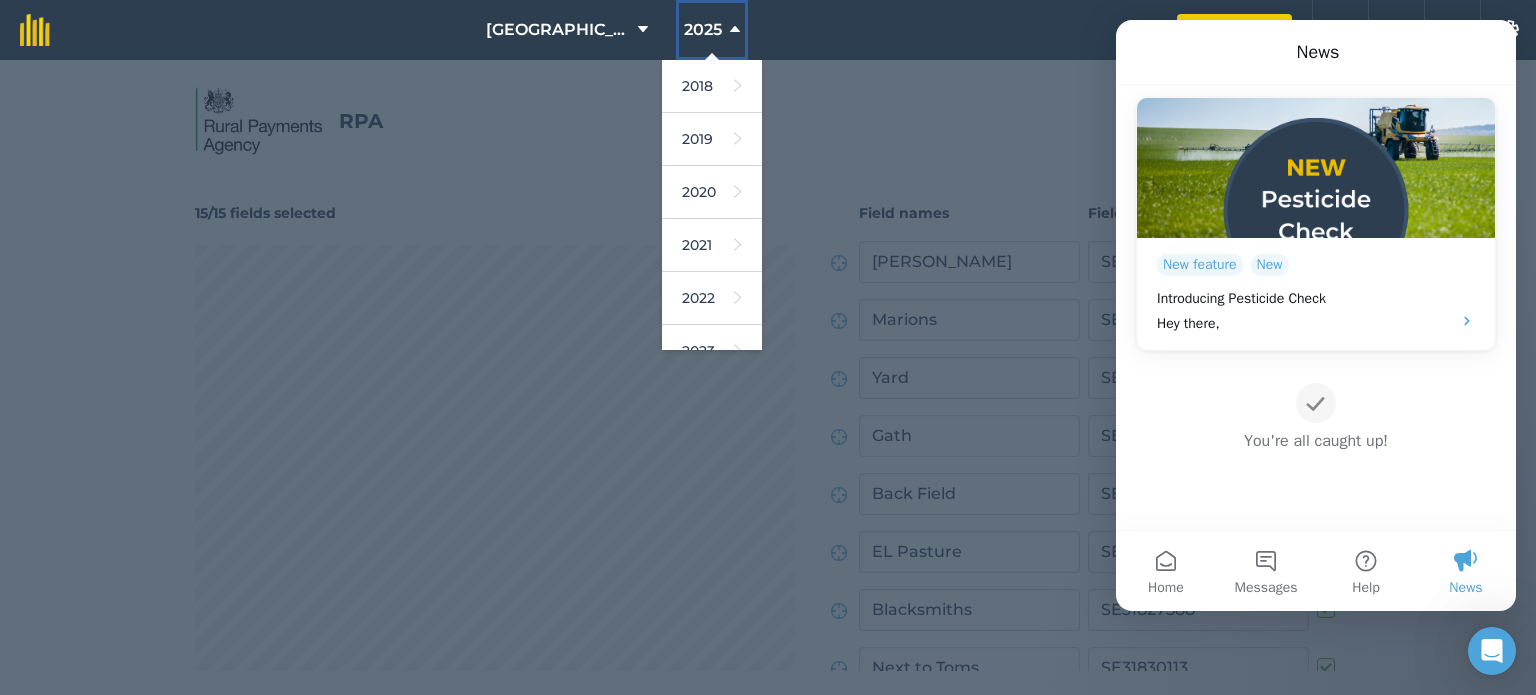 click on "2025" at bounding box center (712, 30) 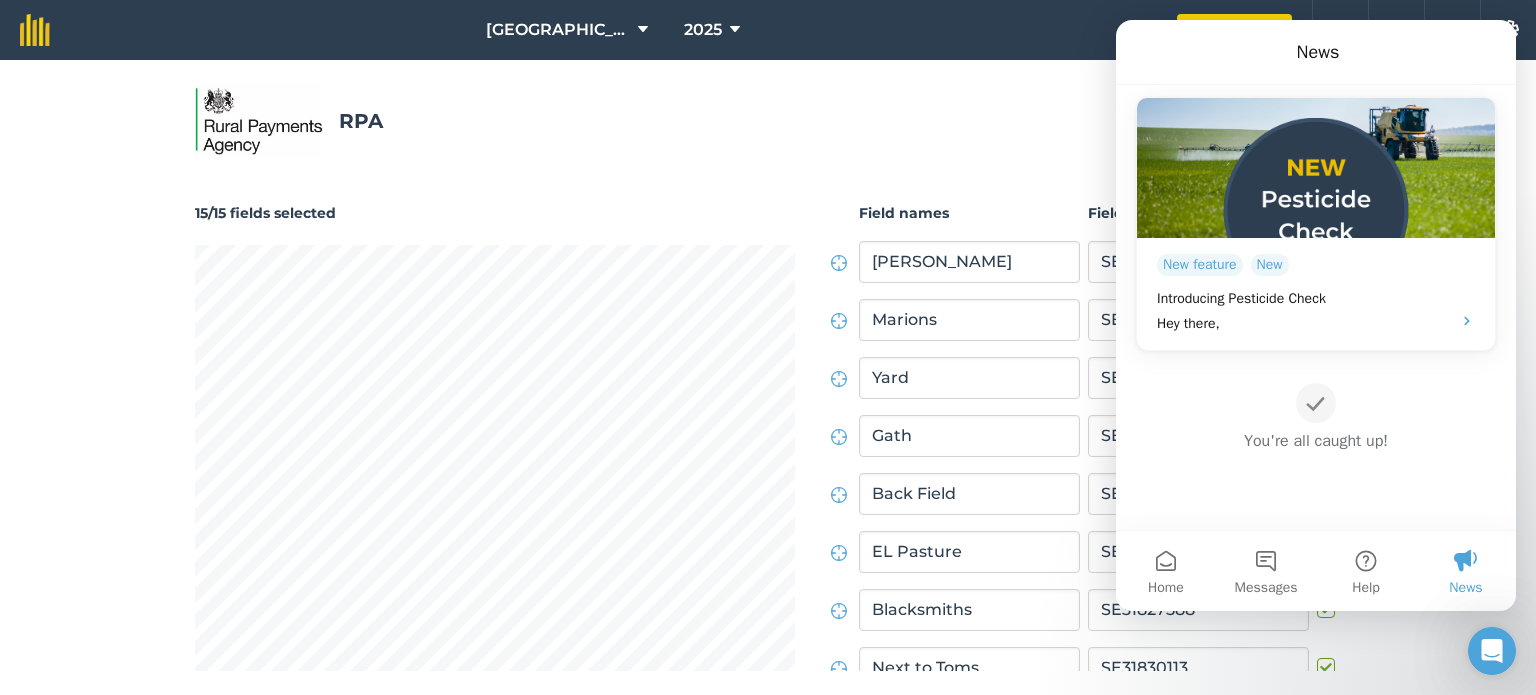 click on "RPA" at bounding box center [768, 121] 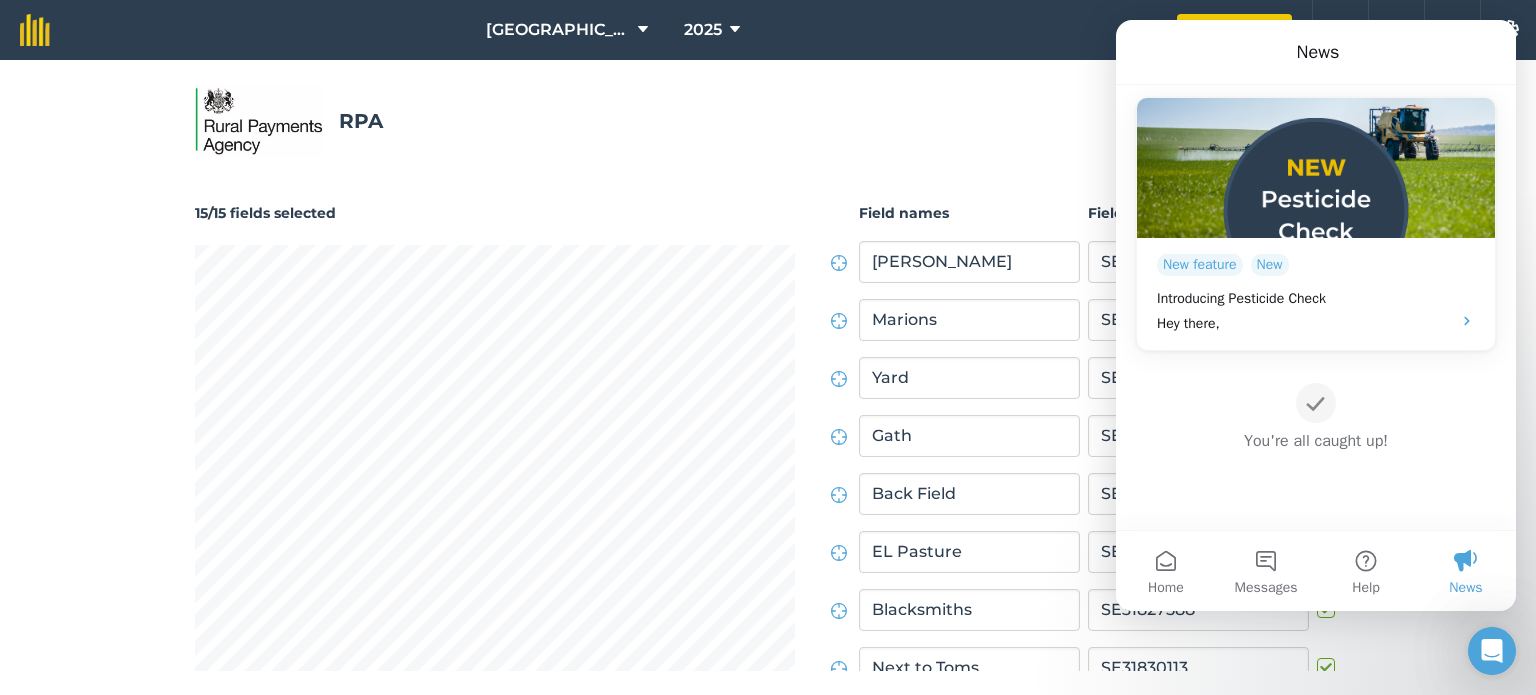 click on "RPA 15/15 fields selected Create fields Field names Field IDs Curtis SE30837637 Marions SE30838056 Yard SE30838164 Gath SE30838962 Back Field SE30839240 EL Pasture SE31825599 Blacksmiths SE31827588 Next to Toms SE31830113 Toms Own SE31830423 Howe Hill SE31832902 SE31839123 Burneston SE31844294 Eves Wood SE32820395 Sewage Beds SE32830250 Old Pasture SE32831717" at bounding box center [768, 377] 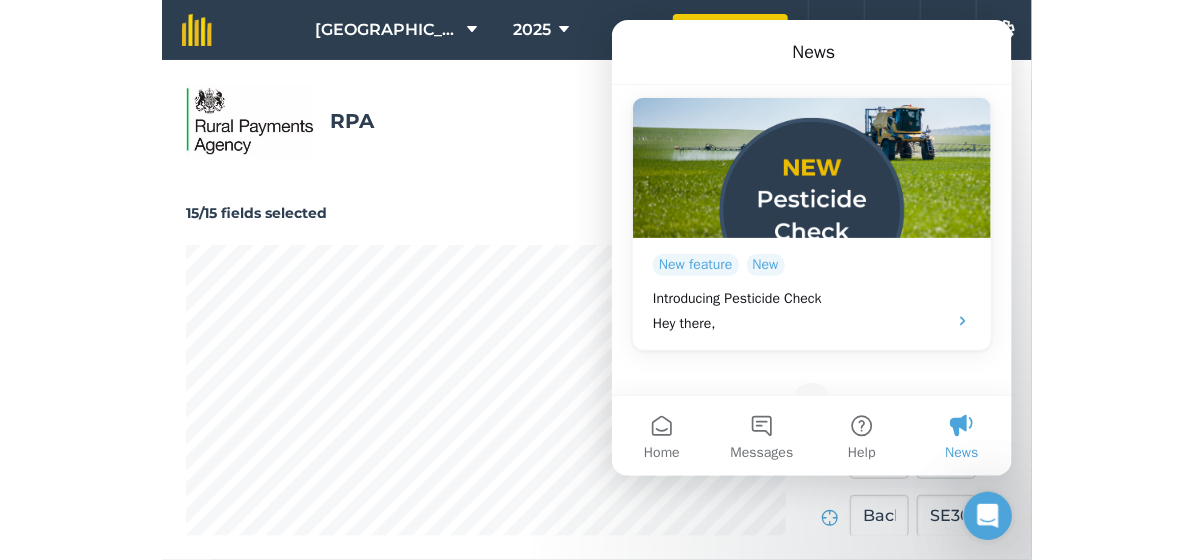 scroll, scrollTop: 227, scrollLeft: 0, axis: vertical 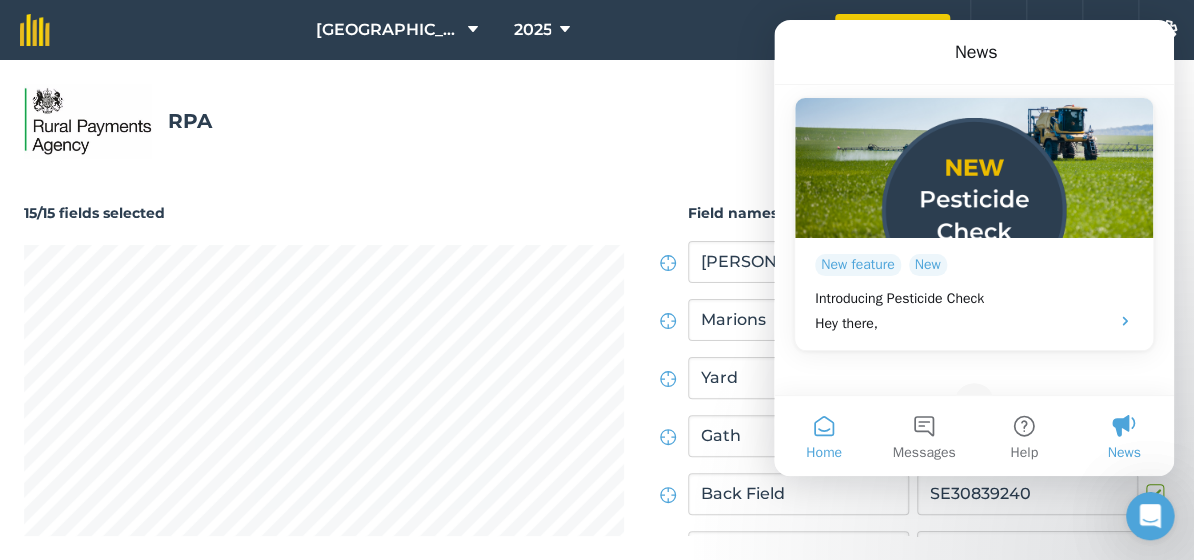 click on "Home" at bounding box center (824, 436) 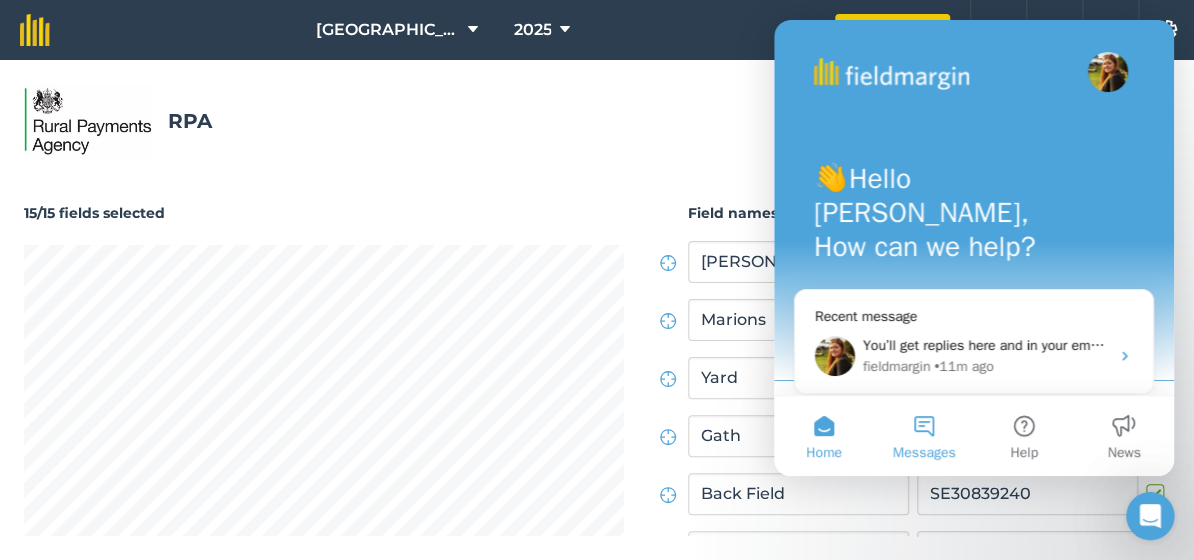 click on "Messages" at bounding box center [924, 436] 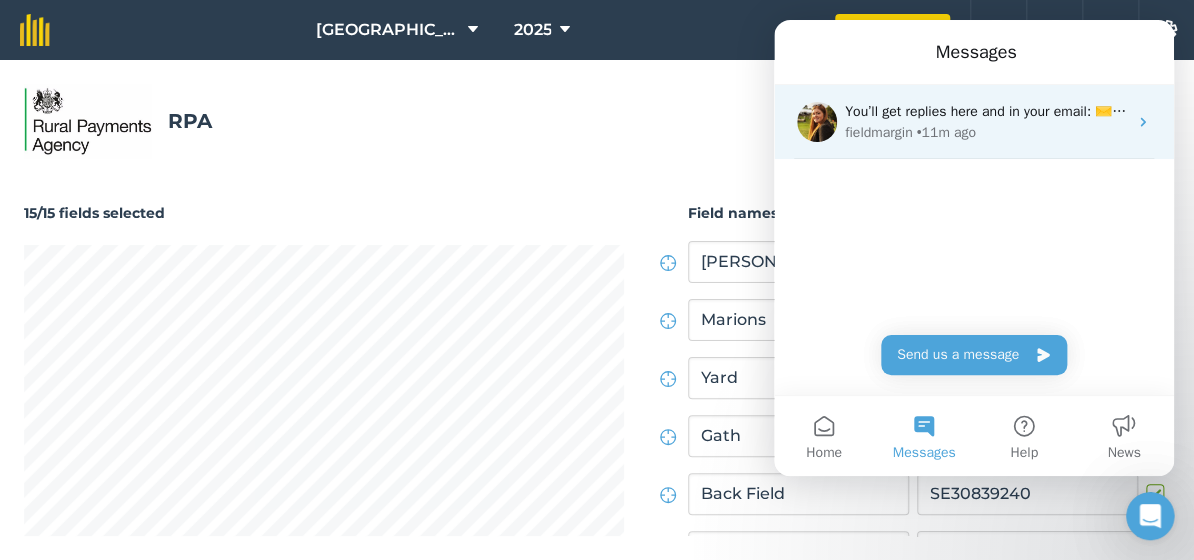 click on "fieldmargin •  11m ago" at bounding box center [986, 132] 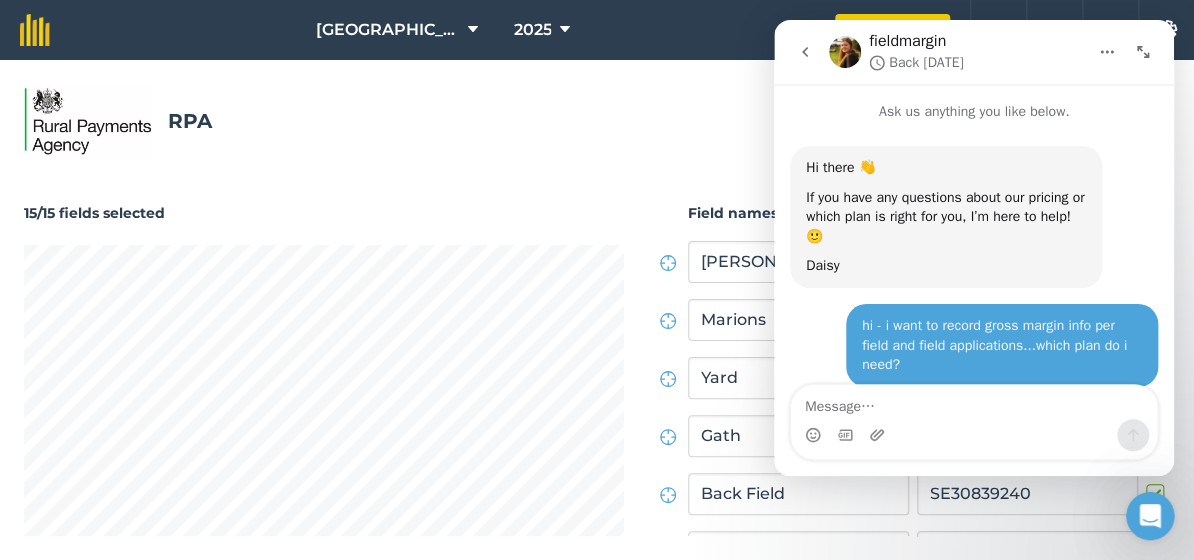 scroll, scrollTop: 227, scrollLeft: 0, axis: vertical 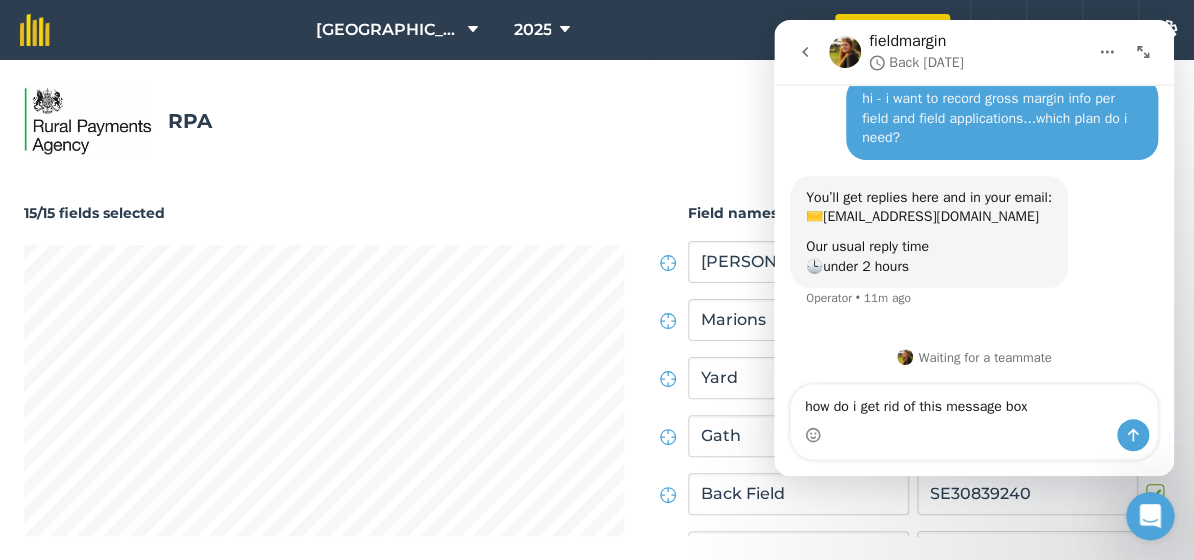 type on "how do i get rid of this message box?" 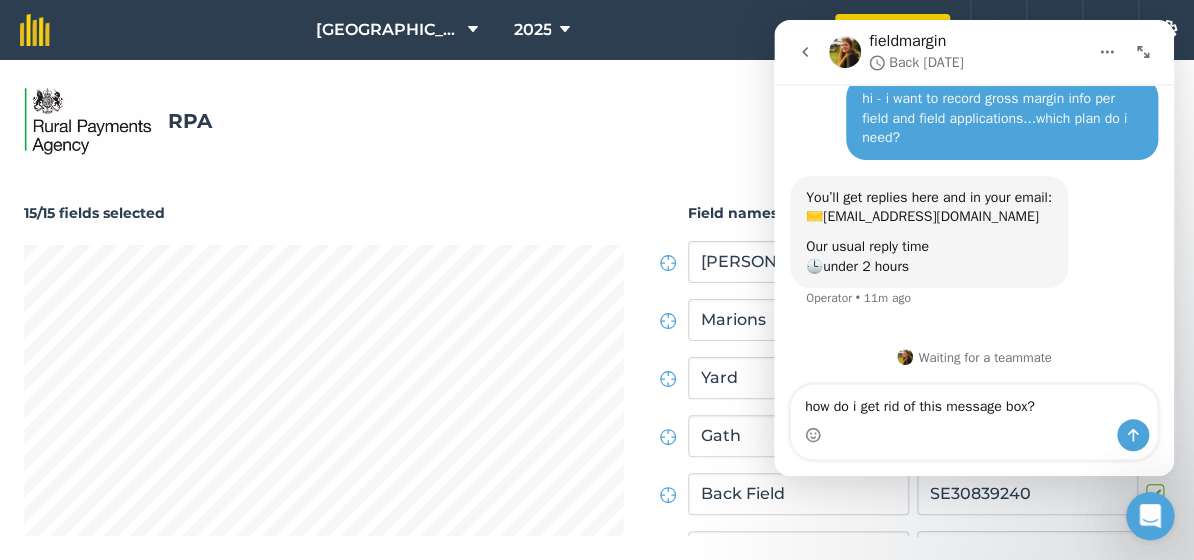 type 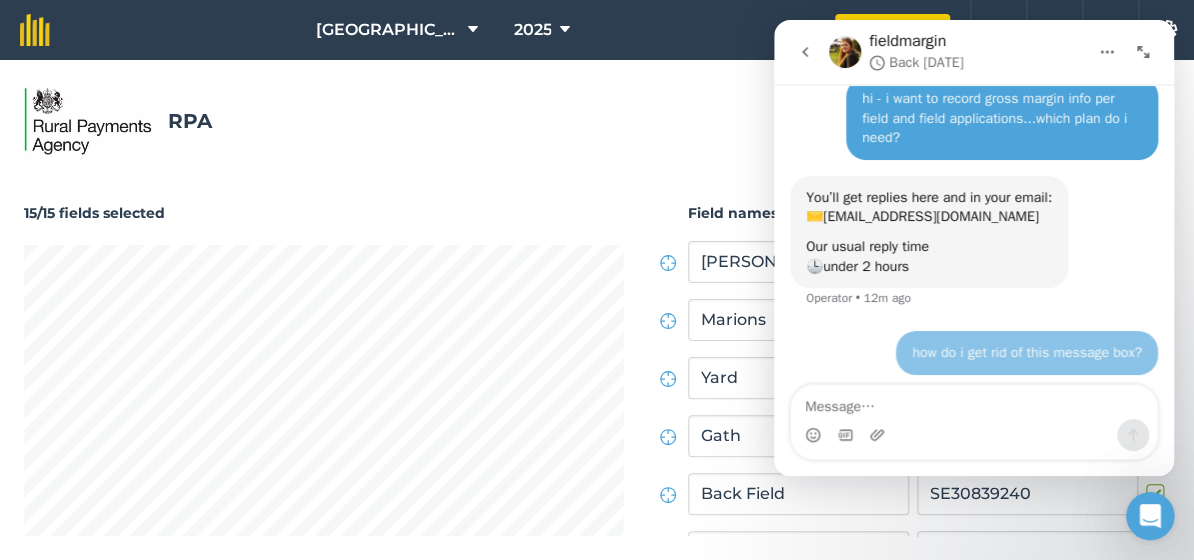 scroll, scrollTop: 287, scrollLeft: 0, axis: vertical 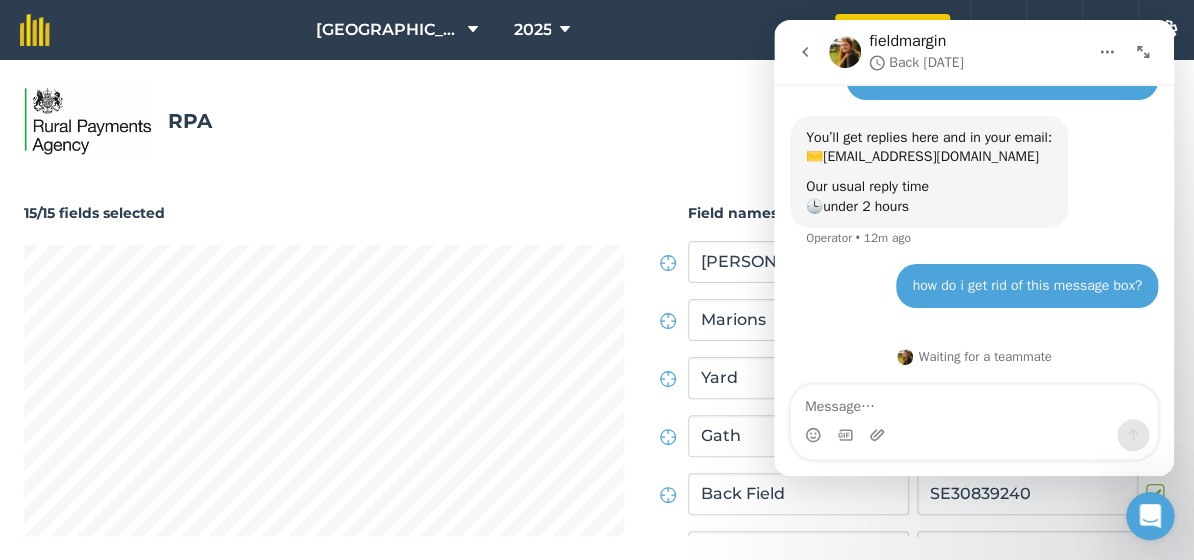 click on "RPA" at bounding box center (597, 121) 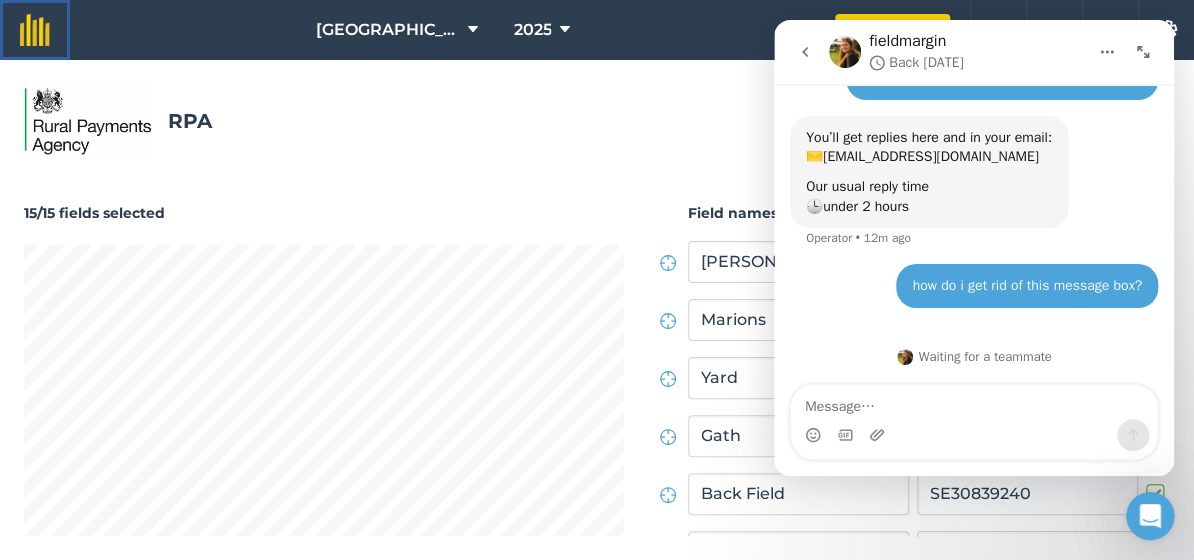 click at bounding box center [35, 30] 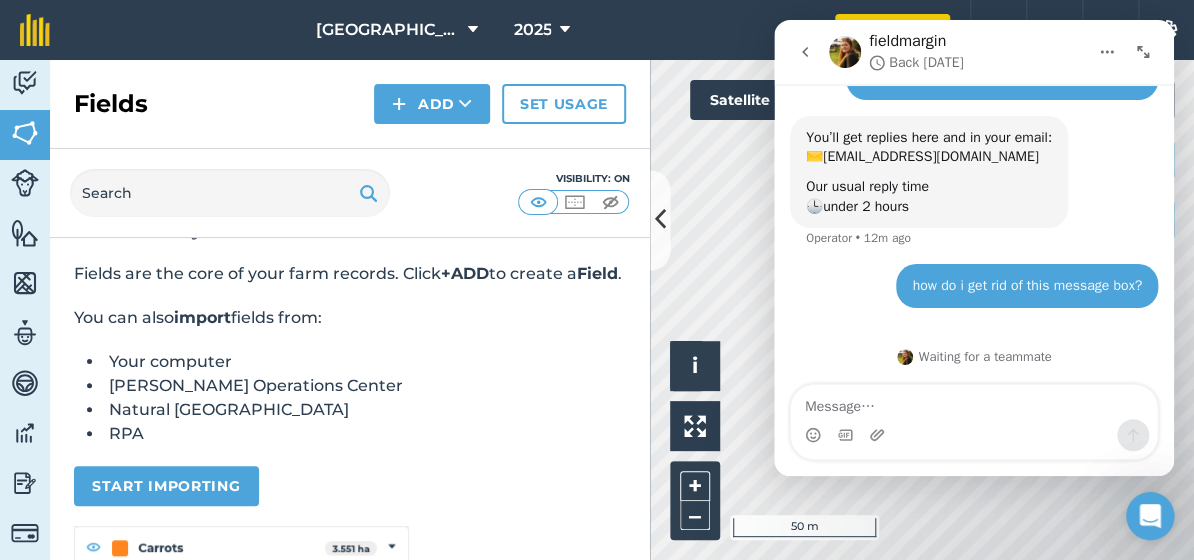 scroll, scrollTop: 0, scrollLeft: 0, axis: both 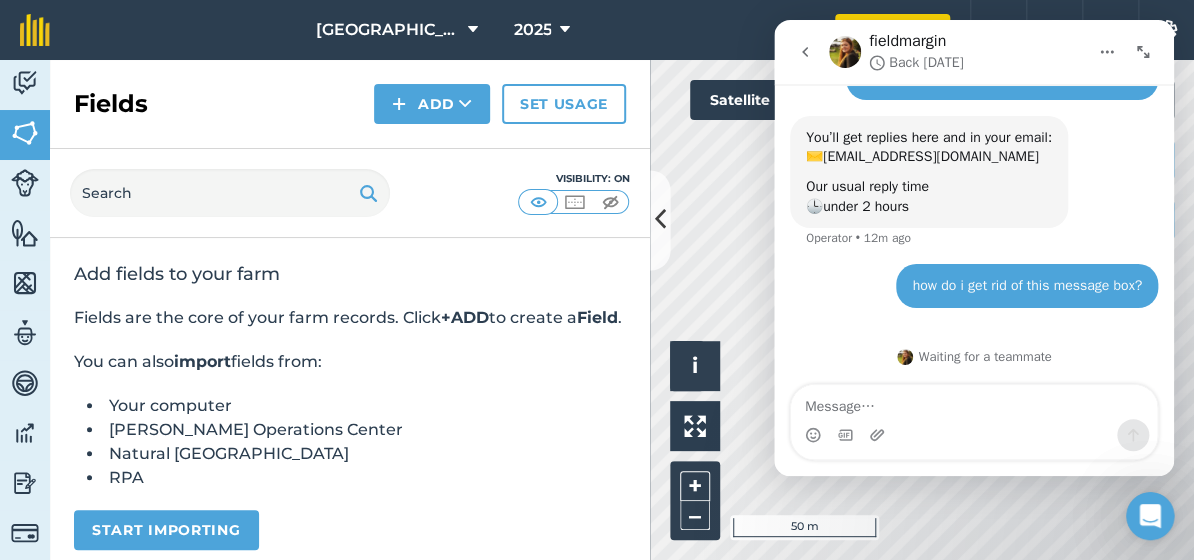 click on "Fields" at bounding box center (111, 104) 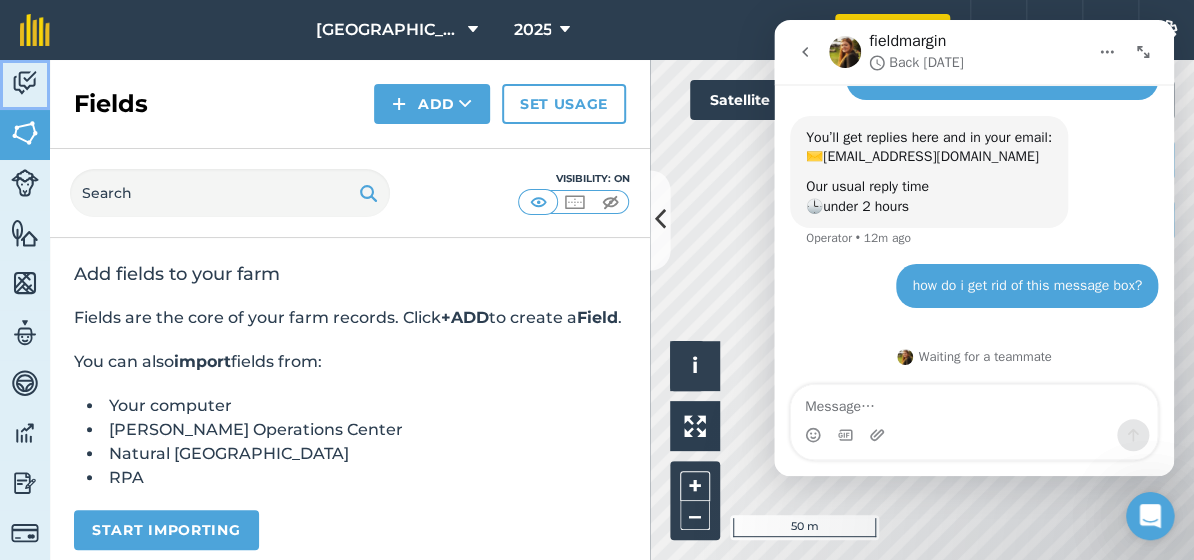 click at bounding box center [25, 83] 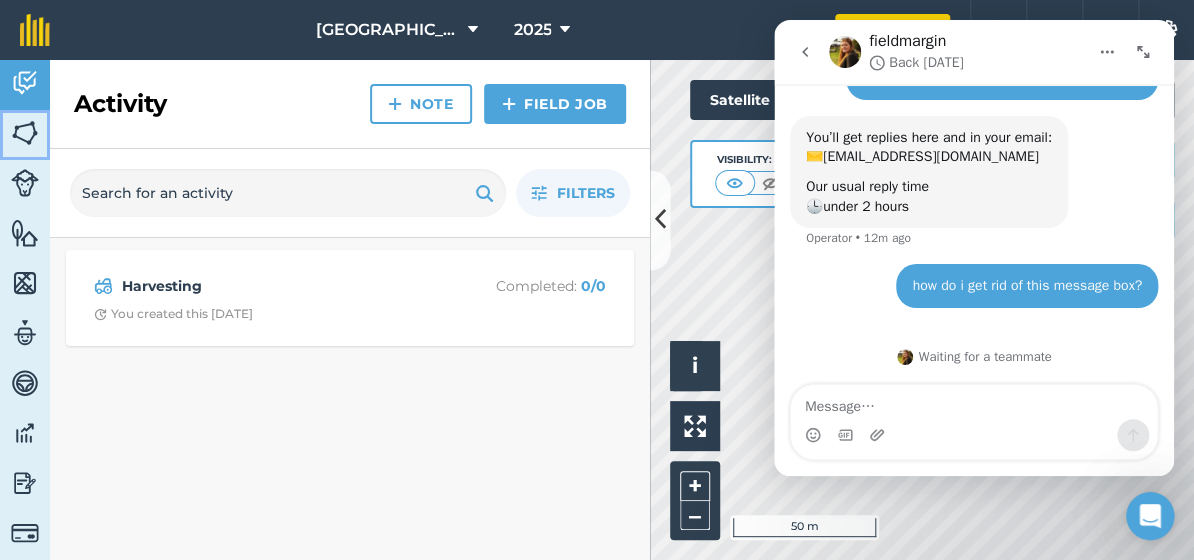 click at bounding box center [25, 133] 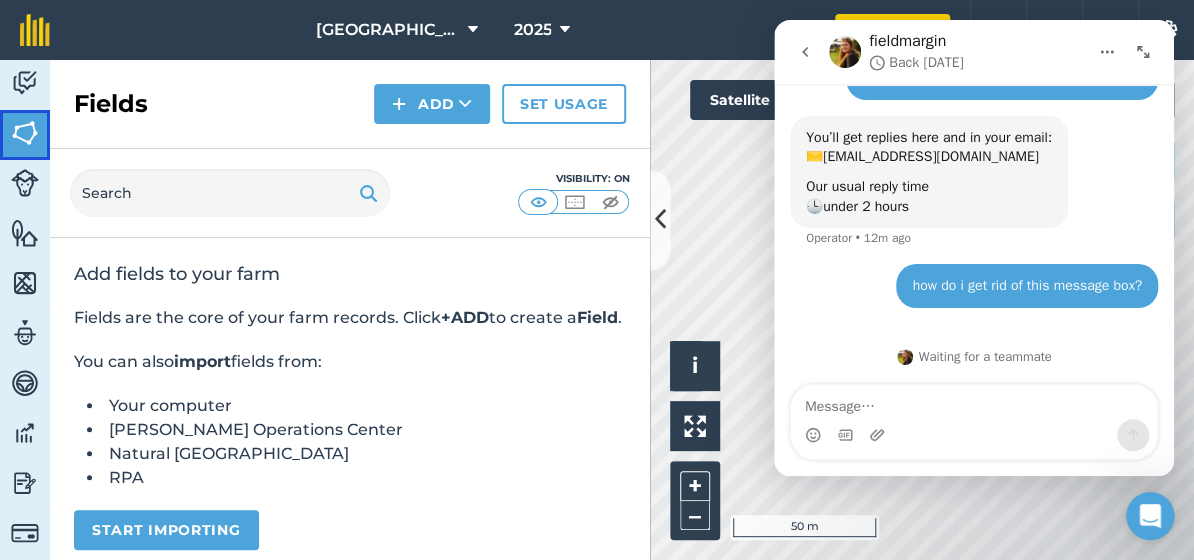 scroll, scrollTop: 0, scrollLeft: 0, axis: both 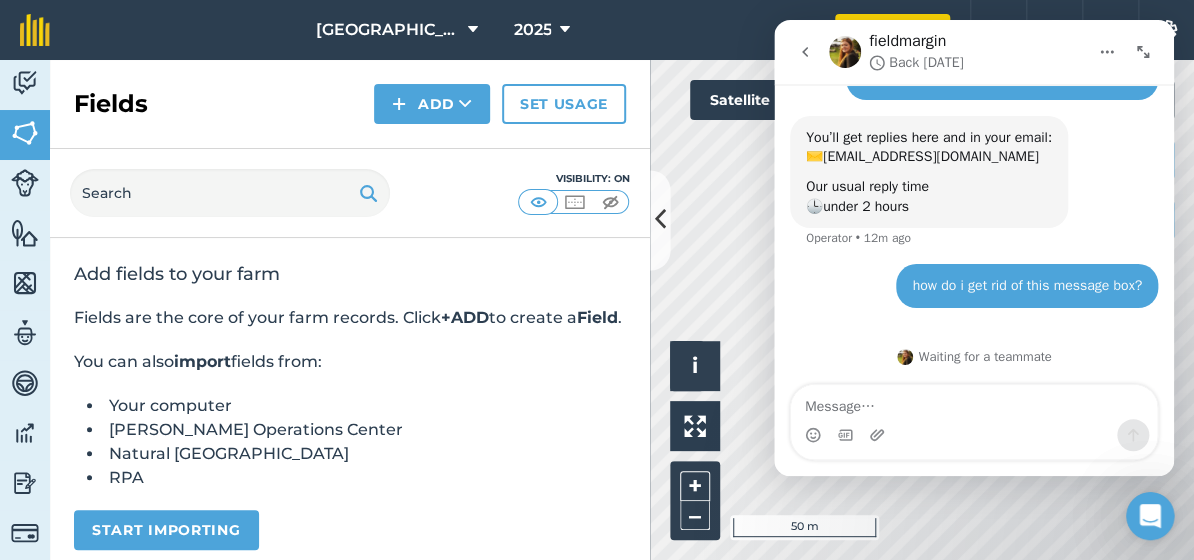 click 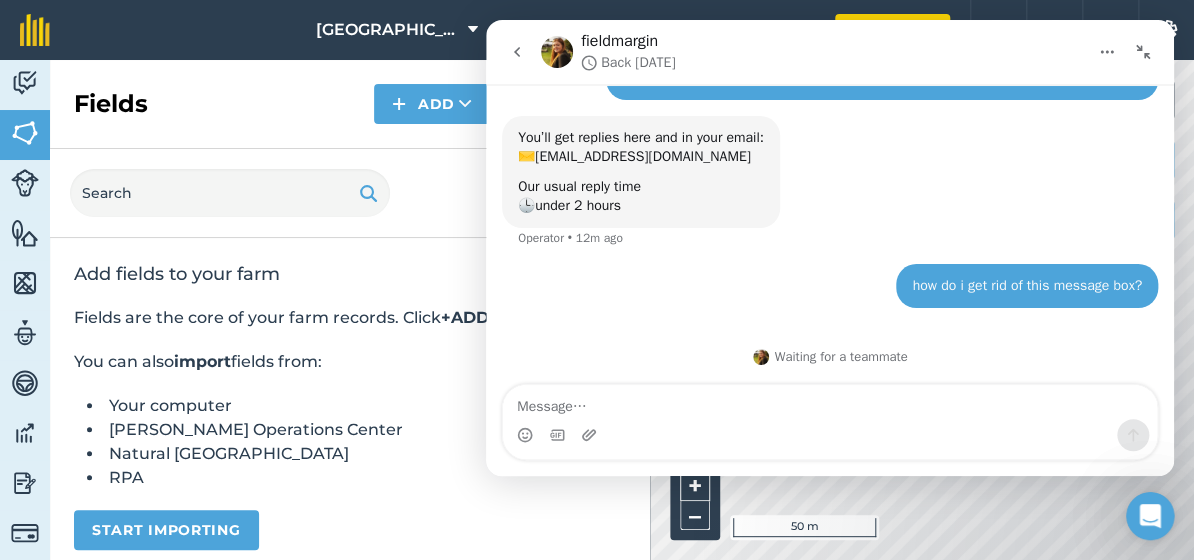 click 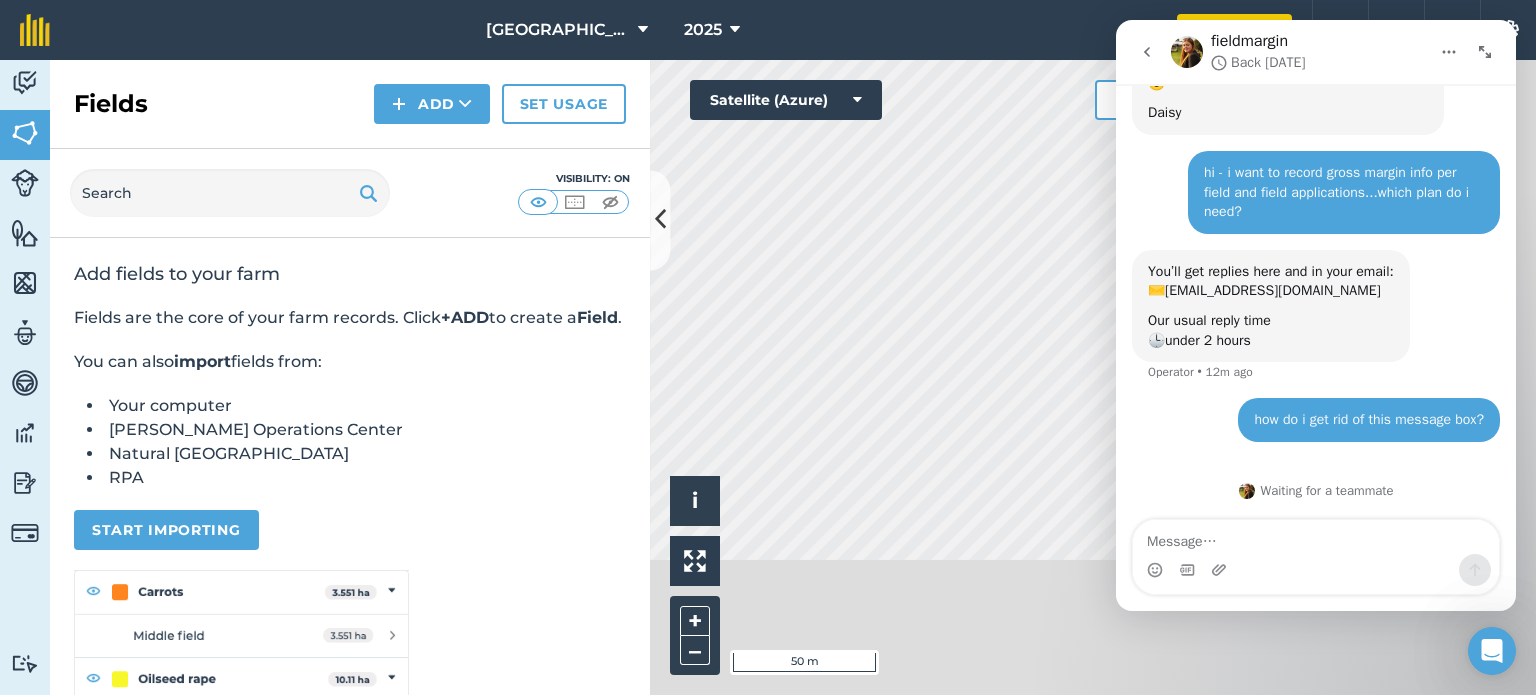 scroll, scrollTop: 152, scrollLeft: 0, axis: vertical 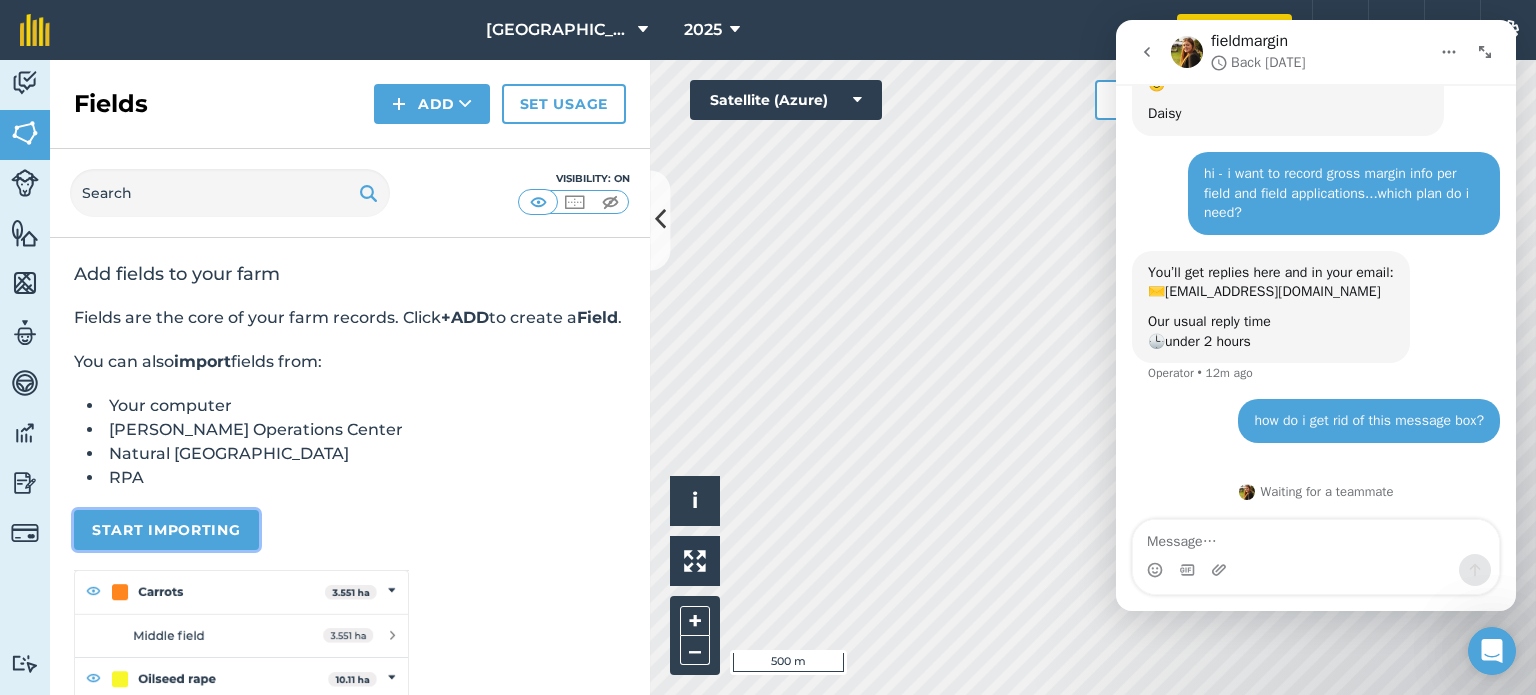 click on "Start importing" at bounding box center (166, 530) 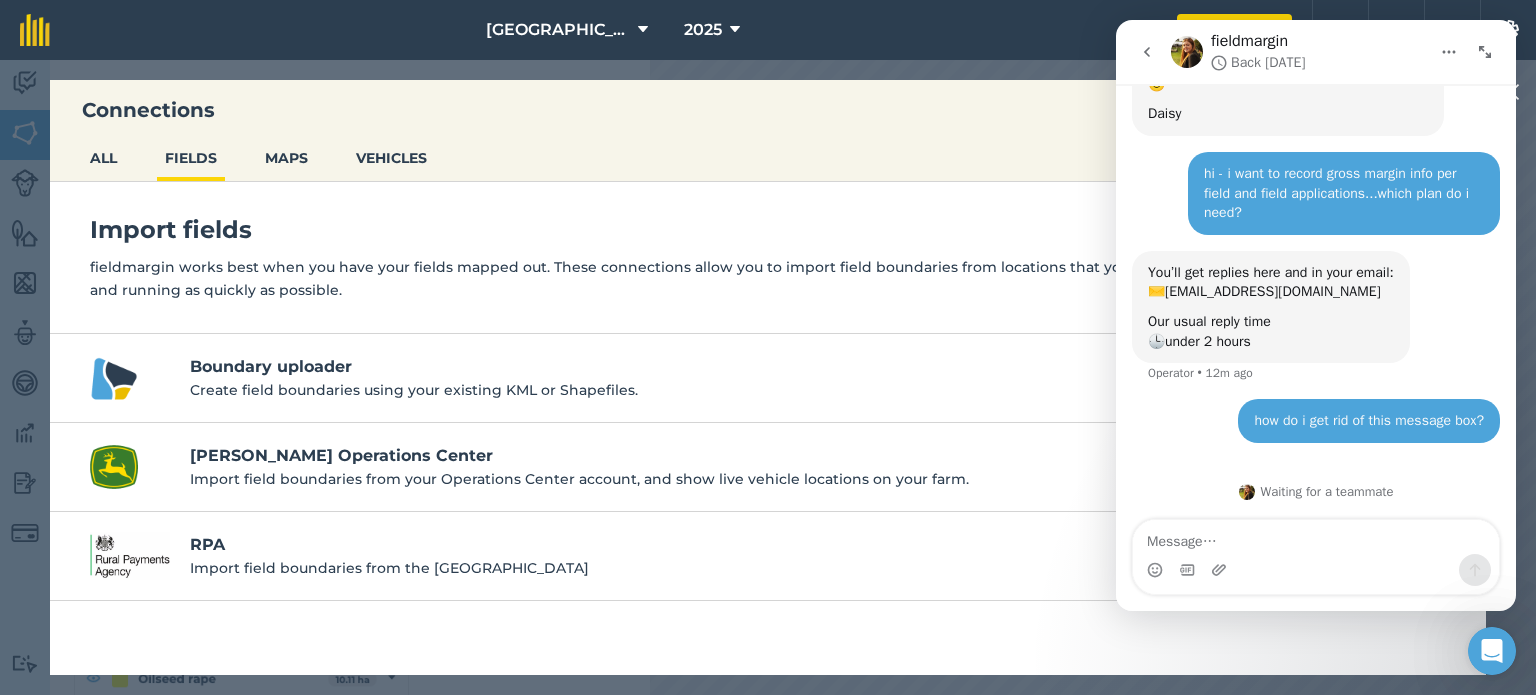 click on "RPA" at bounding box center [804, 545] 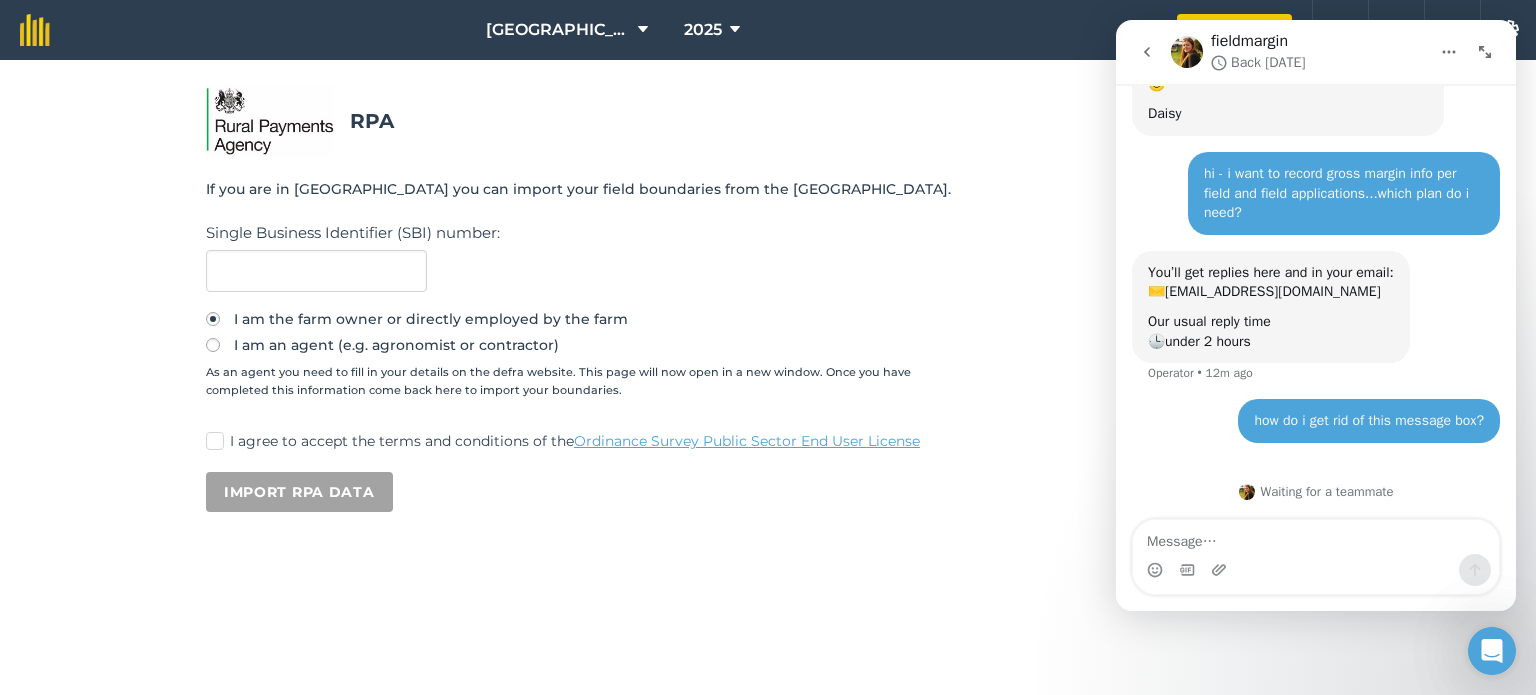 click on "Single Business Identifier (SBI) number :" at bounding box center (768, 233) 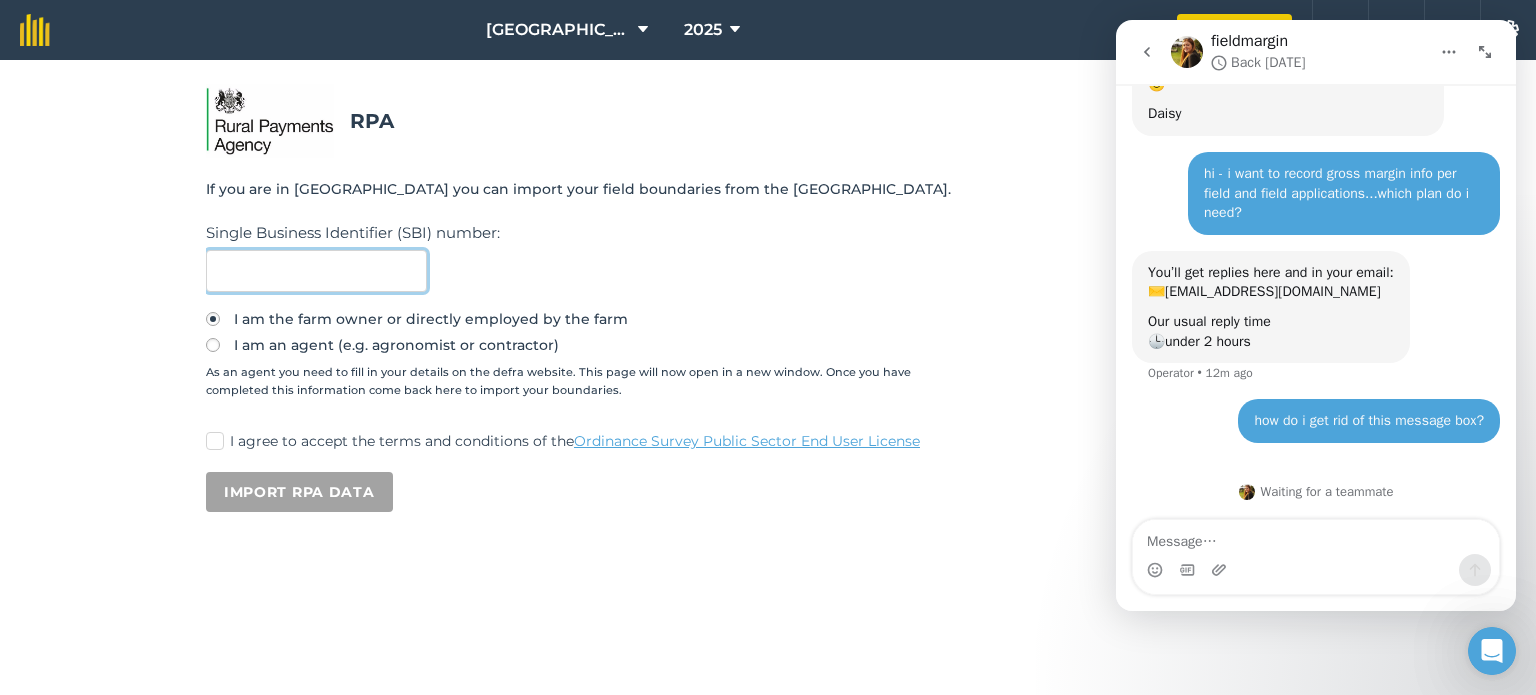 click at bounding box center (316, 271) 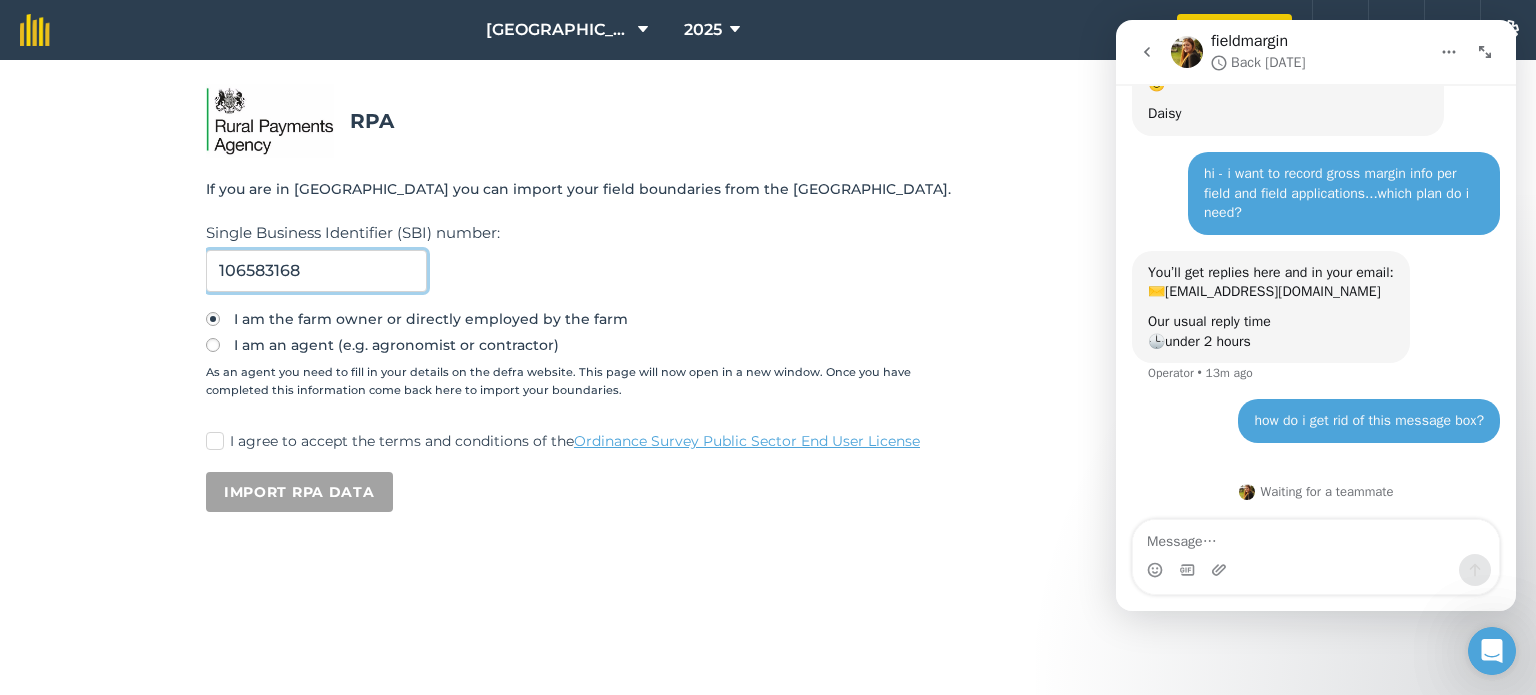 type on "106583168" 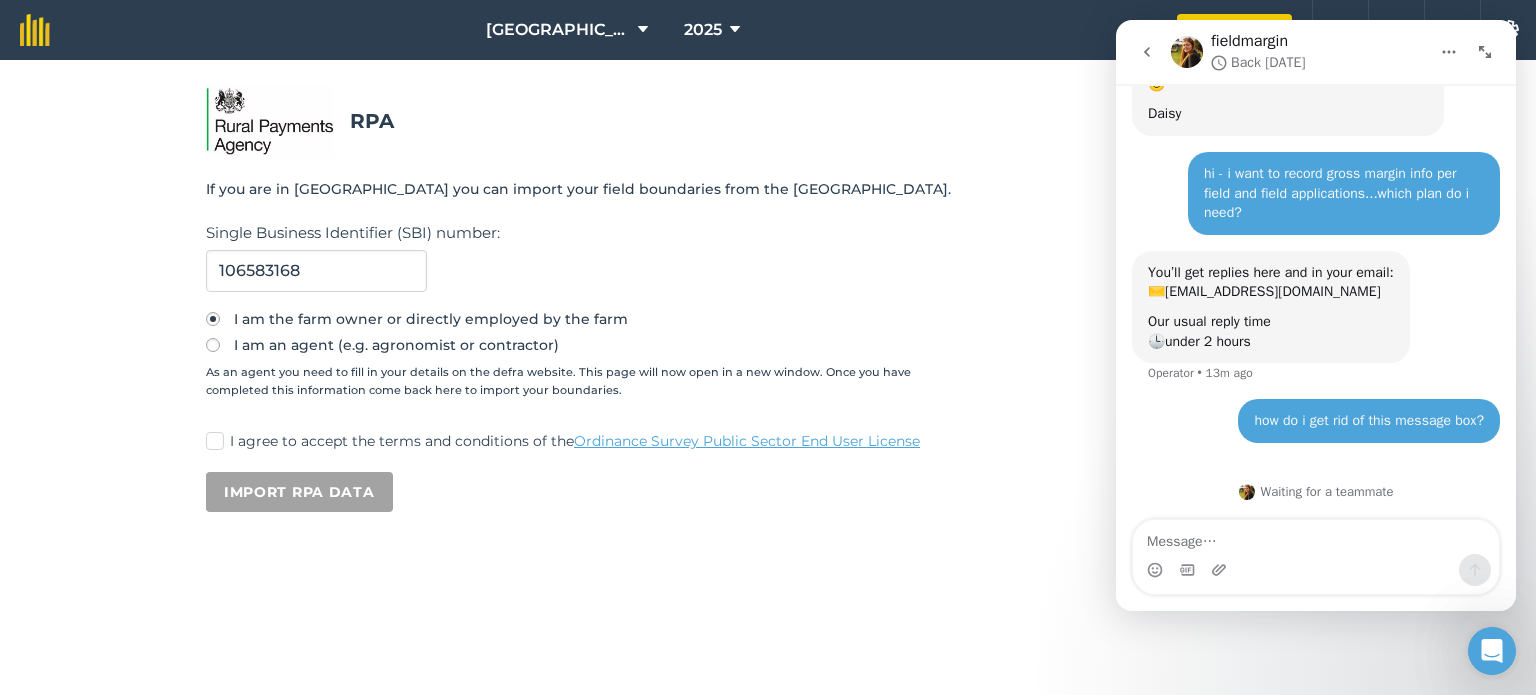 click on "I agree to accept the terms and conditions of the  Ordinance Survey Public Sector End User License" at bounding box center [780, 441] 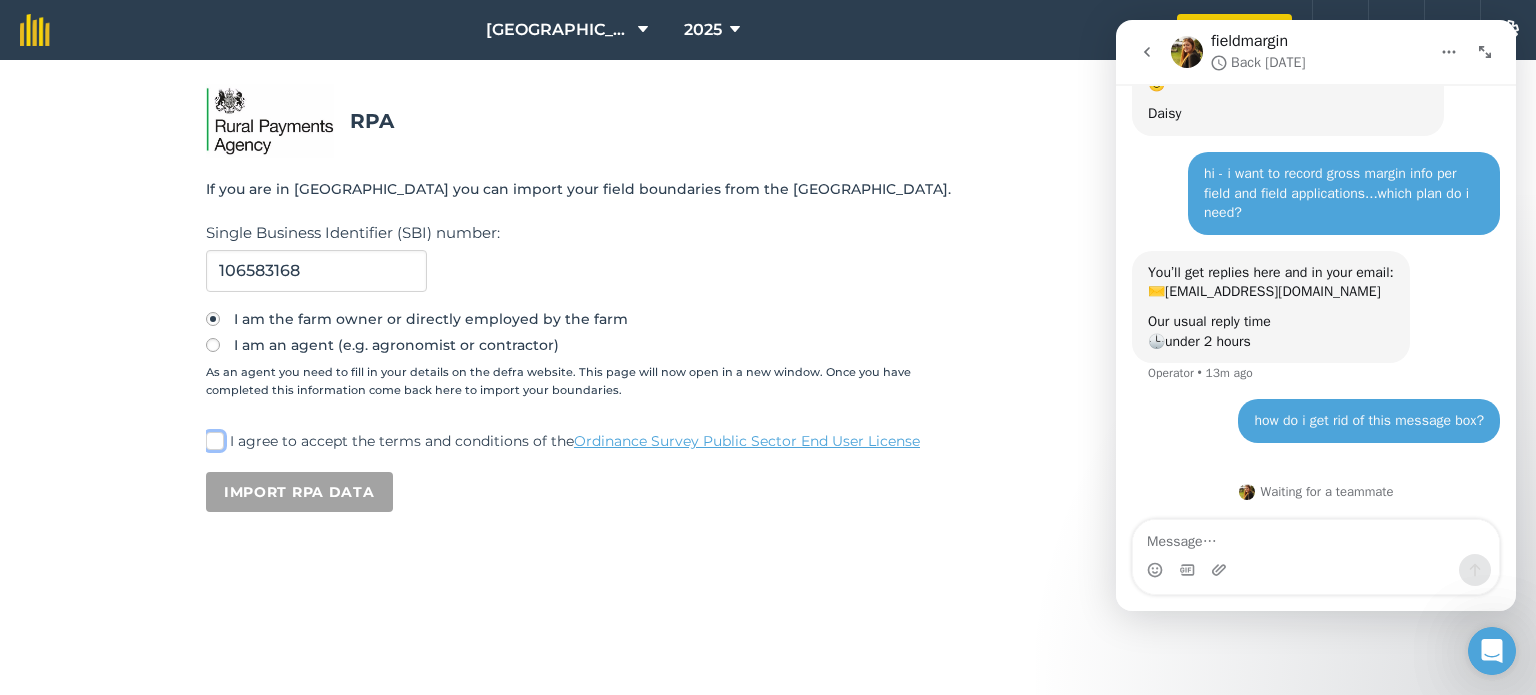 click on "I agree to accept the terms and conditions of the  Ordinance Survey Public Sector End User License" at bounding box center (212, 437) 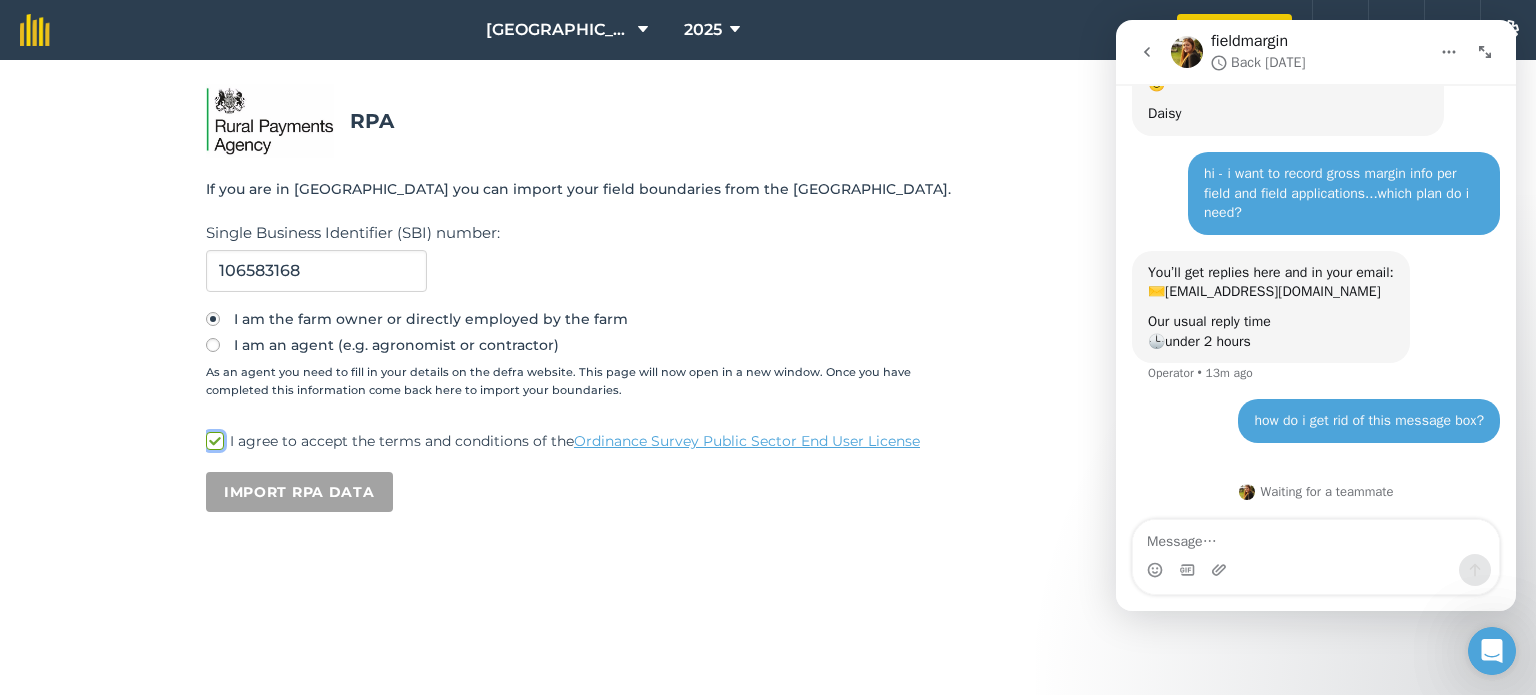 checkbox on "true" 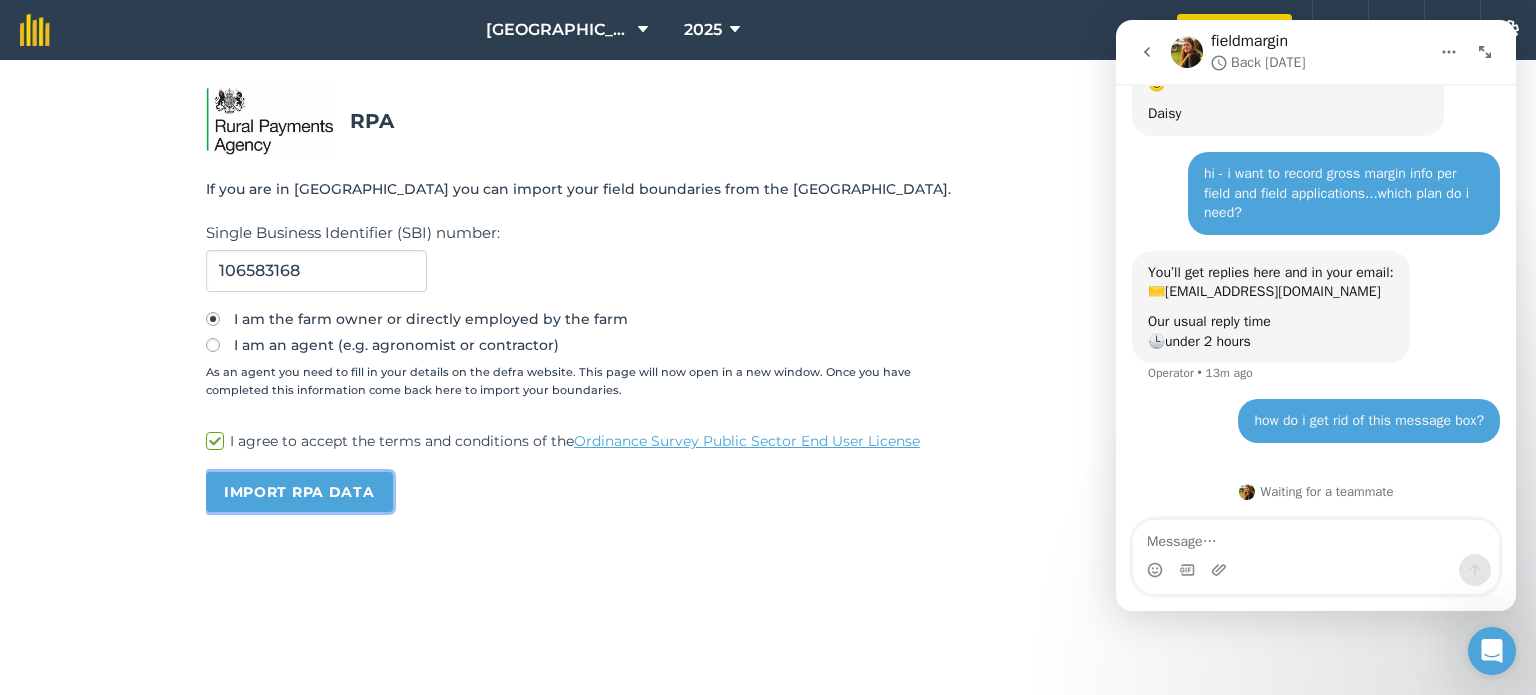 click on "Import RPA data" at bounding box center (299, 492) 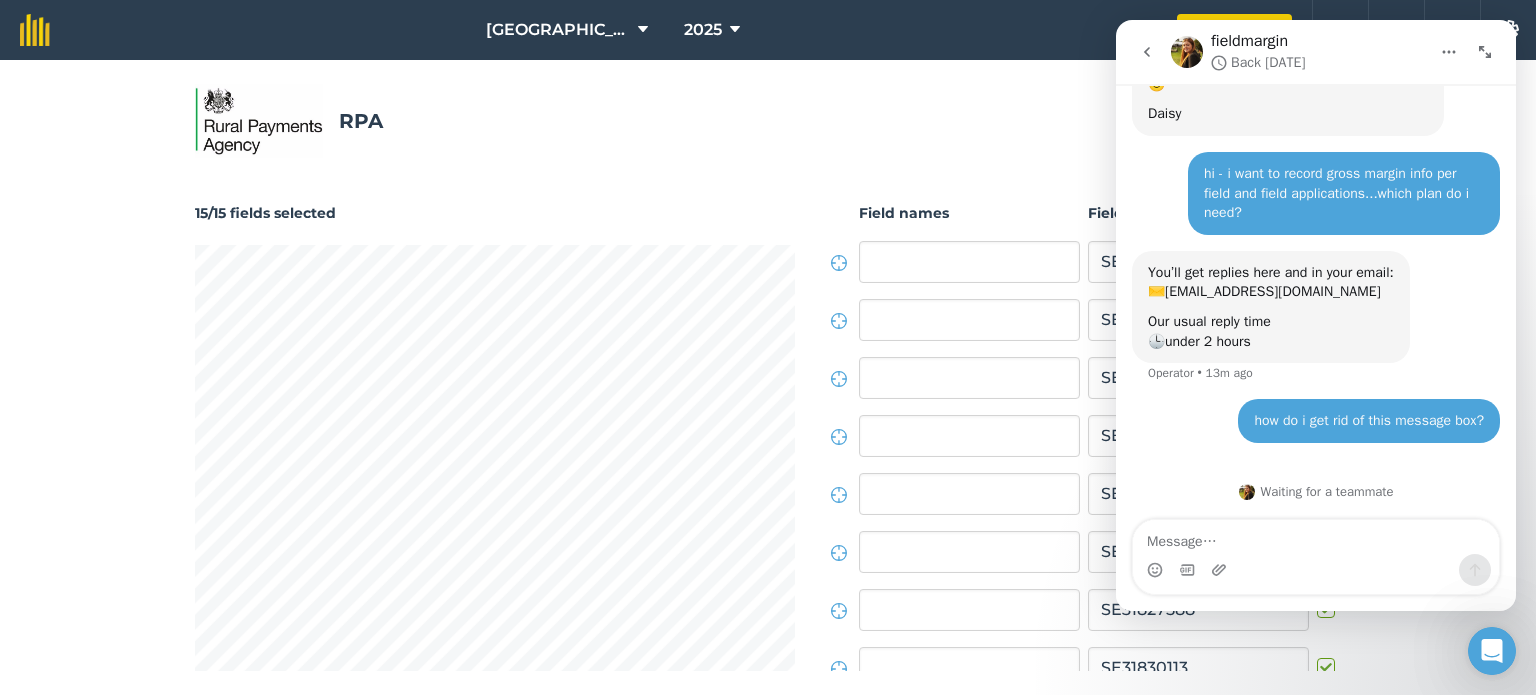 click on "RPA 15/15 fields selected Create fields Field names Field IDs SE30837637 SE30838056 SE30838164 SE30838962 SE30839240 SE31825599 SE31827588 SE31830113 SE31830423 SE31832902 SE31839123 SE31844294 SE32820395 SE32830250 SE32831717" at bounding box center (768, 377) 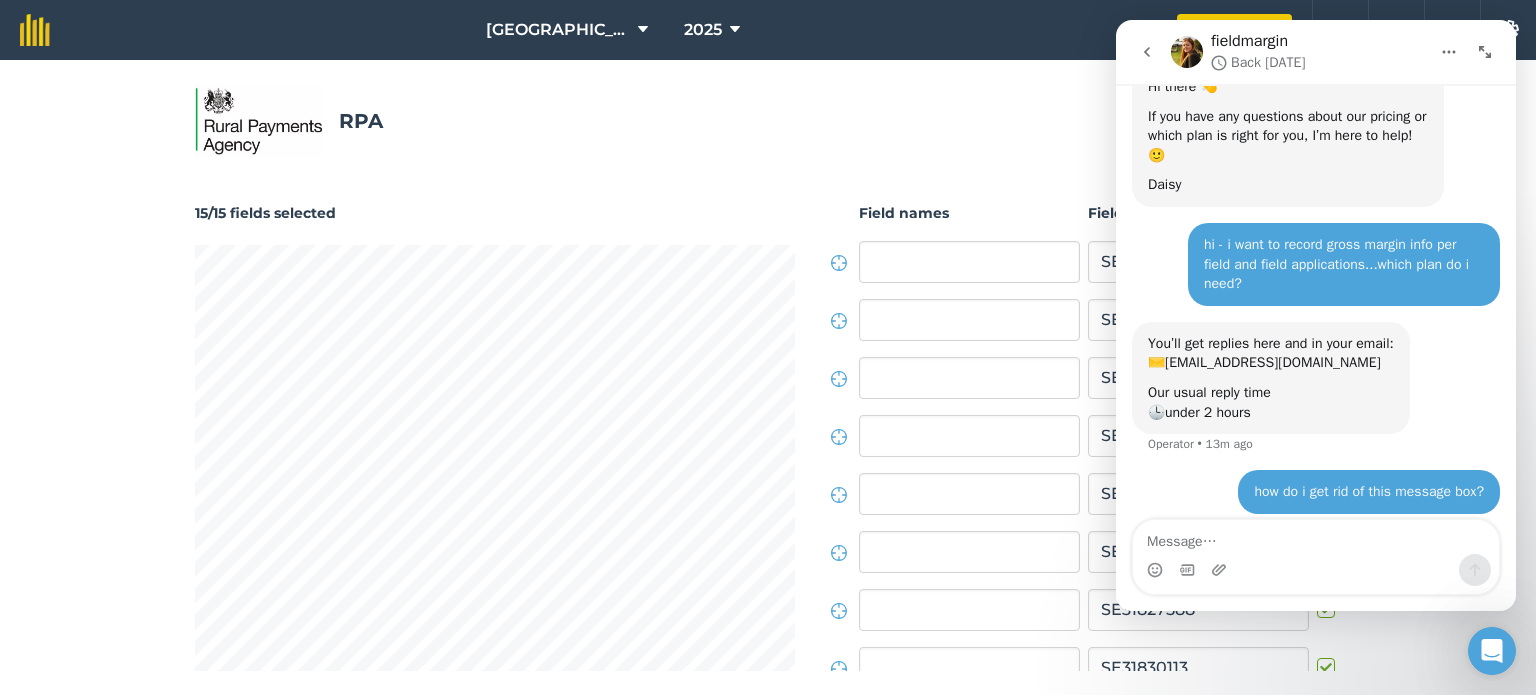 scroll, scrollTop: 62, scrollLeft: 0, axis: vertical 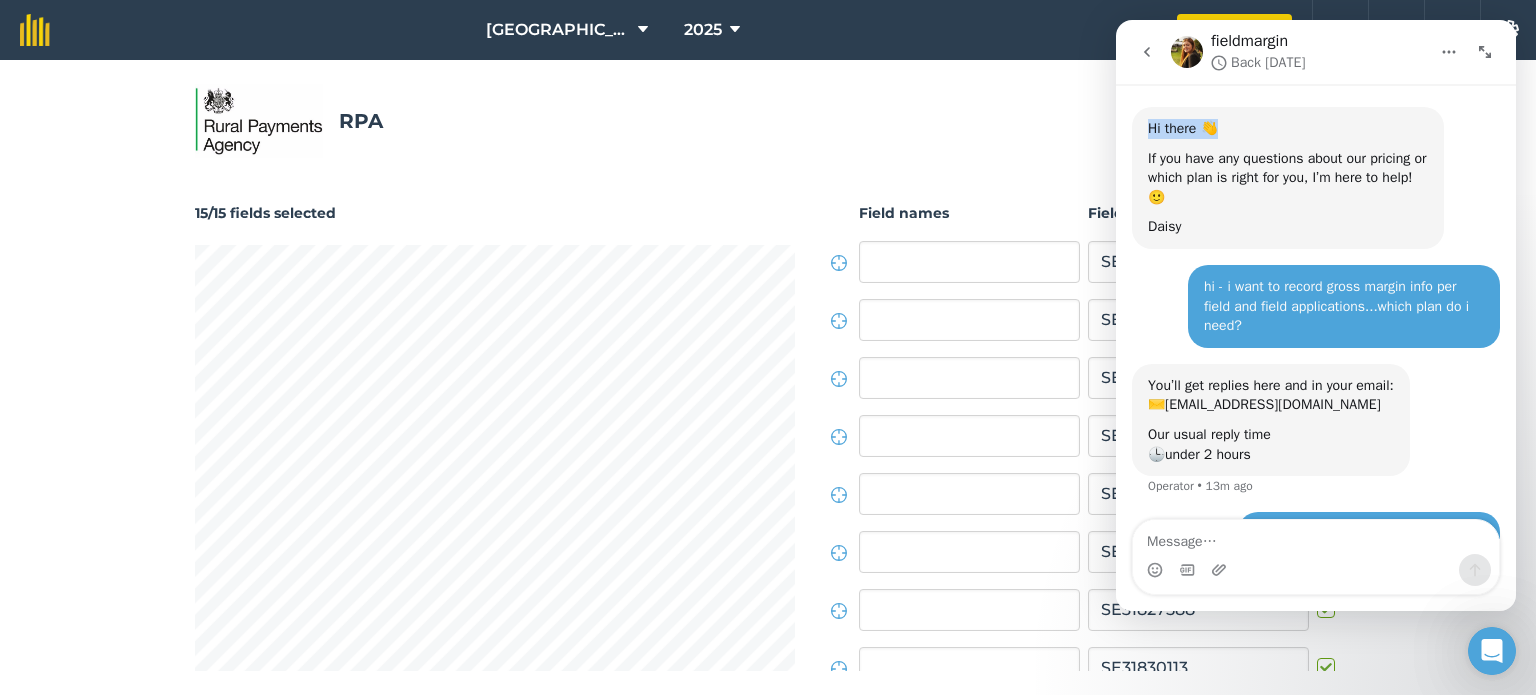 drag, startPoint x: 1504, startPoint y: 66, endPoint x: 1429, endPoint y: 110, distance: 86.95401 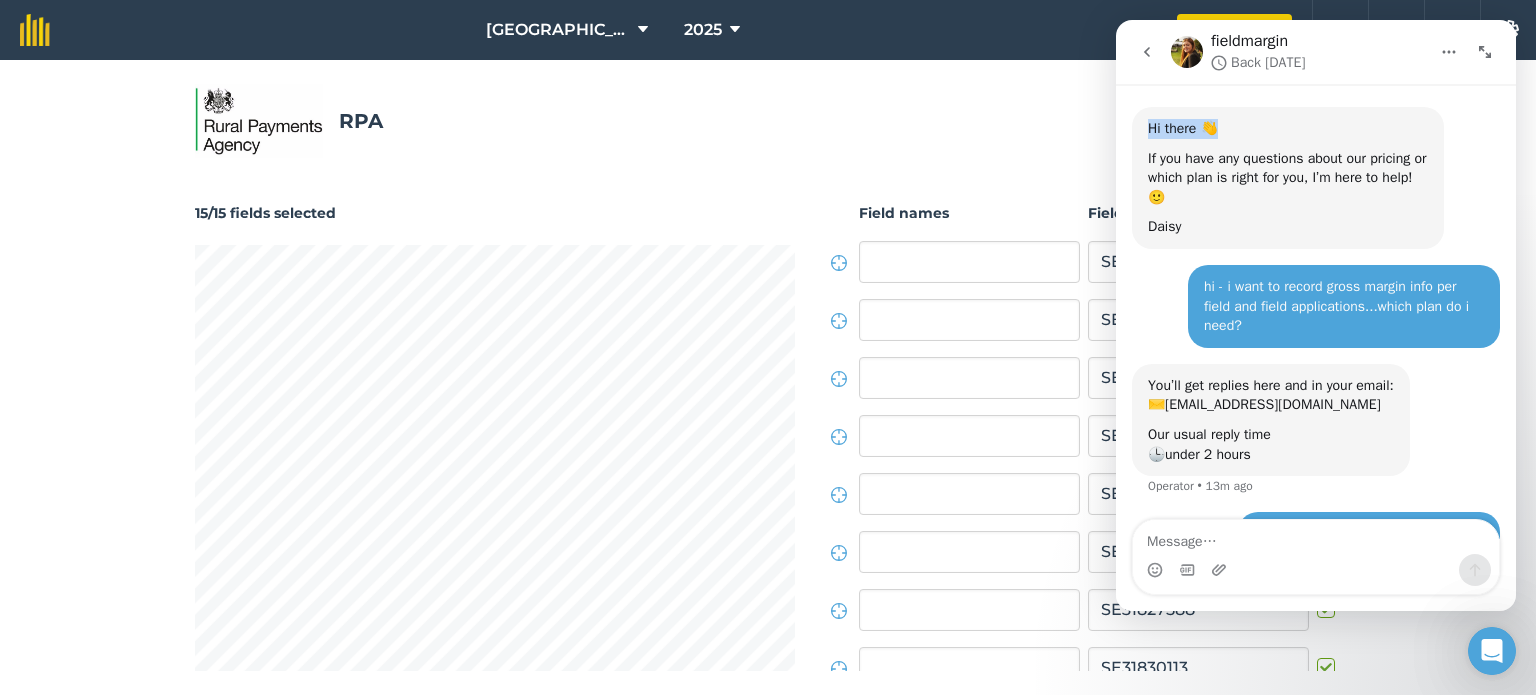 click on "fieldmargin Back tomorrow Ask us anything you like below. Hi there 👋 If you have any questions about our pricing or which plan is right for you, I’m here to help! 🙂 Daisy  Daisy    •   16m ago hi - i want to record gross margin info per field and field applications...which plan do i need? Jonathon    •   15m ago You’ll get replies here and in your email: ✉️  carthorpefarm@gmail.com Our usual reply time 🕒  under 2 hours Operator    •   13m ago how do i get rid of this message box? Jonathon    •   1m ago Waiting for a teammate" at bounding box center [1316, 315] 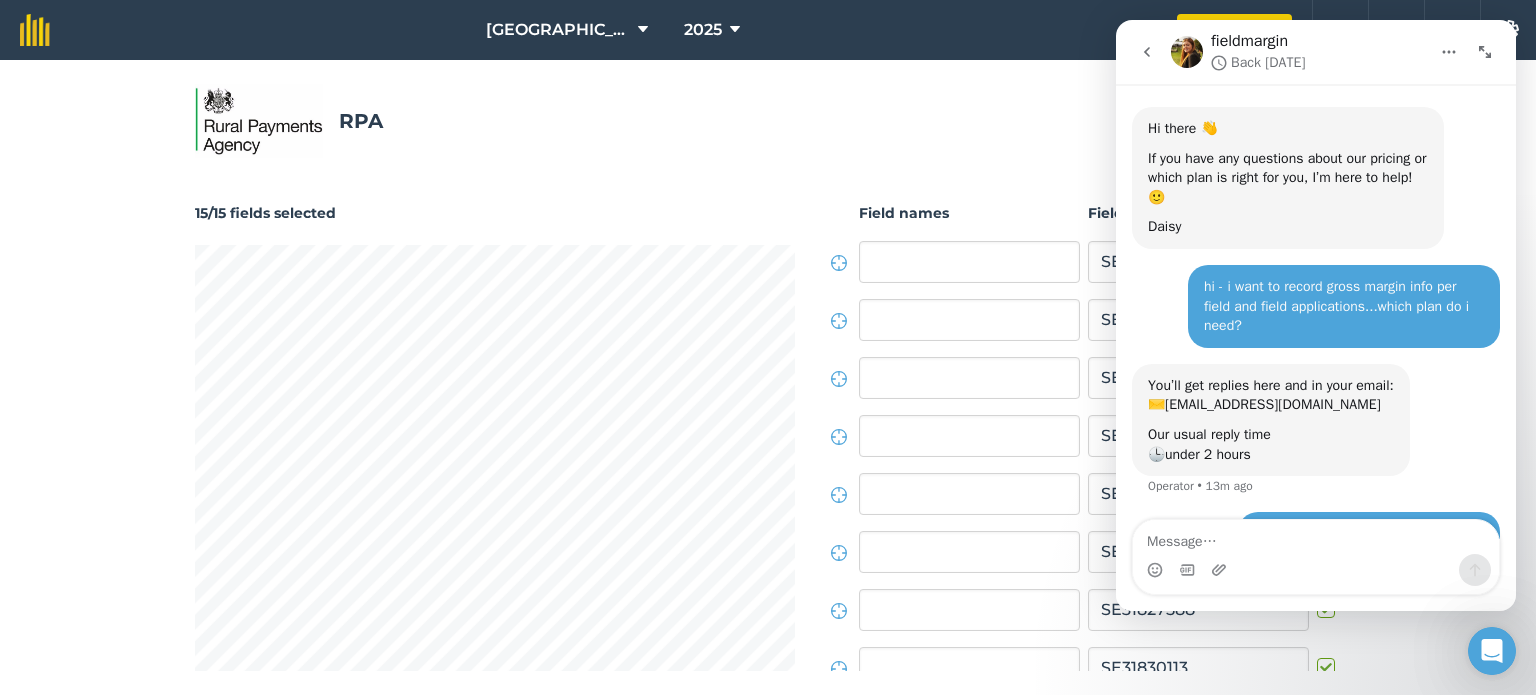 click on "Our usual reply time 🕒  under 2 hours" at bounding box center (1271, 444) 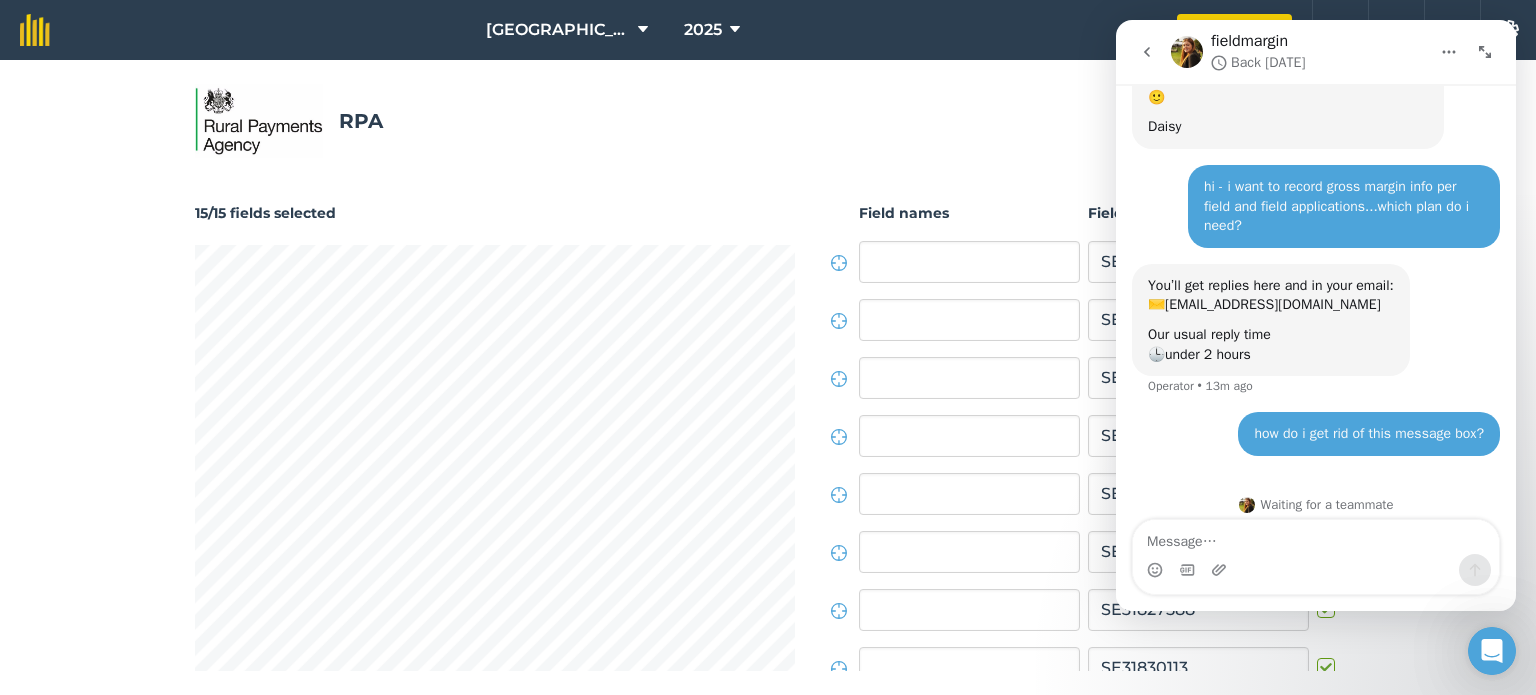 scroll, scrollTop: 152, scrollLeft: 0, axis: vertical 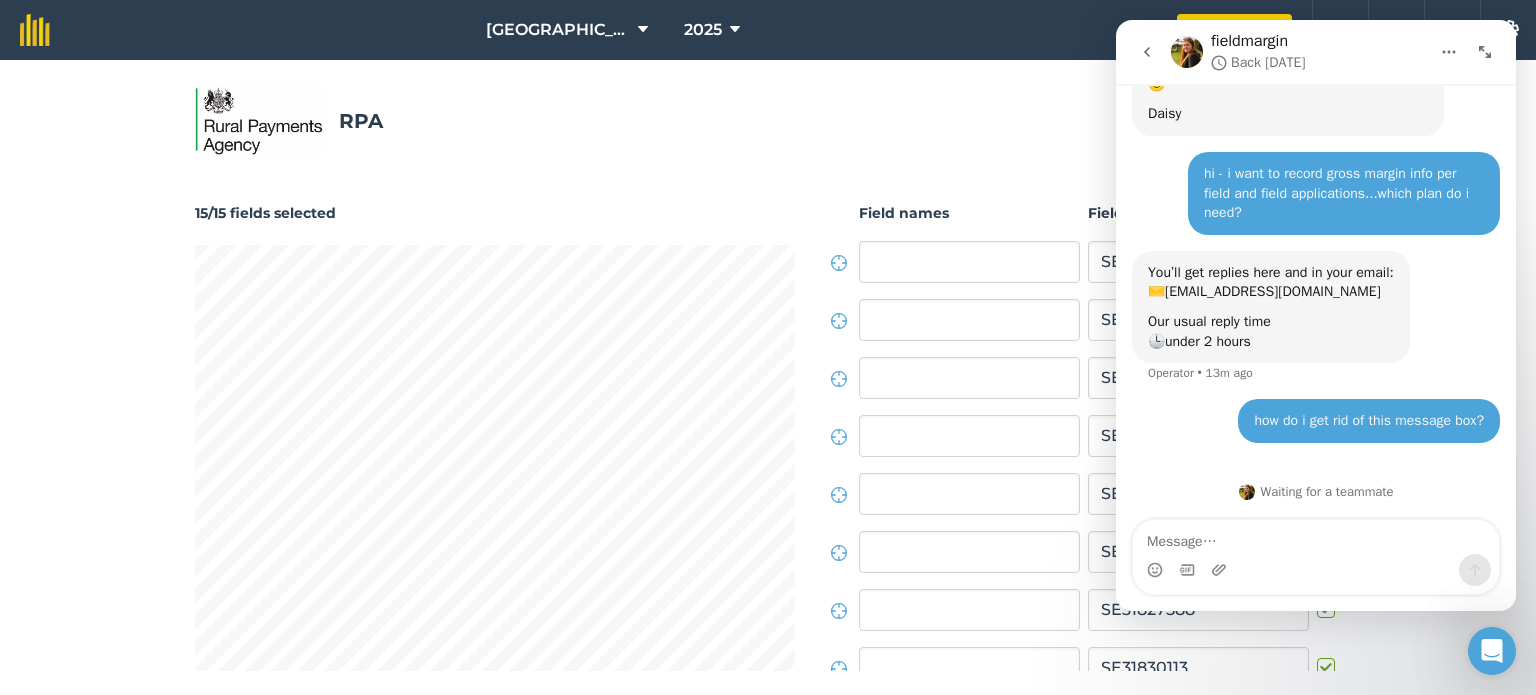 drag, startPoint x: 1507, startPoint y: 392, endPoint x: 2636, endPoint y: 527, distance: 1137.0426 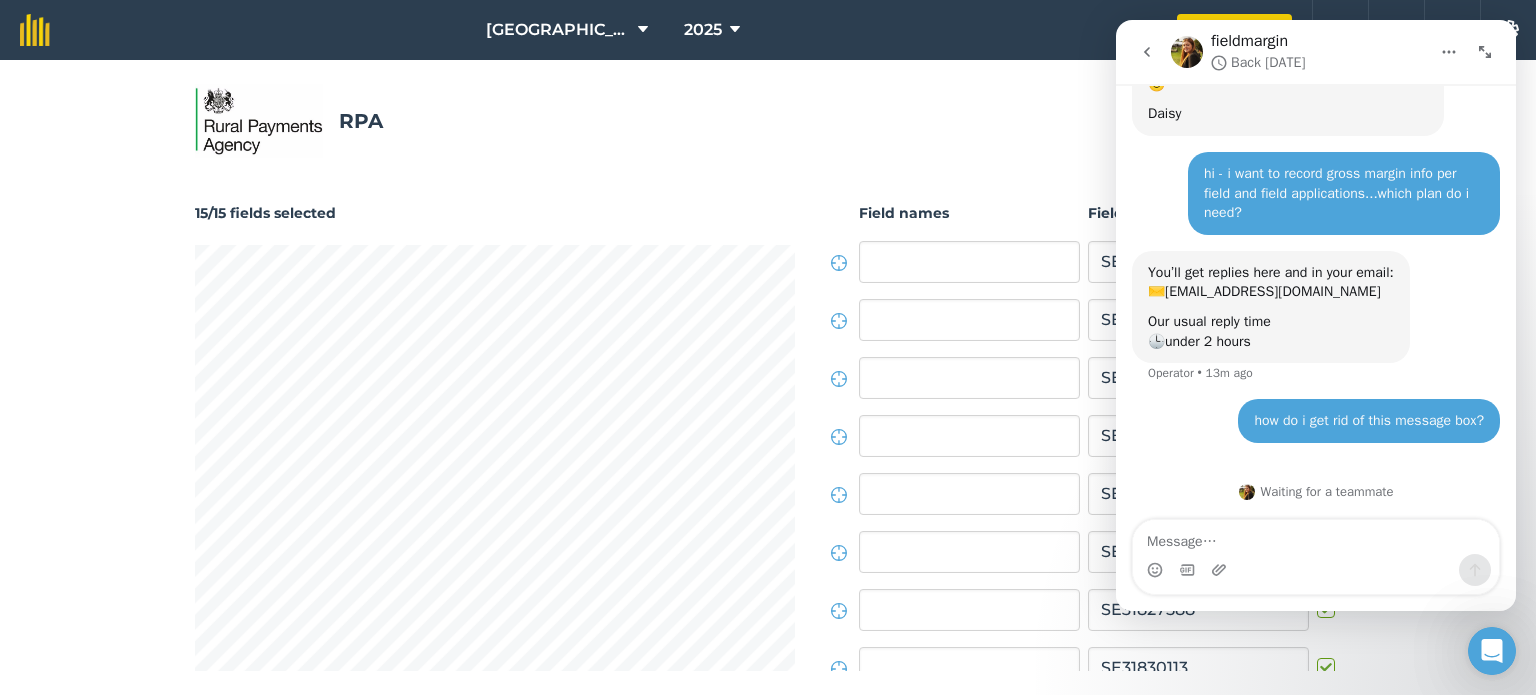click 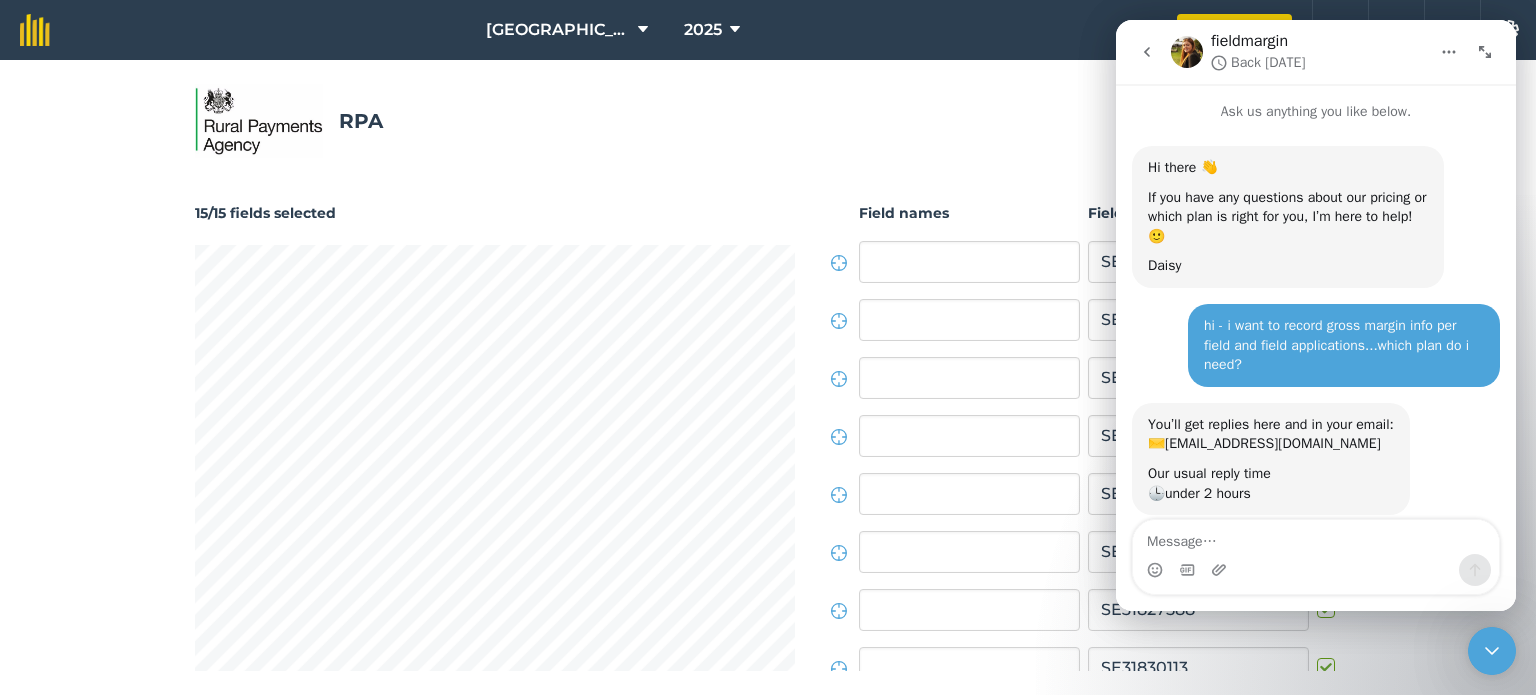 scroll, scrollTop: 152, scrollLeft: 0, axis: vertical 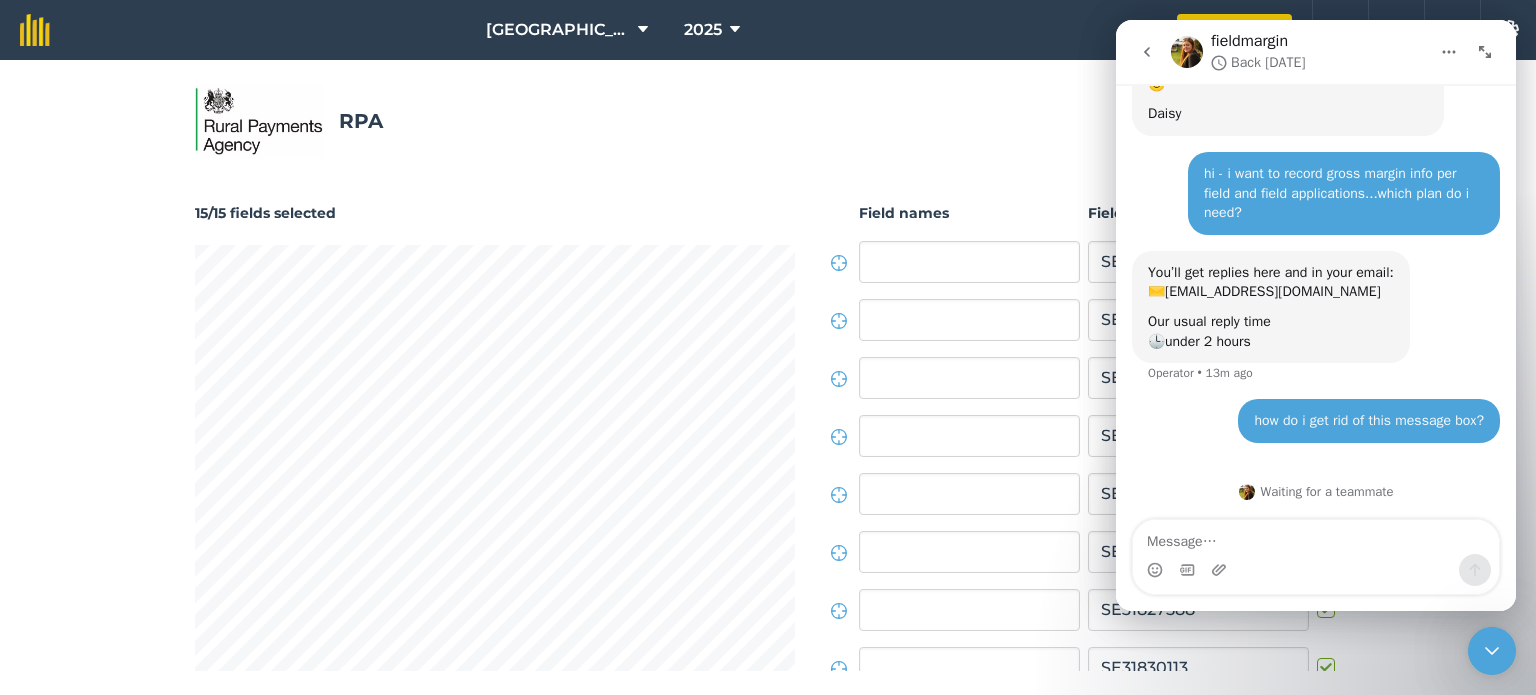 click 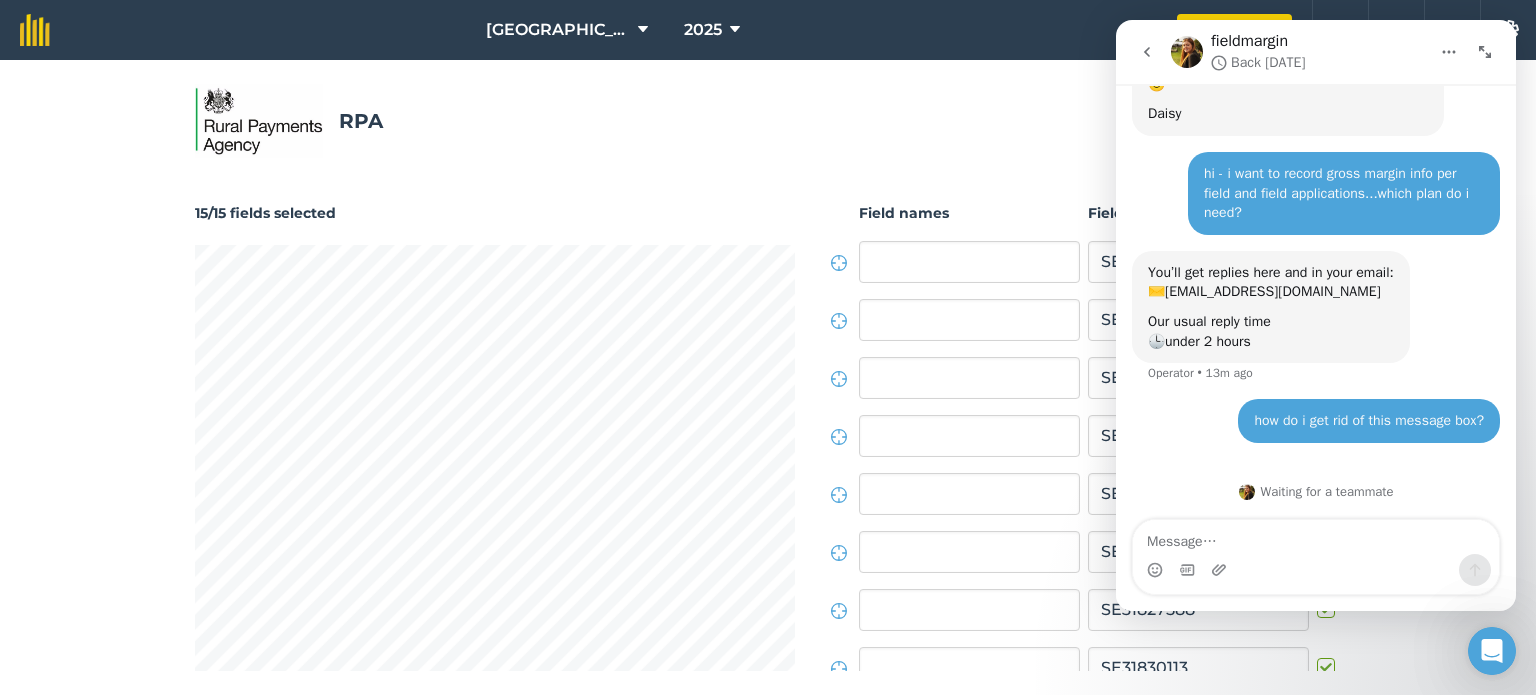 click 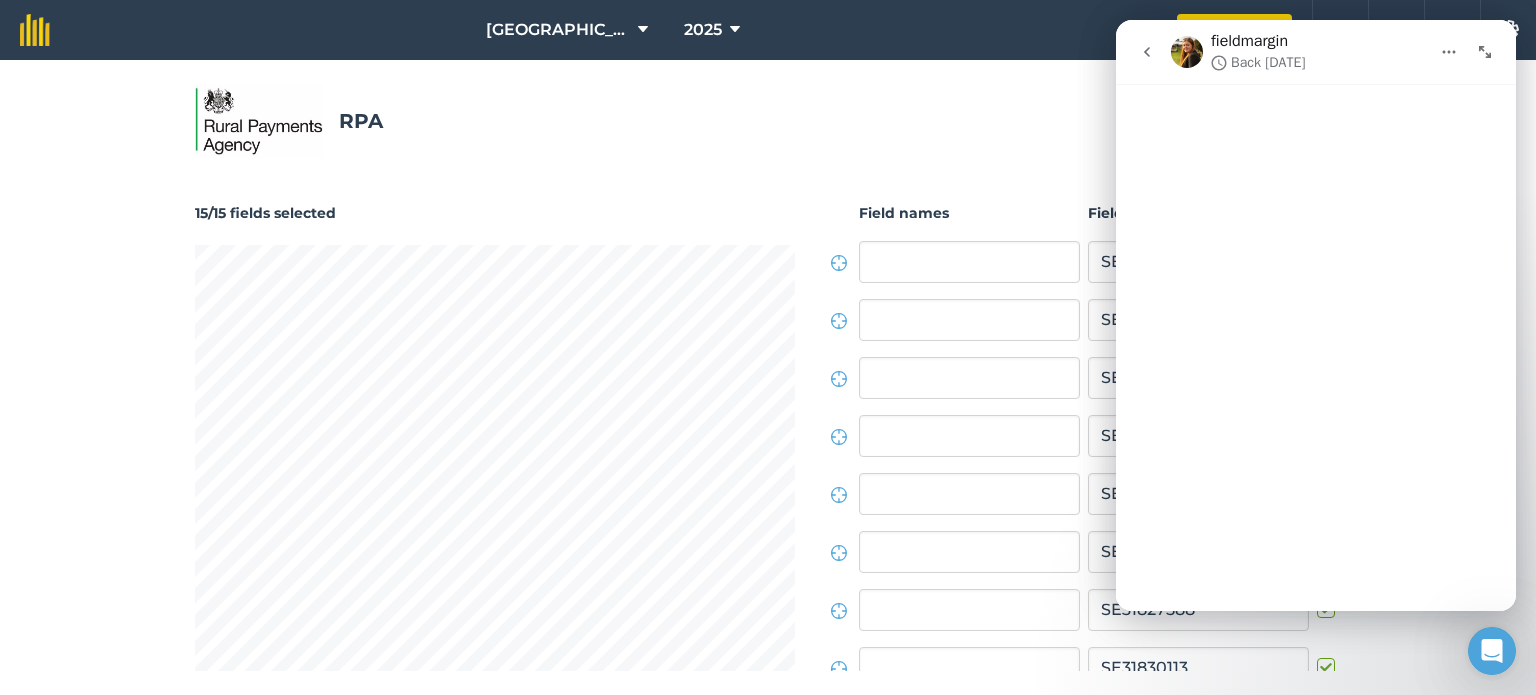 click 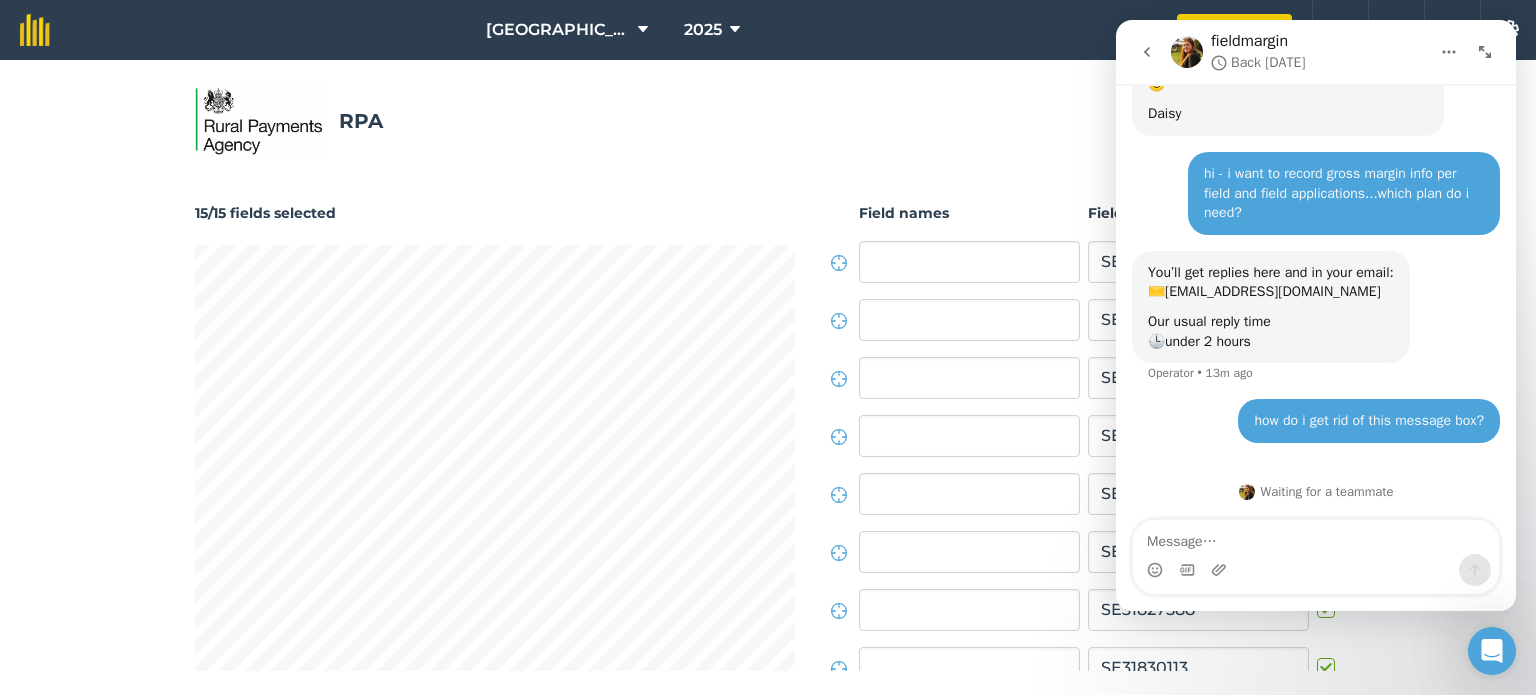 scroll, scrollTop: 152, scrollLeft: 0, axis: vertical 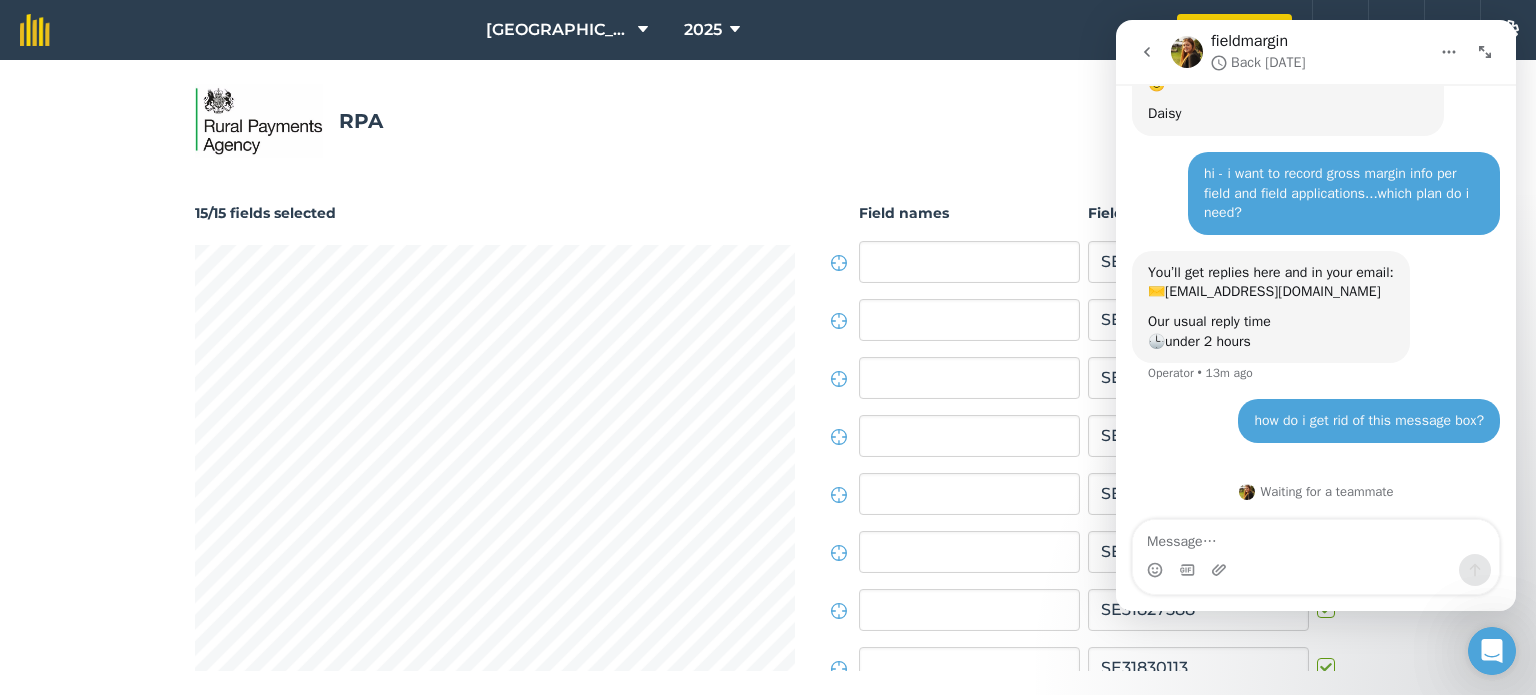 drag, startPoint x: 1133, startPoint y: 33, endPoint x: 1151, endPoint y: 155, distance: 123.32072 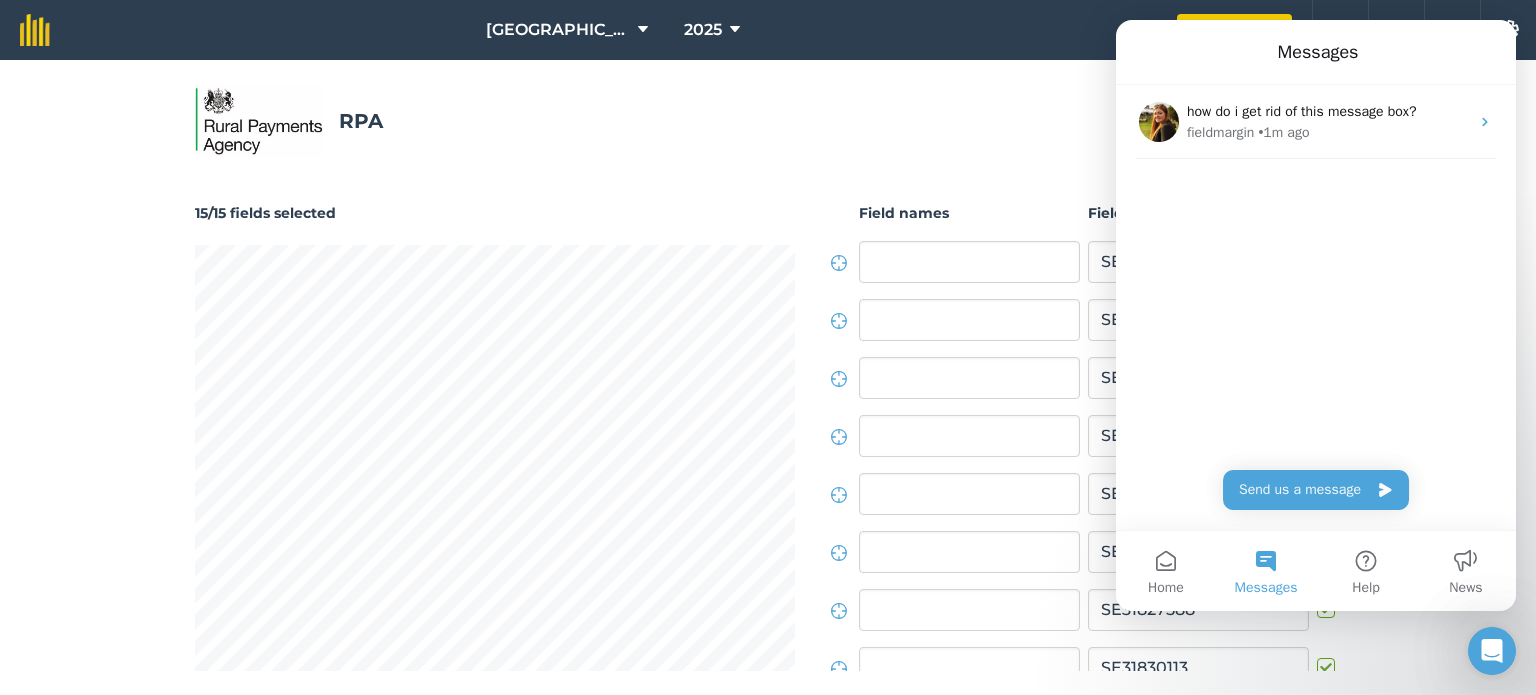 click 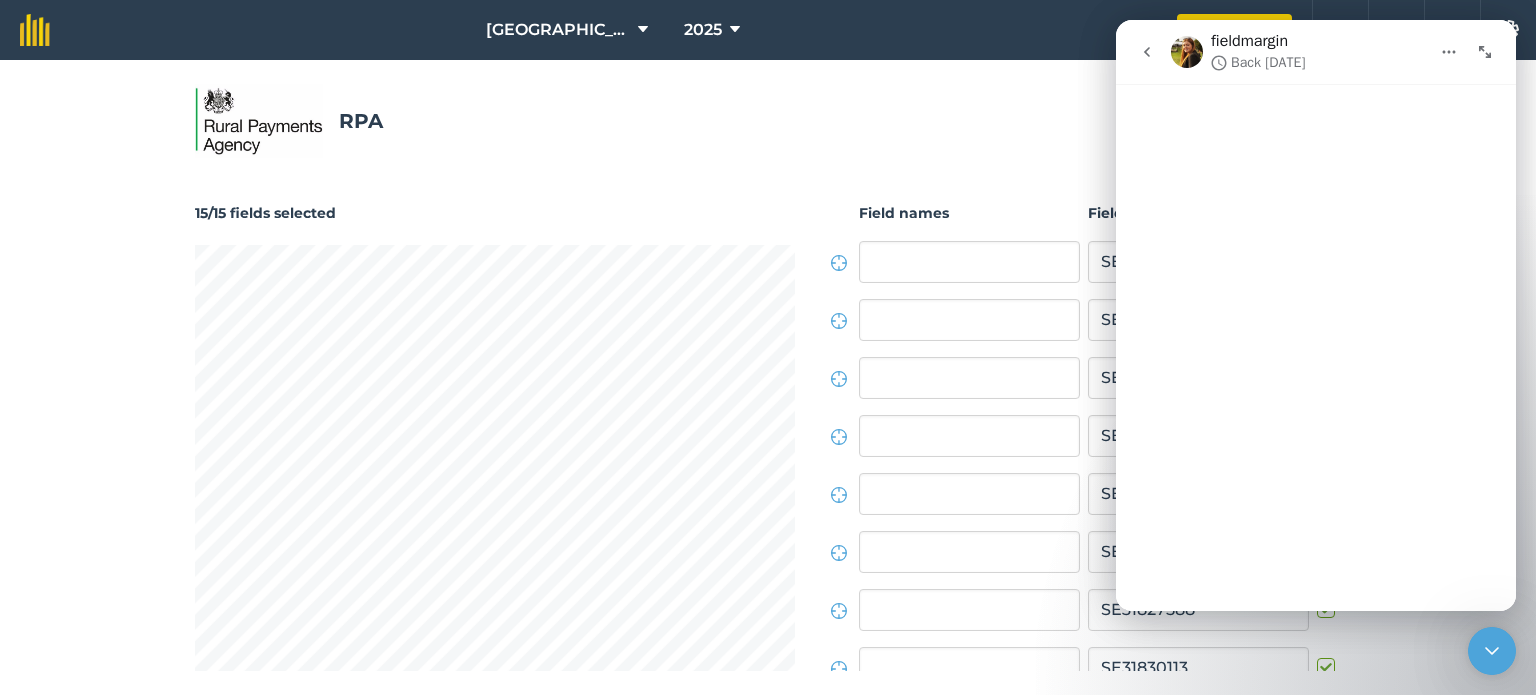 click 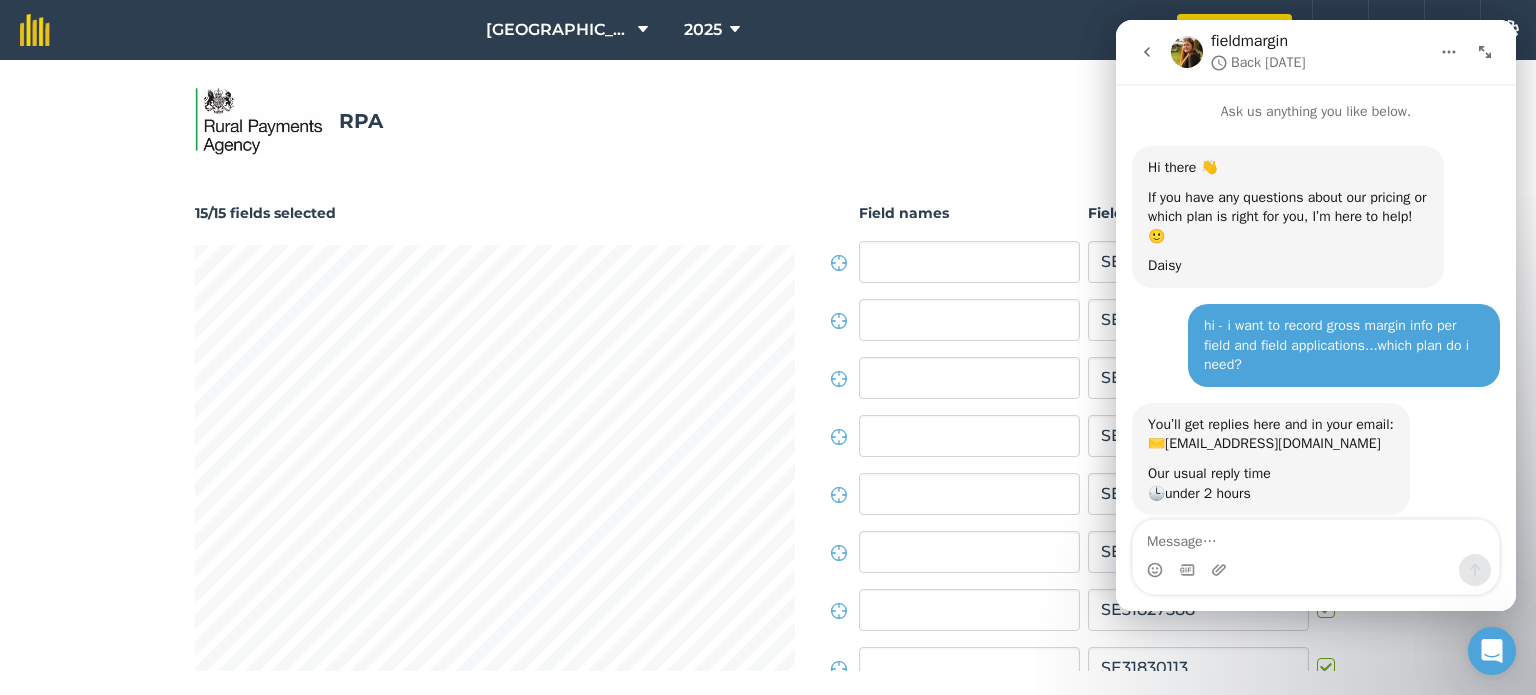 click 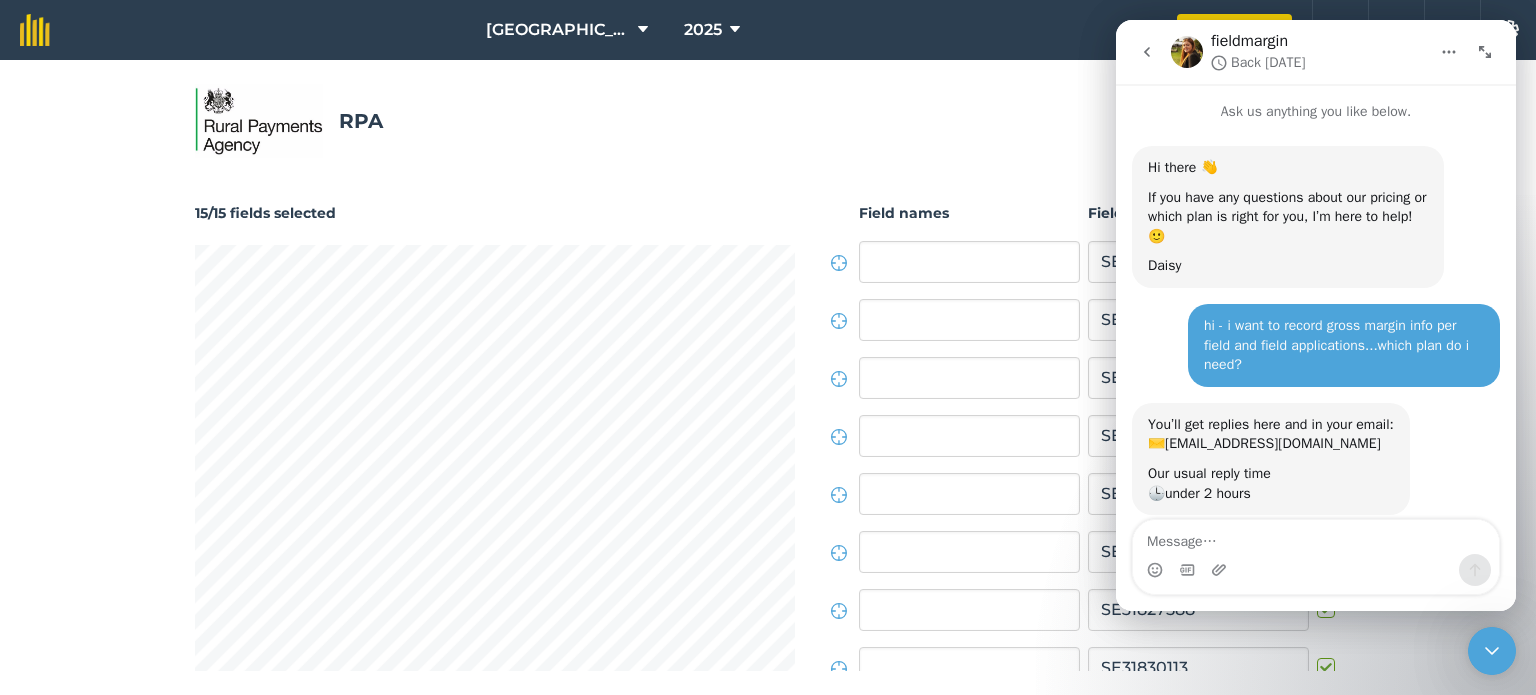 scroll, scrollTop: 152, scrollLeft: 0, axis: vertical 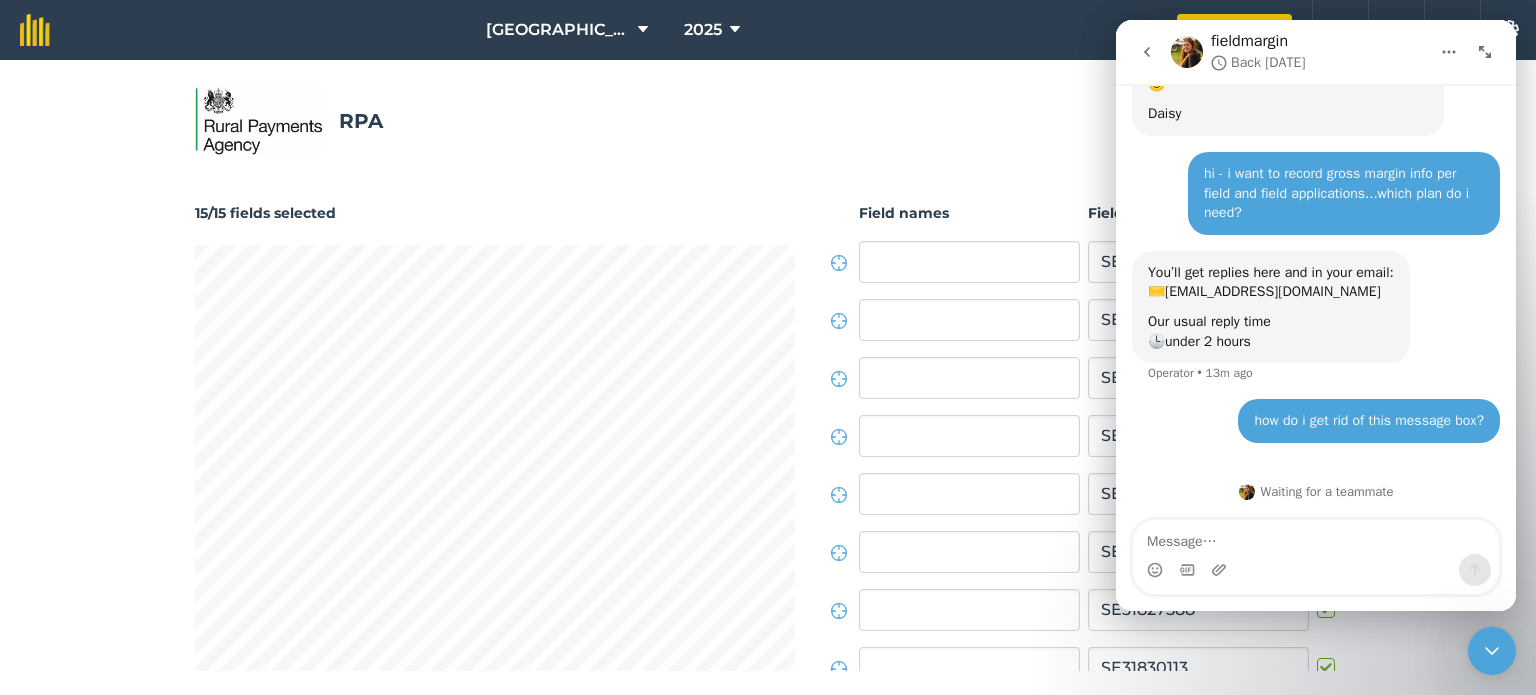 click 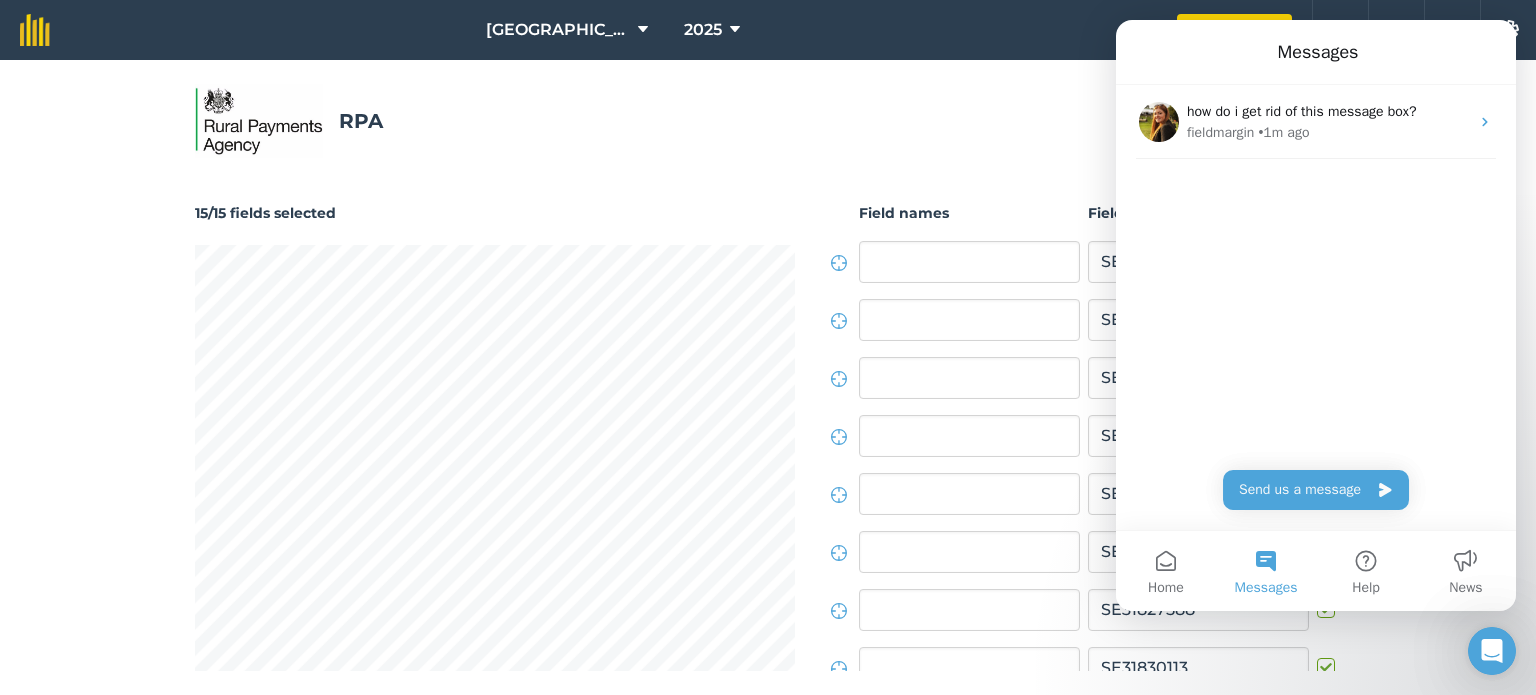 click 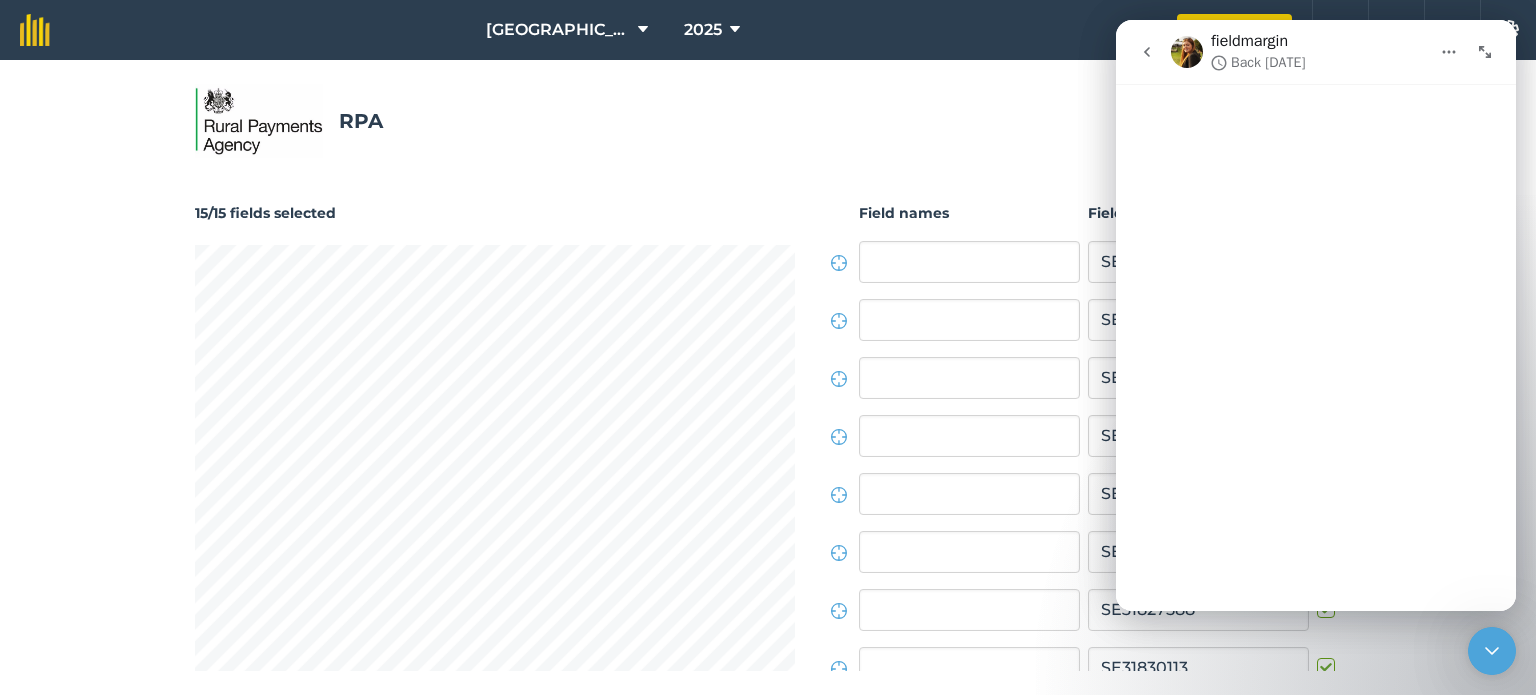click 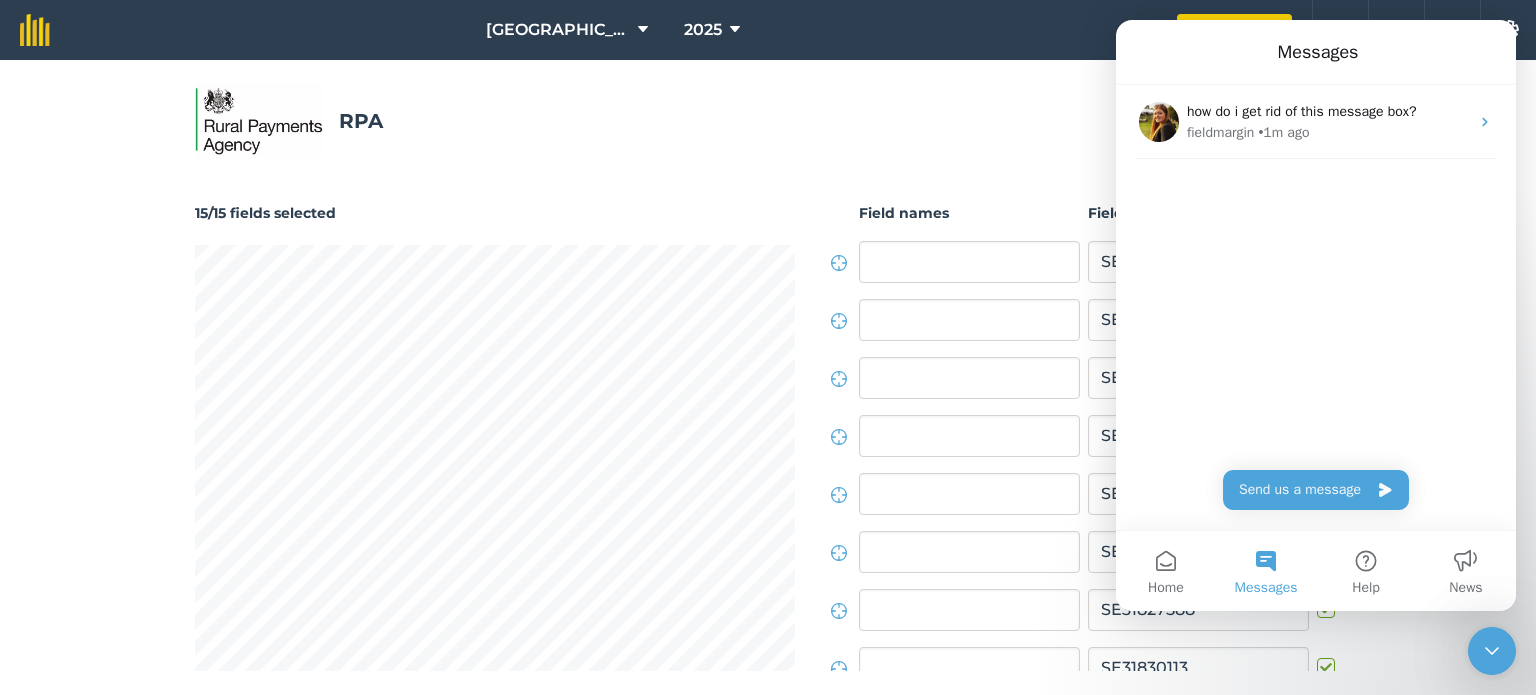 scroll, scrollTop: 152, scrollLeft: 0, axis: vertical 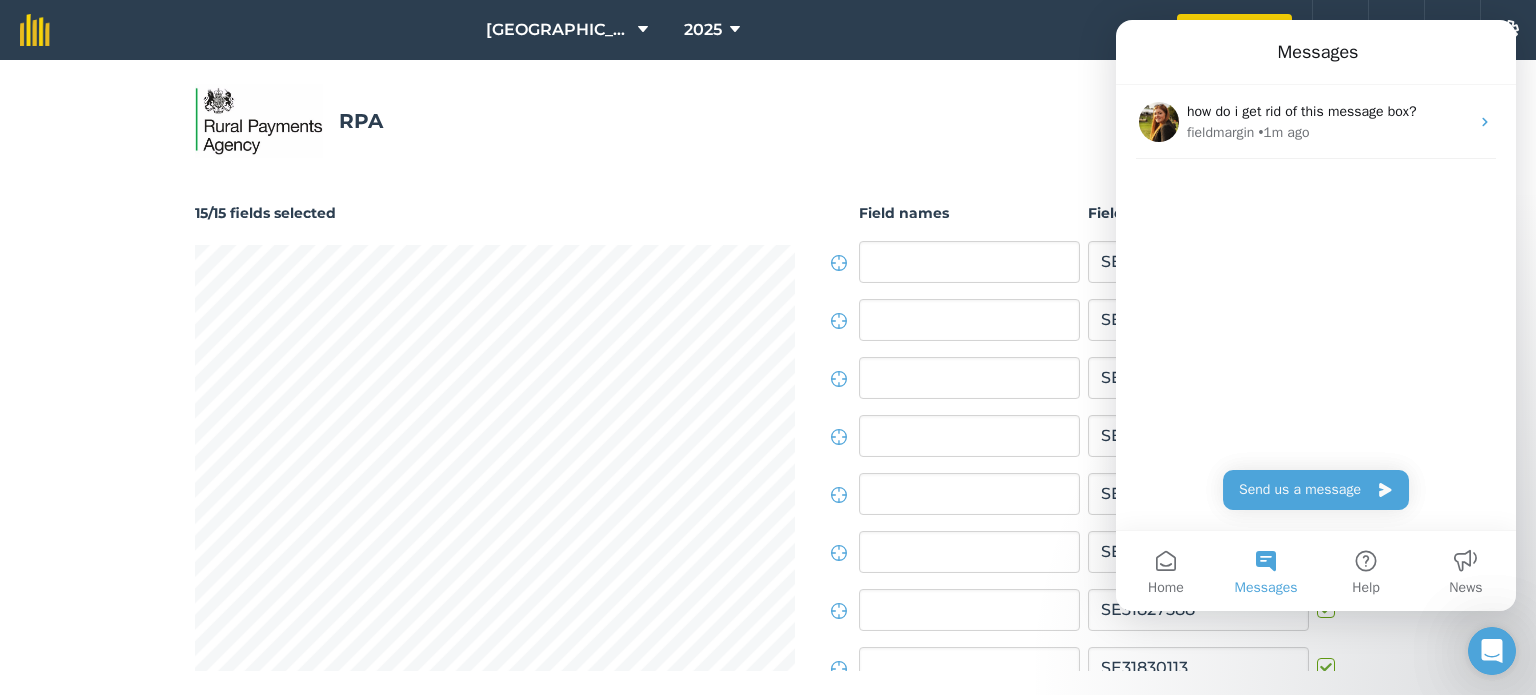 click 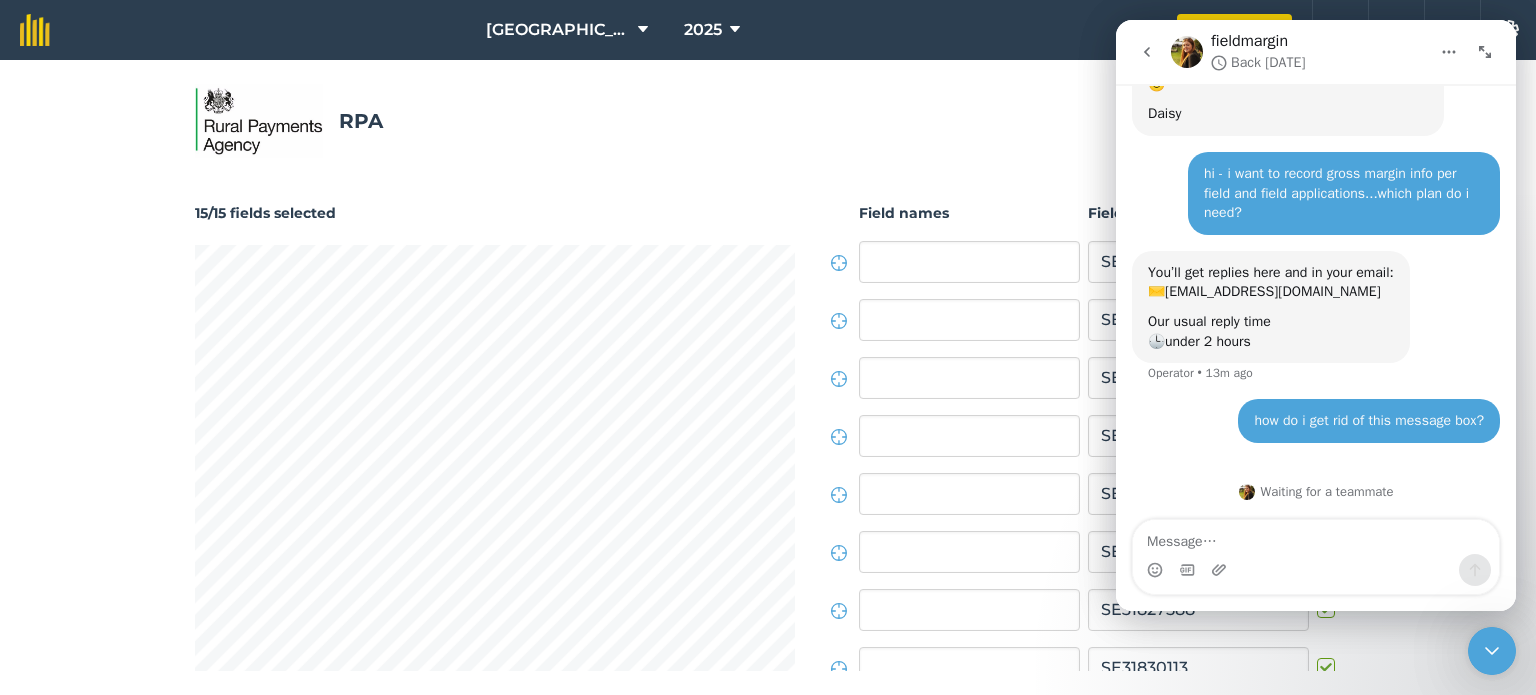 click 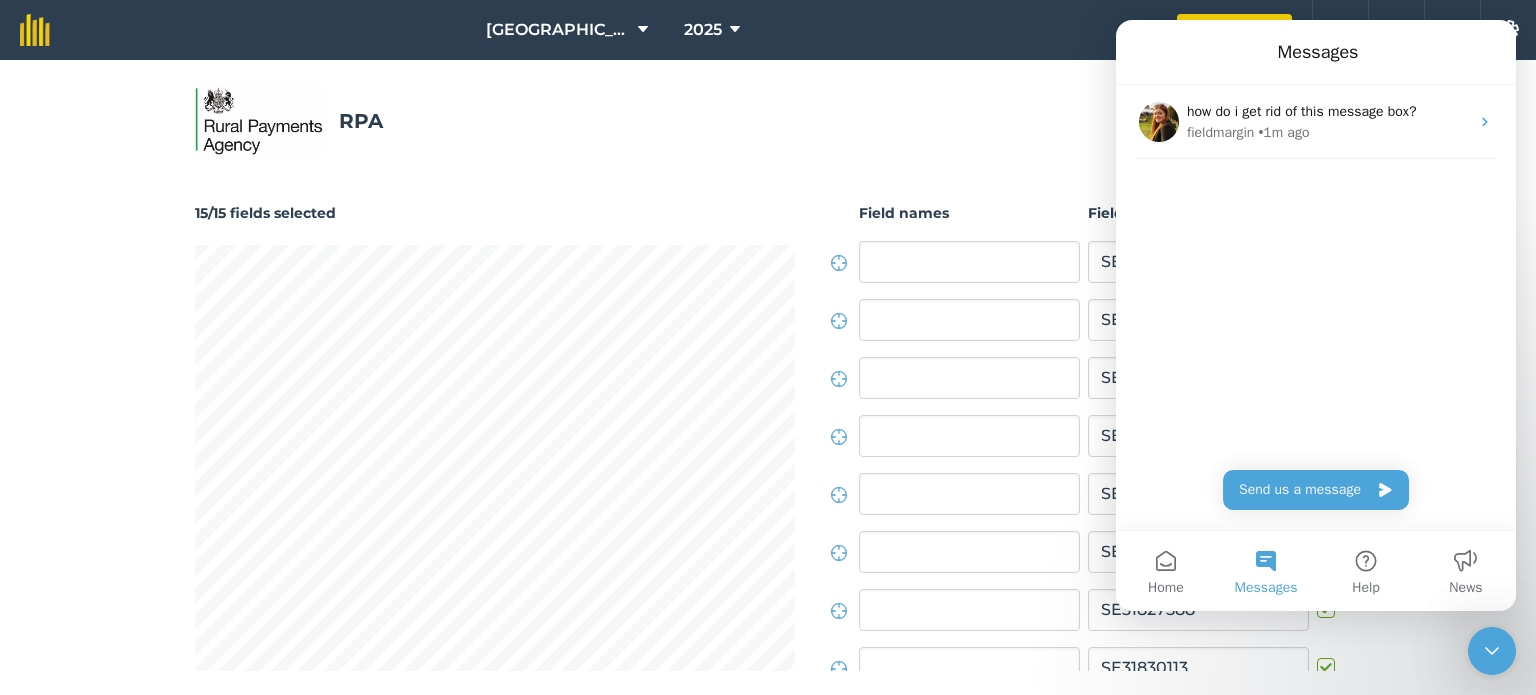 click 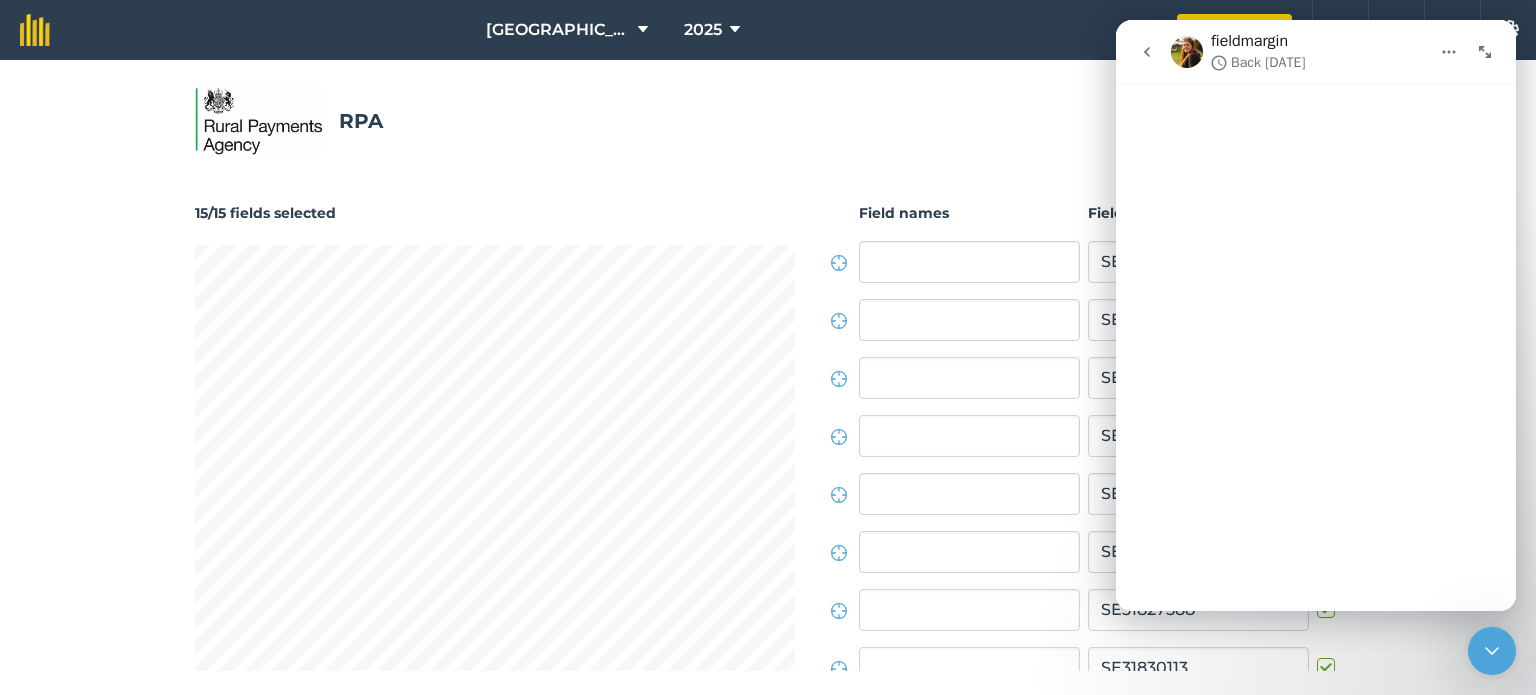 click 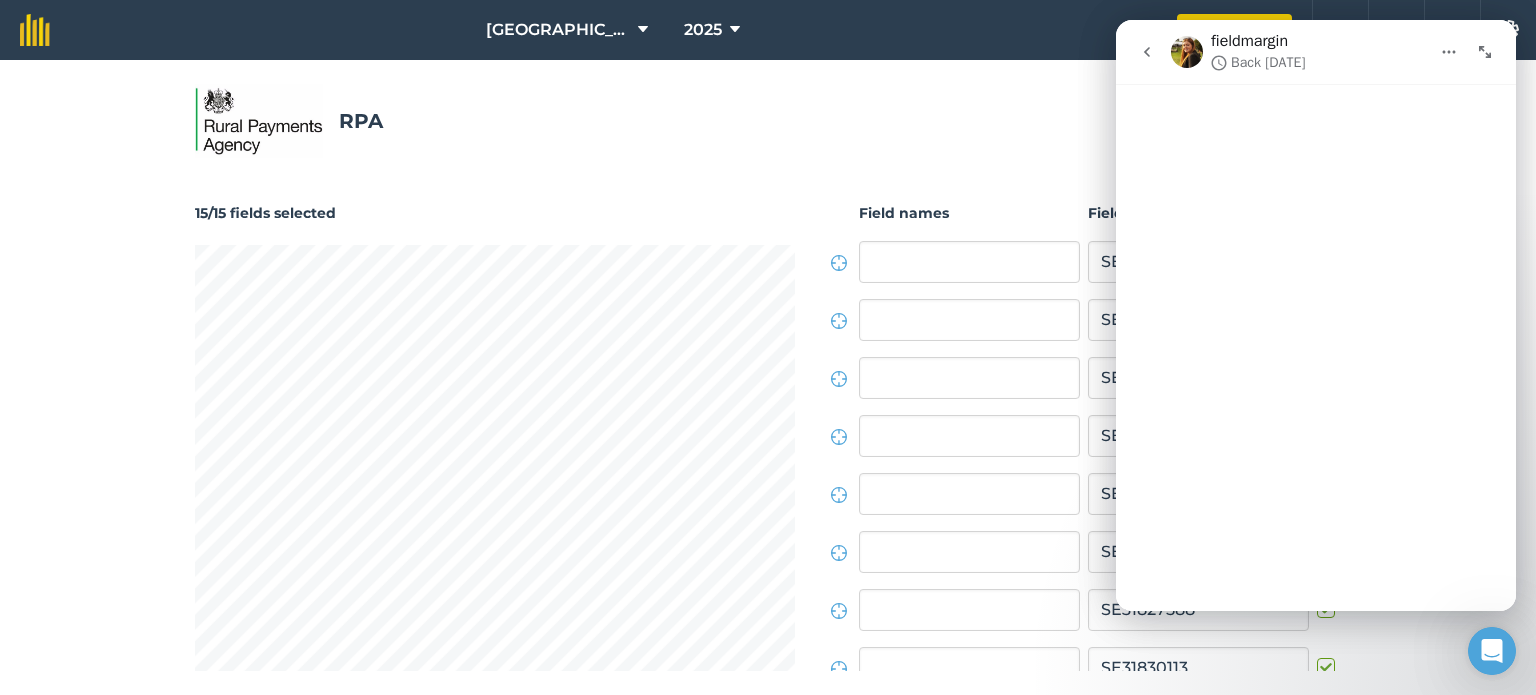 click 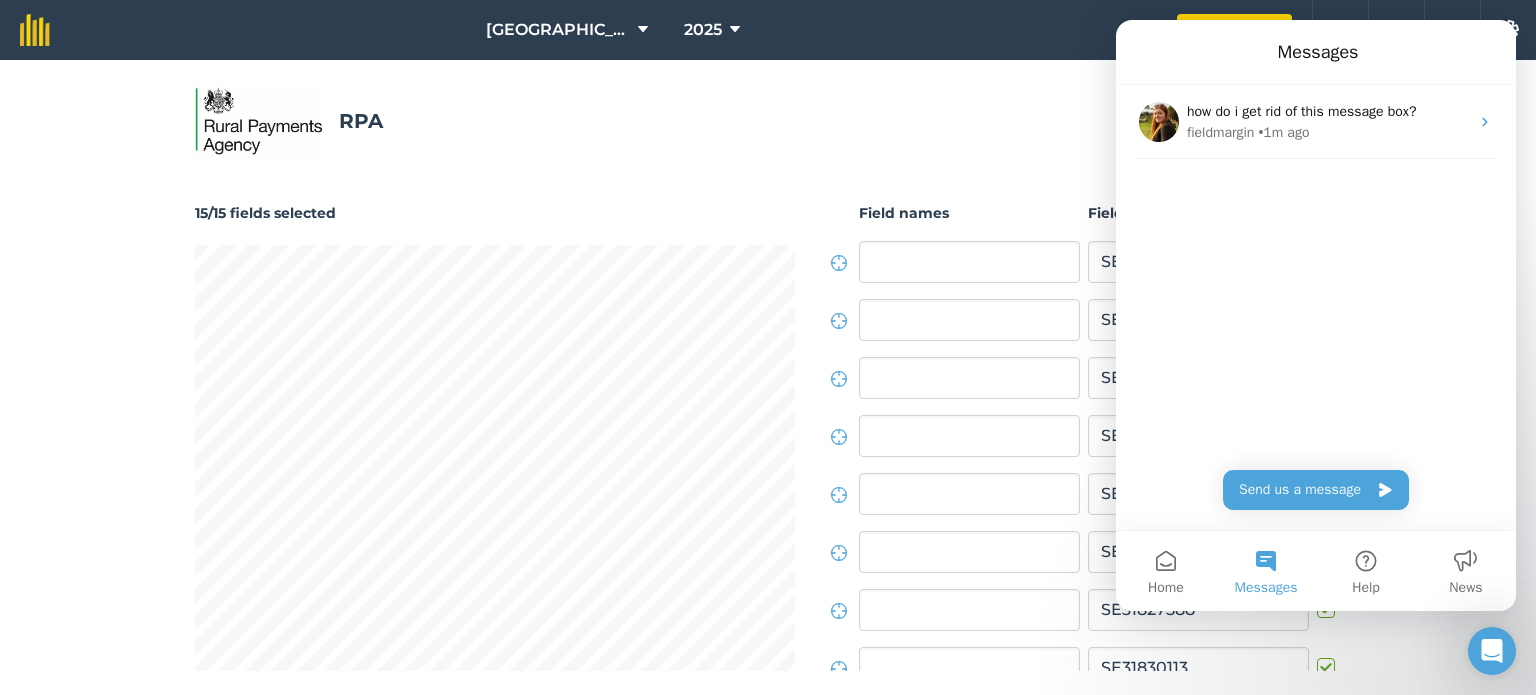 click 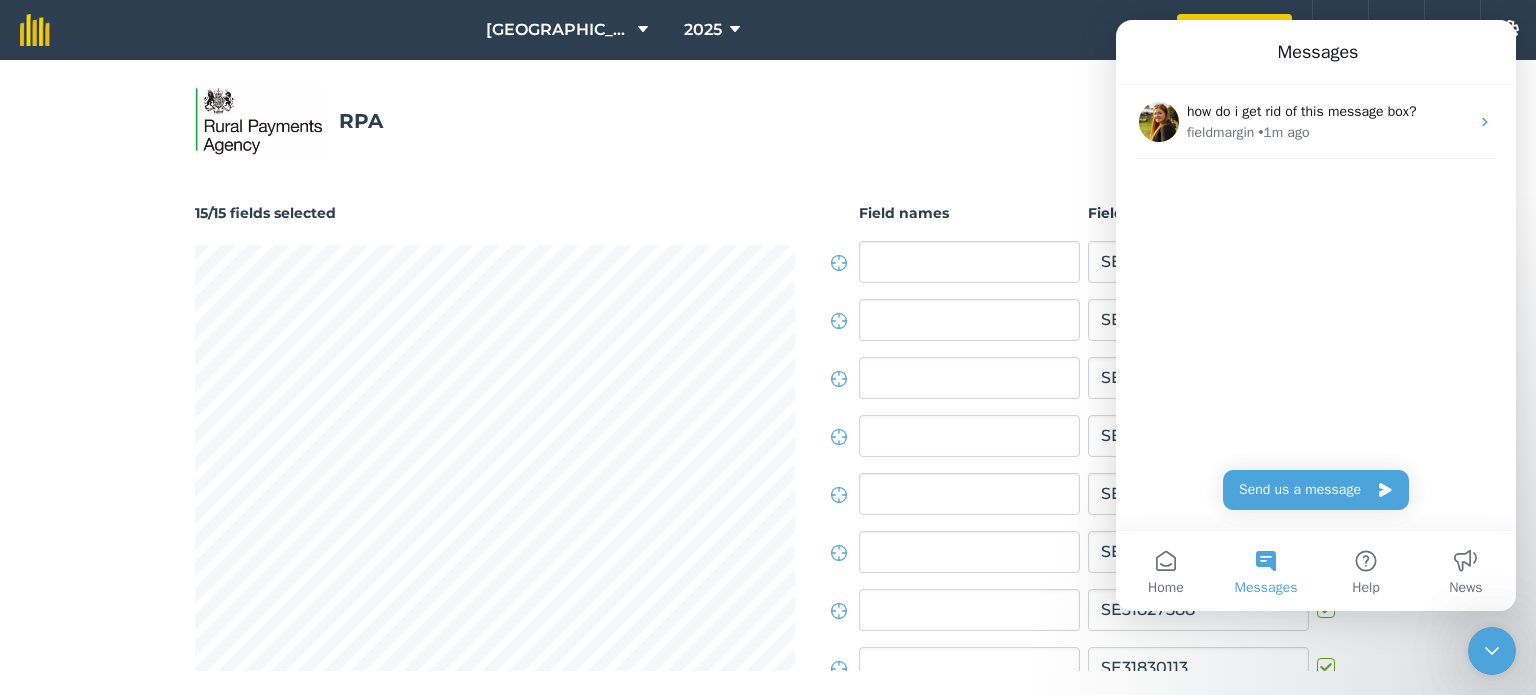 scroll, scrollTop: 0, scrollLeft: 0, axis: both 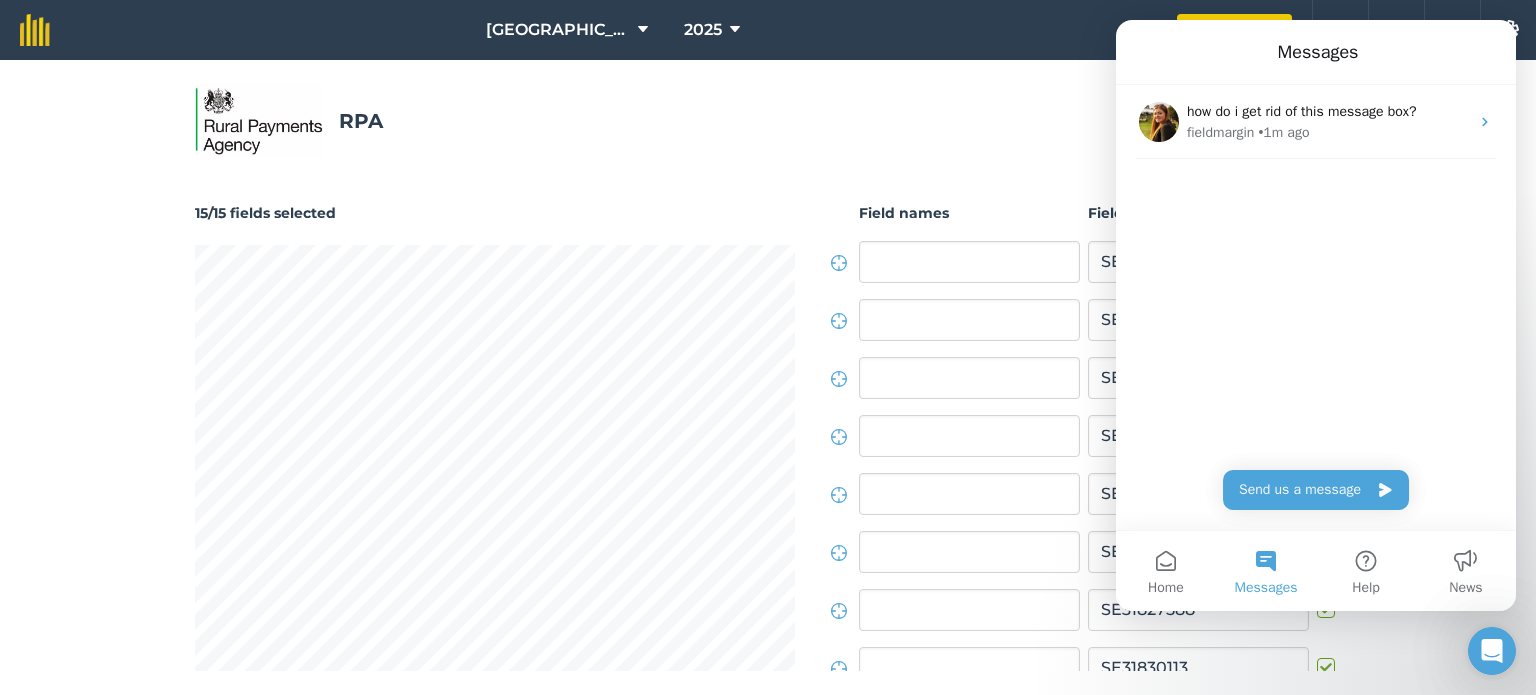 click 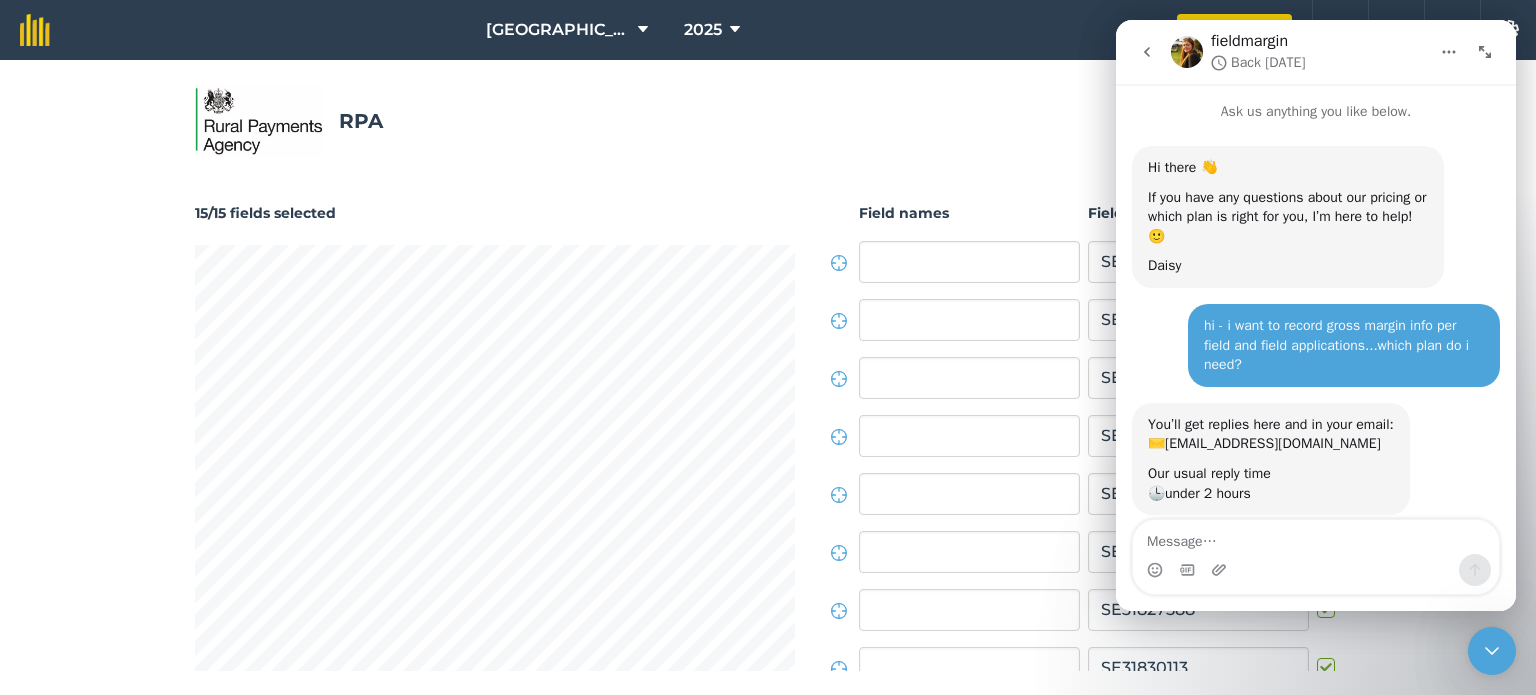 scroll, scrollTop: 152, scrollLeft: 0, axis: vertical 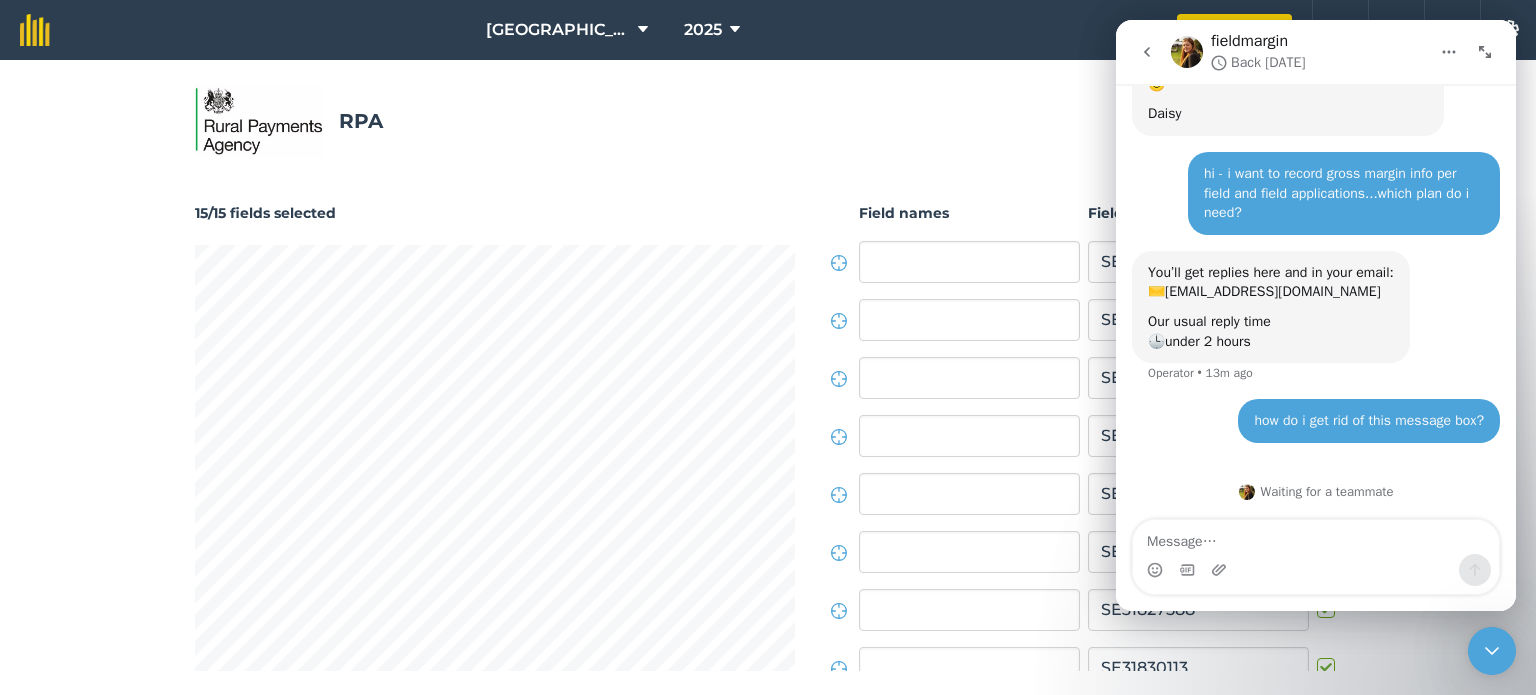 click at bounding box center [1492, 651] 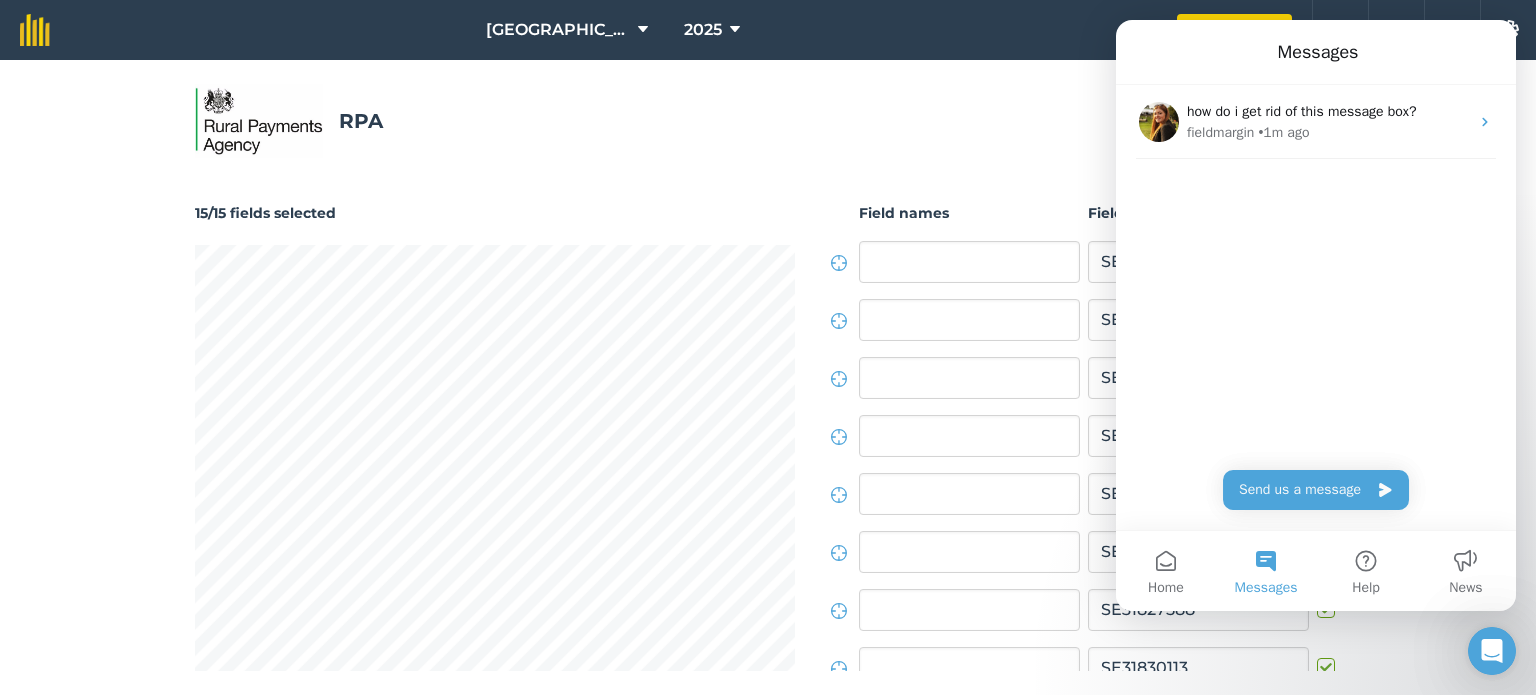 drag, startPoint x: 1252, startPoint y: 35, endPoint x: 1208, endPoint y: 43, distance: 44.72136 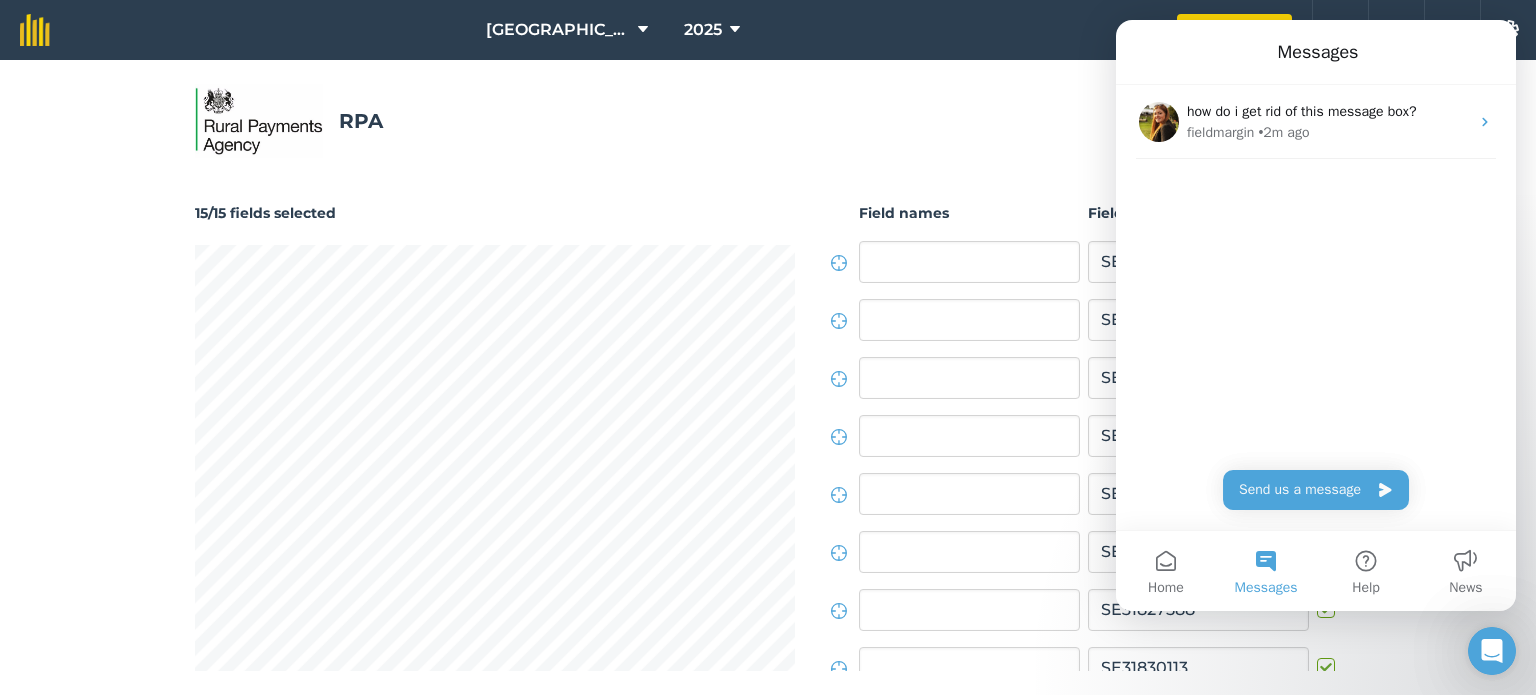click on "Messages" at bounding box center (1316, 52) 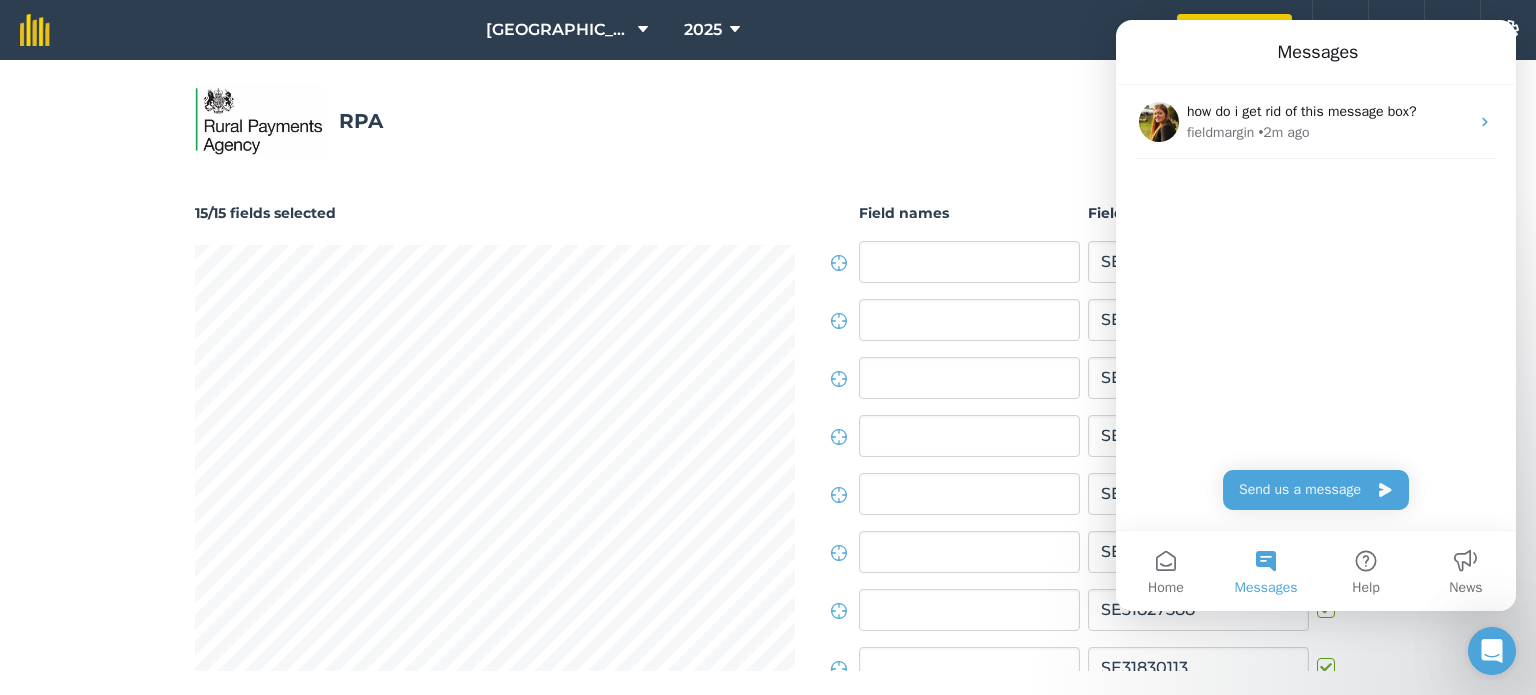 click on "Messages" at bounding box center (1316, 52) 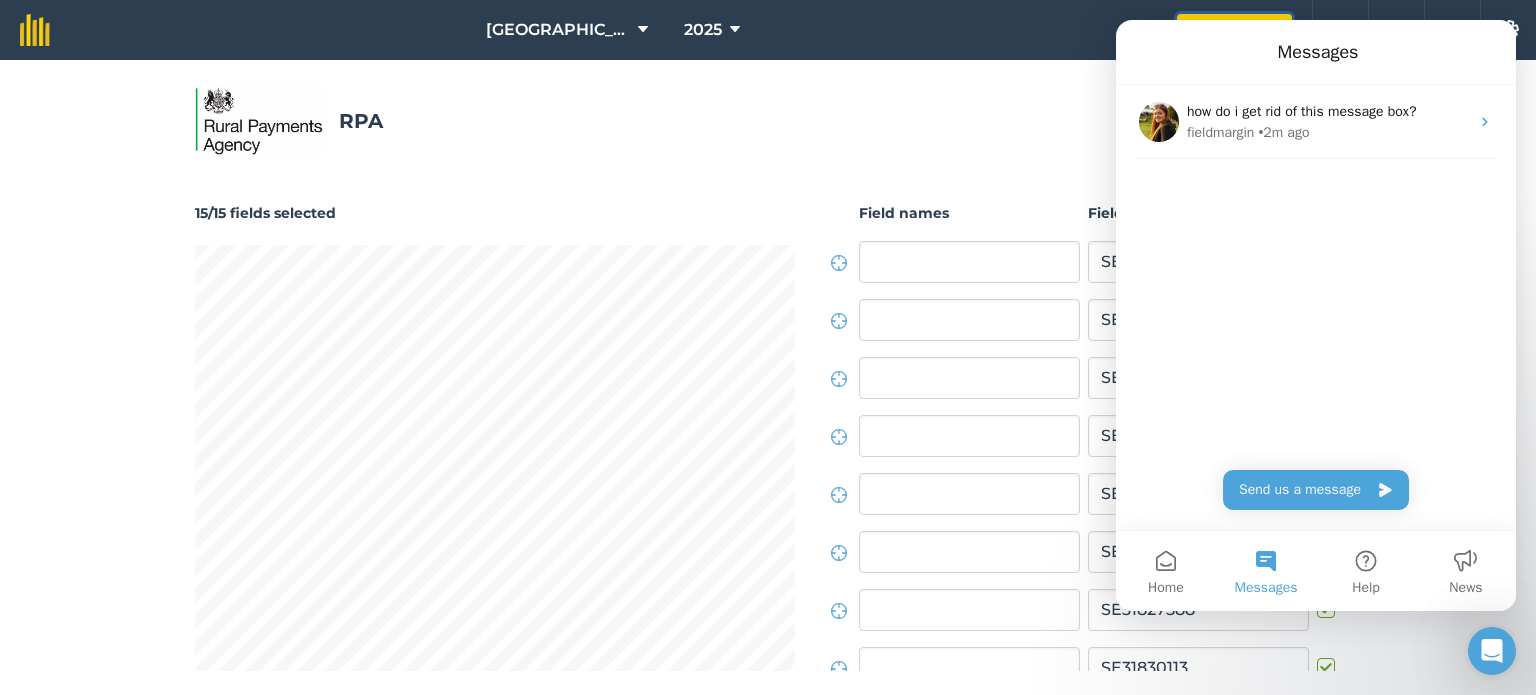 click on "Upgrade" at bounding box center [1234, 30] 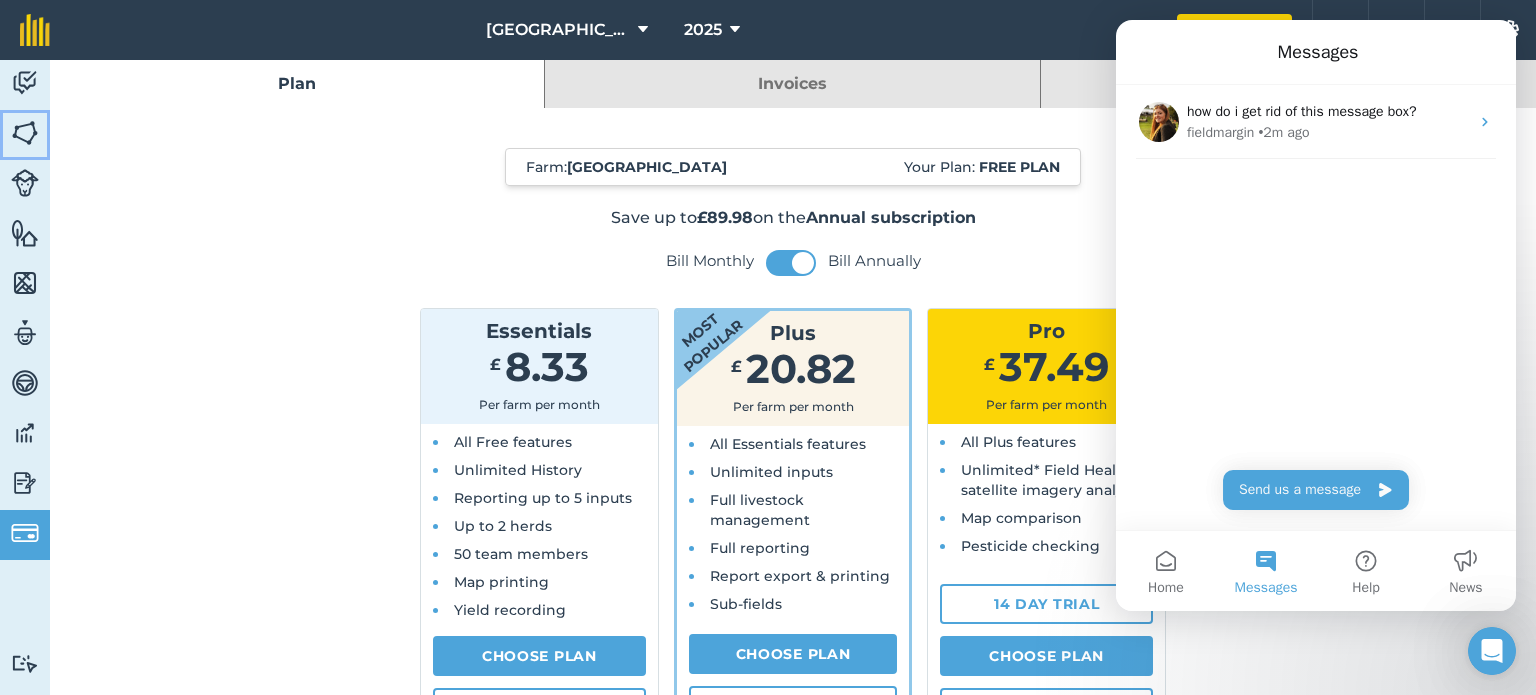 click at bounding box center (25, 133) 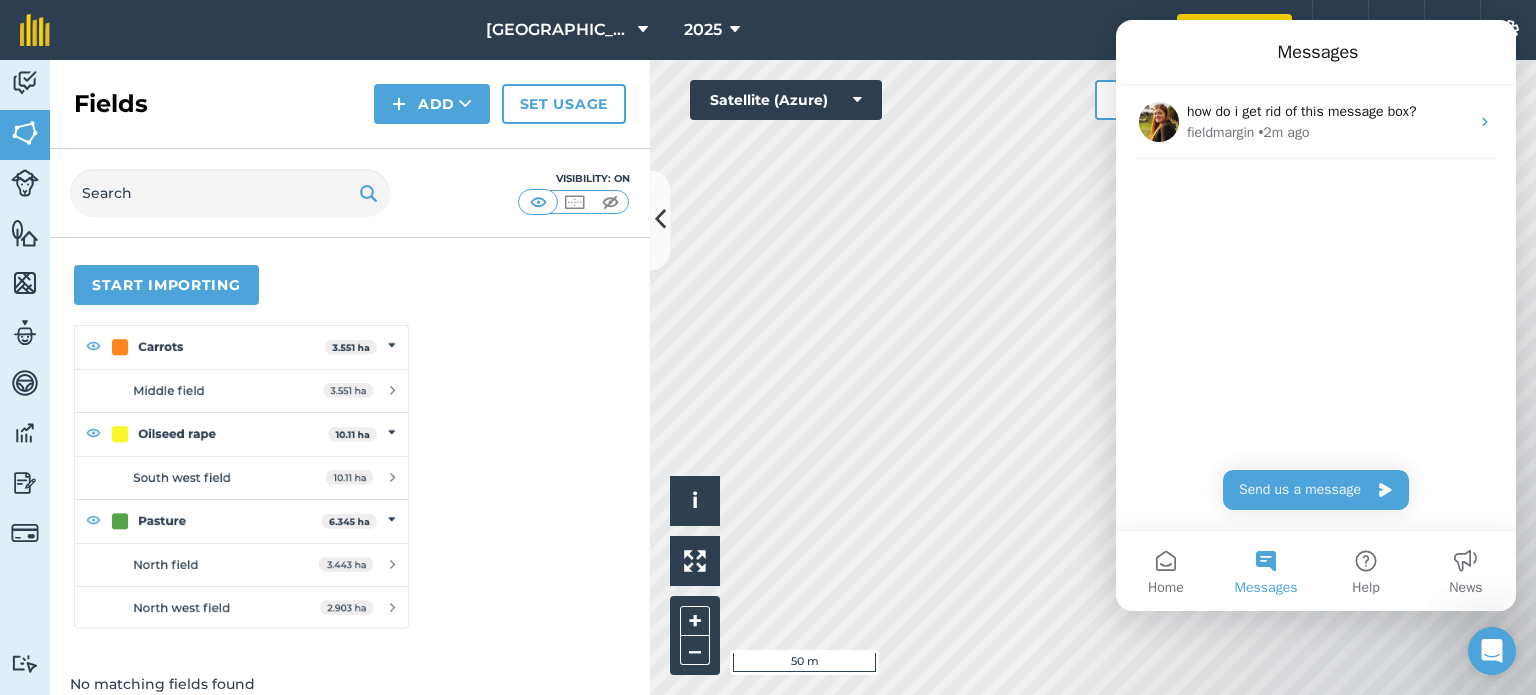 scroll, scrollTop: 288, scrollLeft: 0, axis: vertical 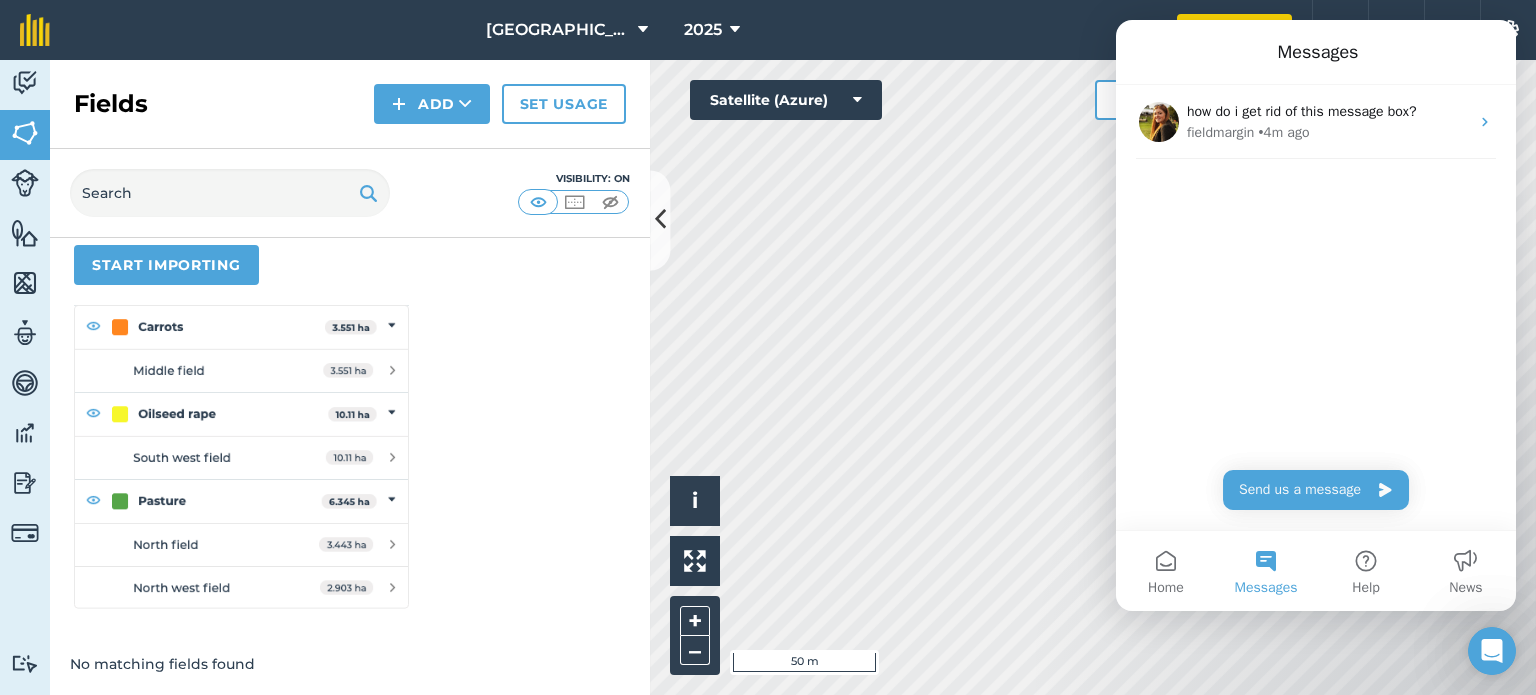 click 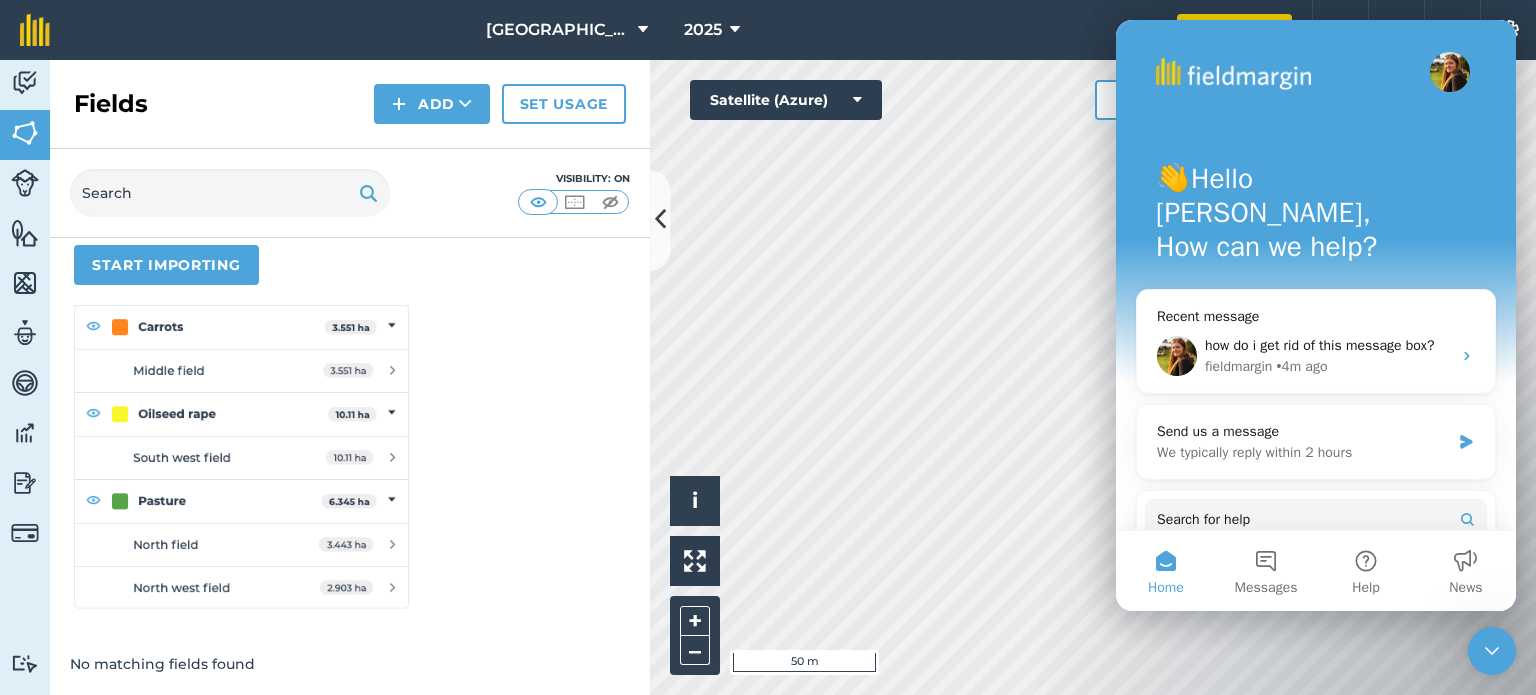 click 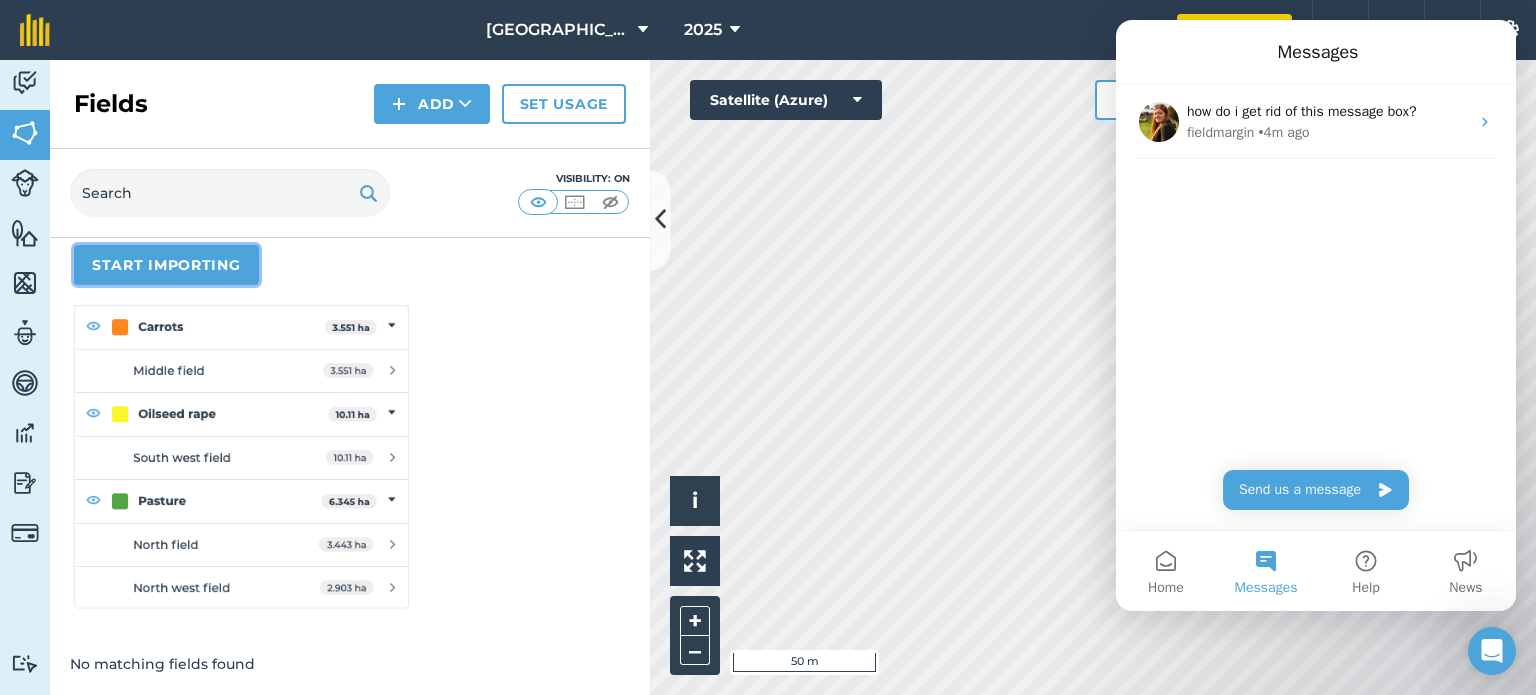 click on "Start importing" at bounding box center (166, 265) 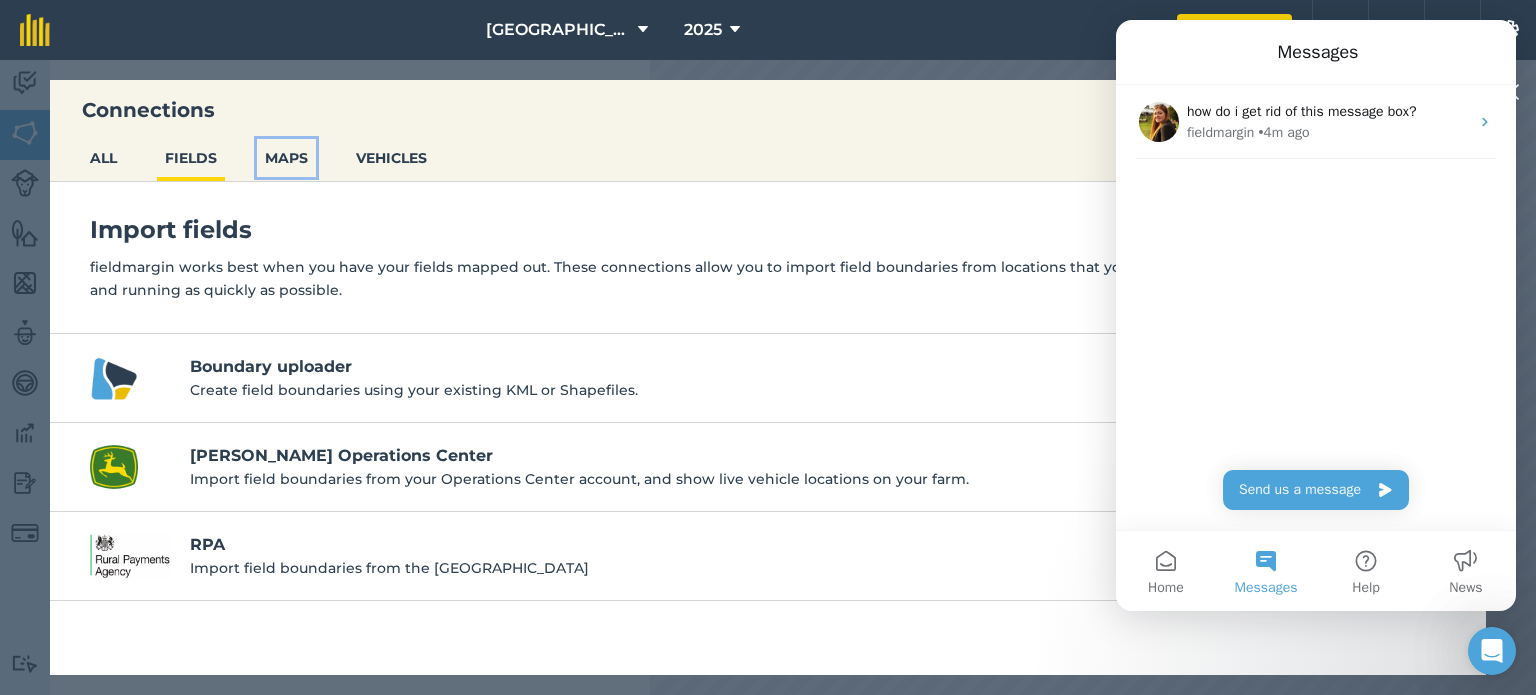 click on "MAPS" at bounding box center (286, 158) 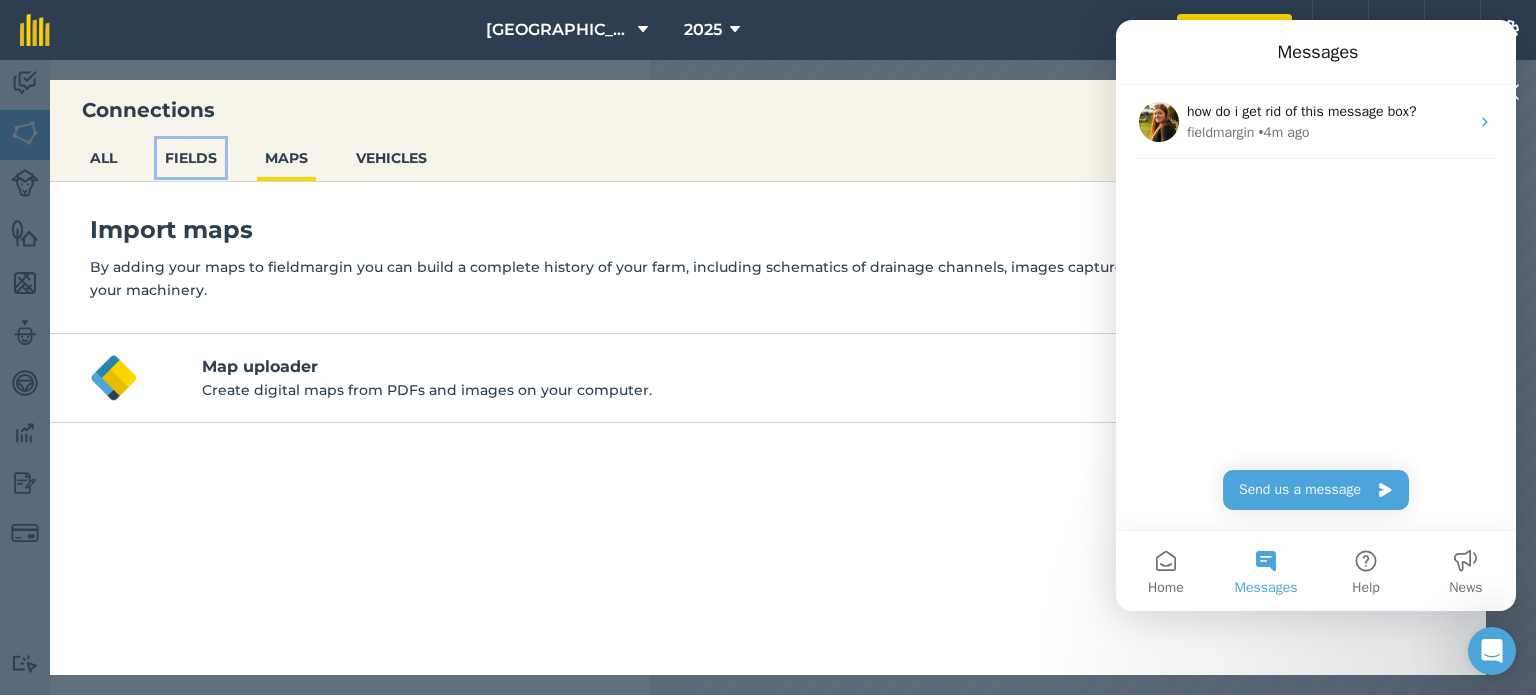 click on "FIELDS" at bounding box center (191, 158) 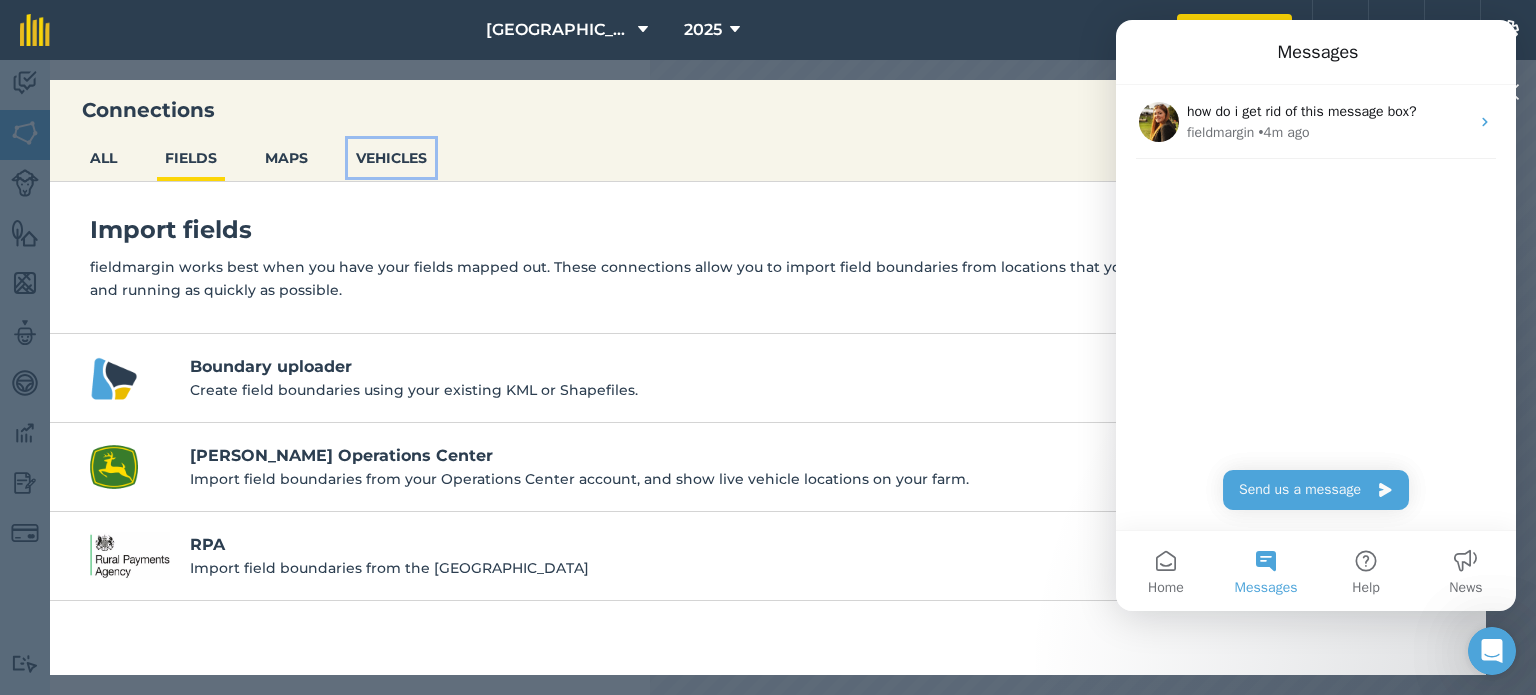 click on "VEHICLES" at bounding box center (391, 158) 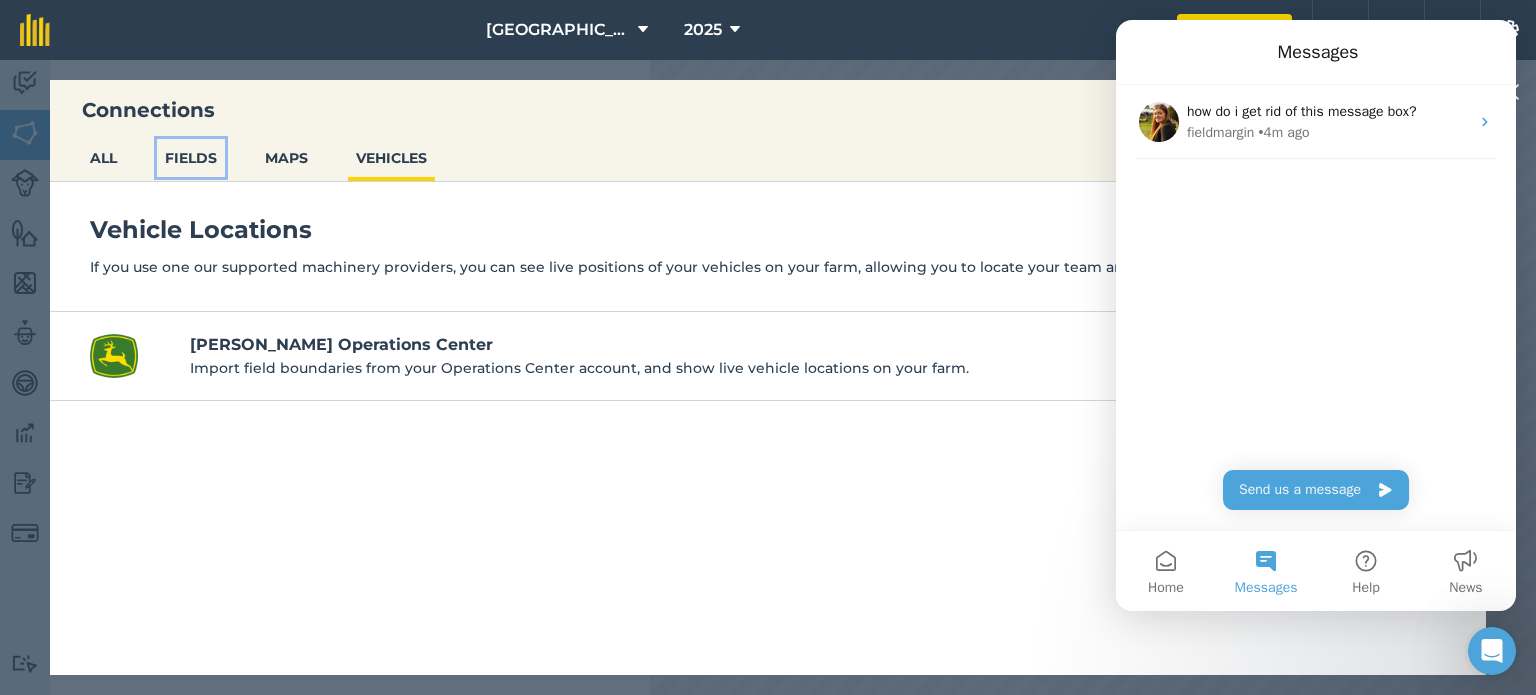 click on "FIELDS" at bounding box center (191, 158) 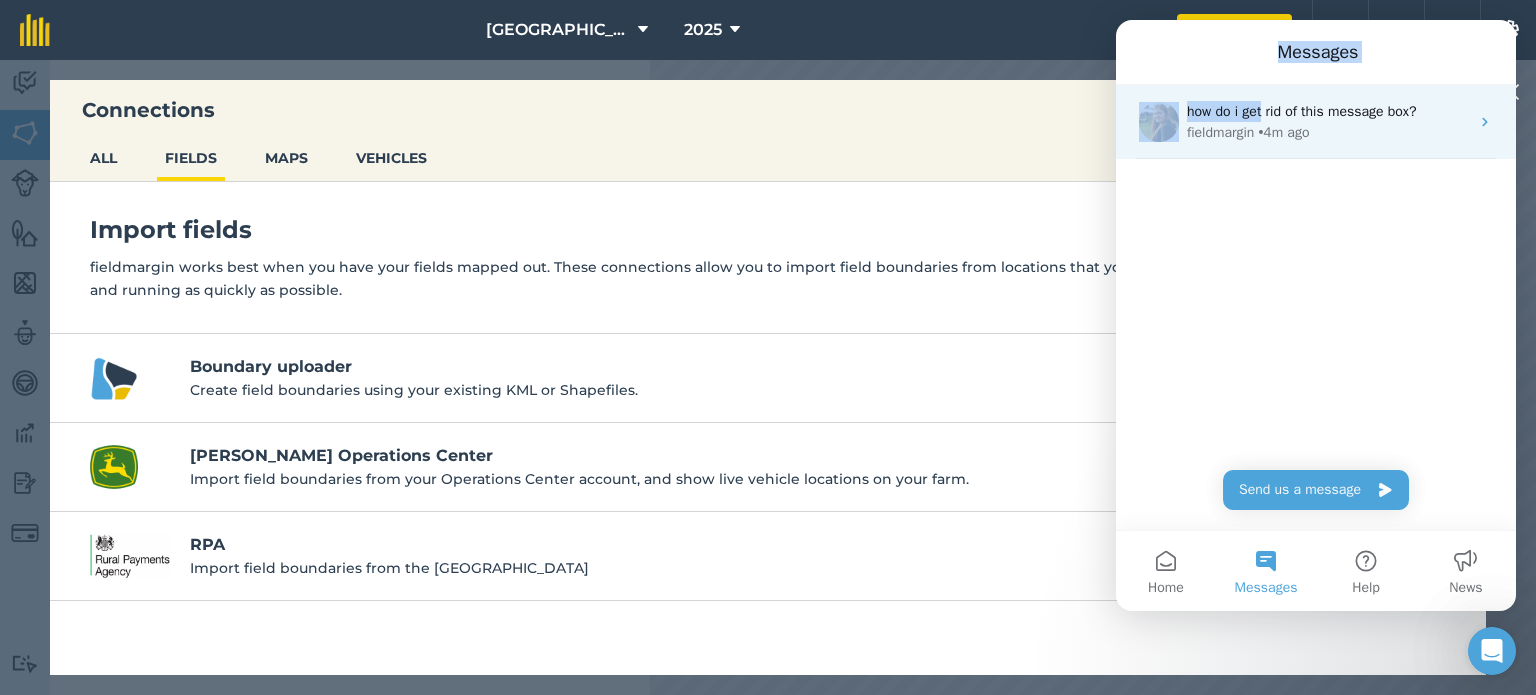 drag, startPoint x: 1184, startPoint y: 54, endPoint x: 1266, endPoint y: 90, distance: 89.55445 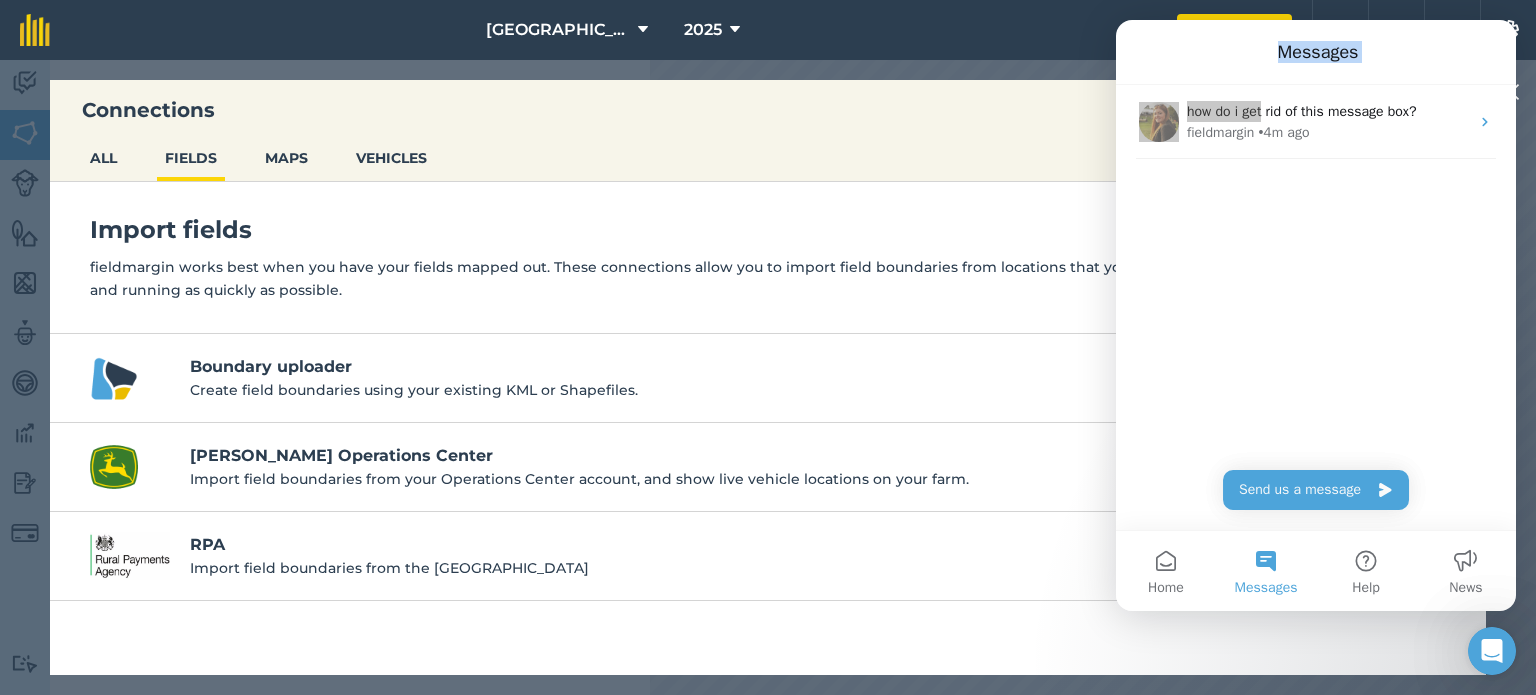 click on "RPA" at bounding box center (804, 545) 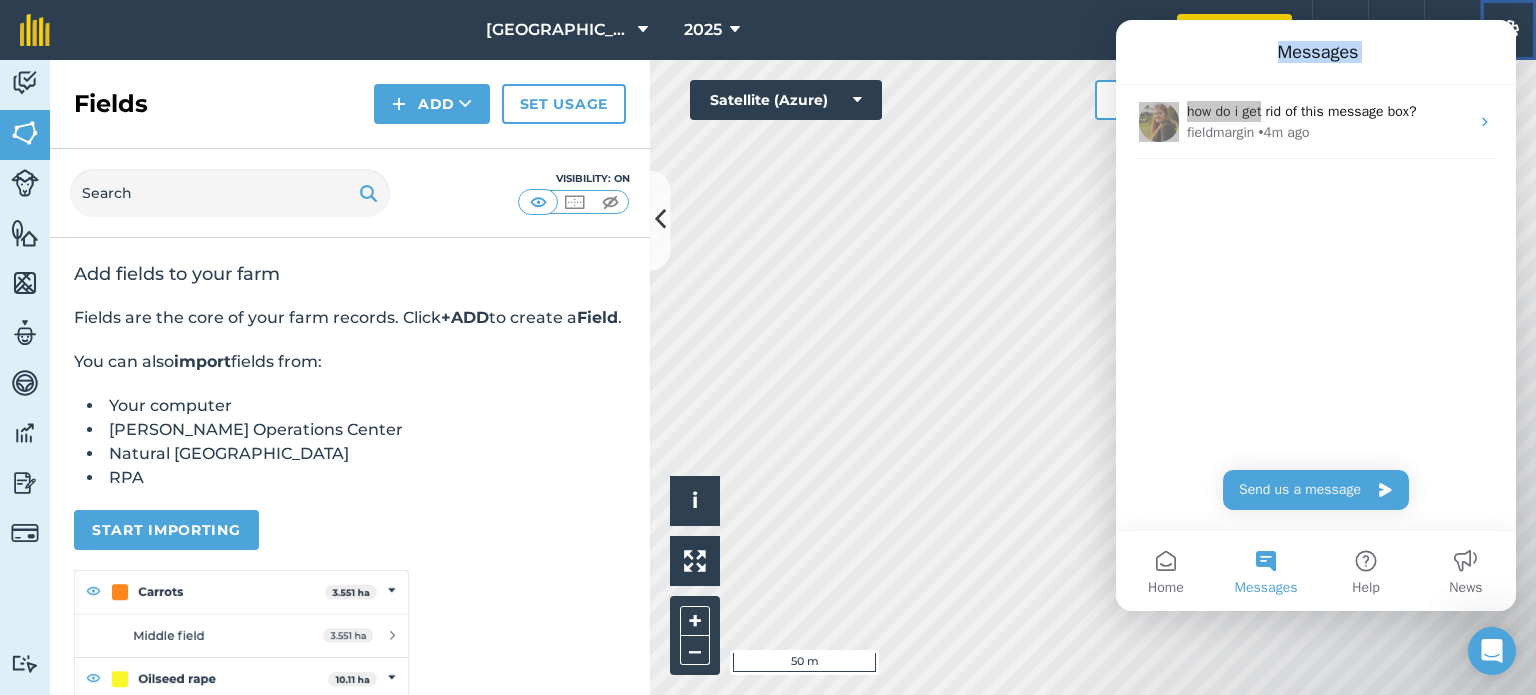 click on "Settings" at bounding box center (1508, 30) 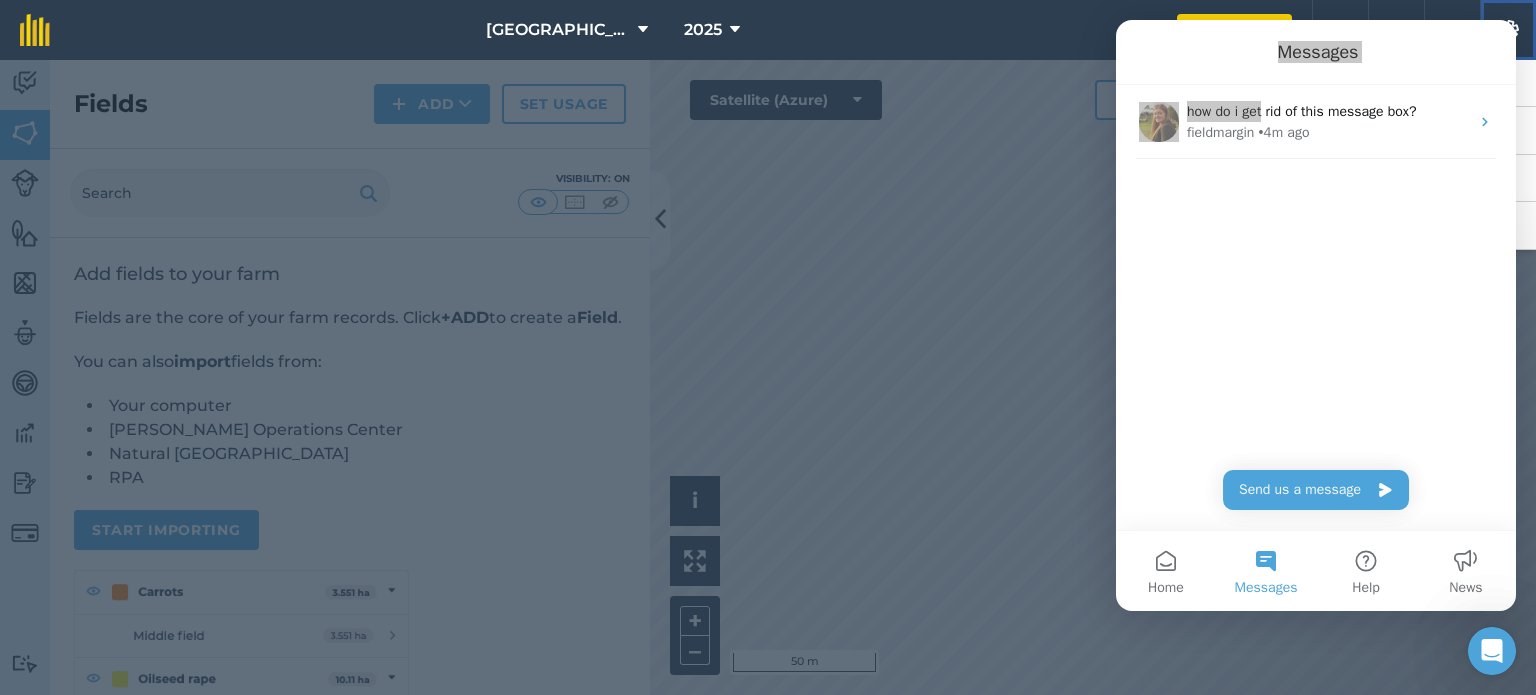 click on "Settings" at bounding box center (1508, 30) 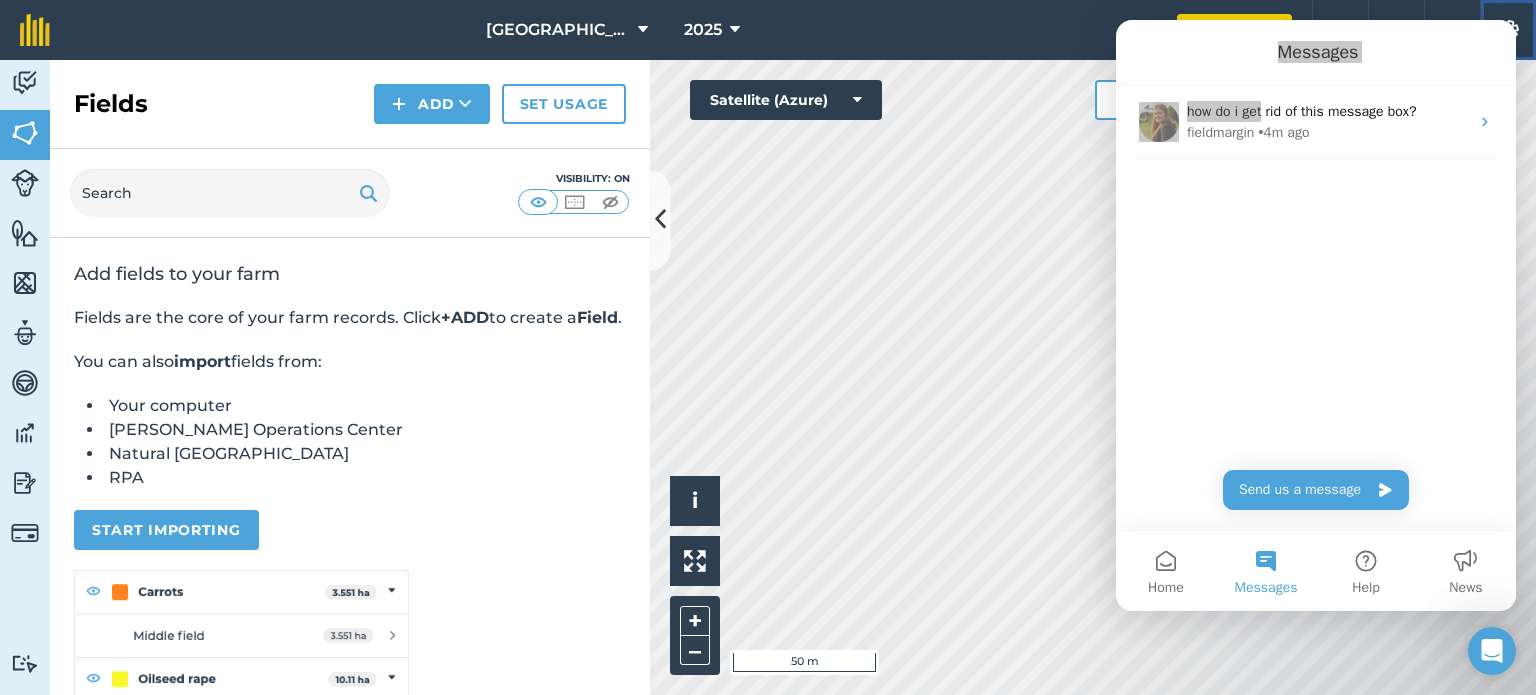 click on "Settings" at bounding box center (1508, 30) 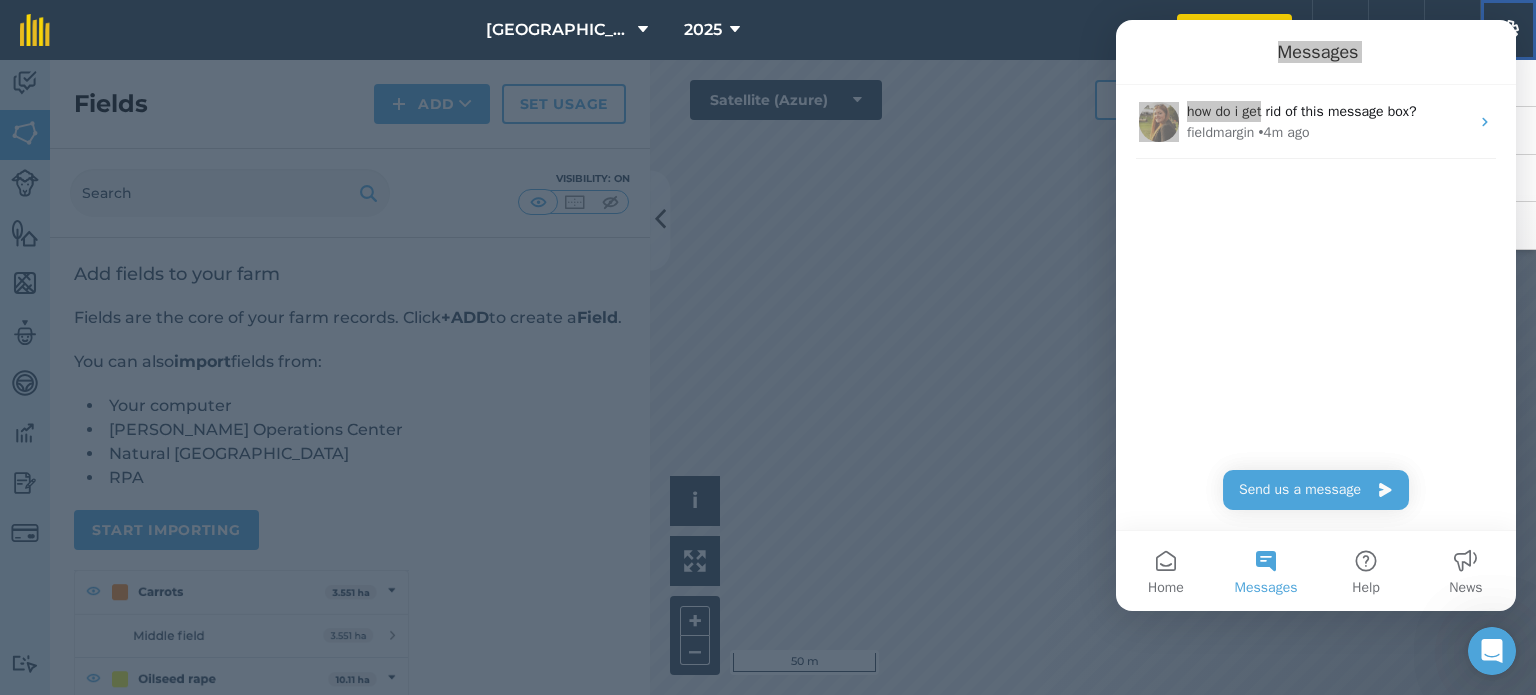 click on "Settings" at bounding box center [1508, 30] 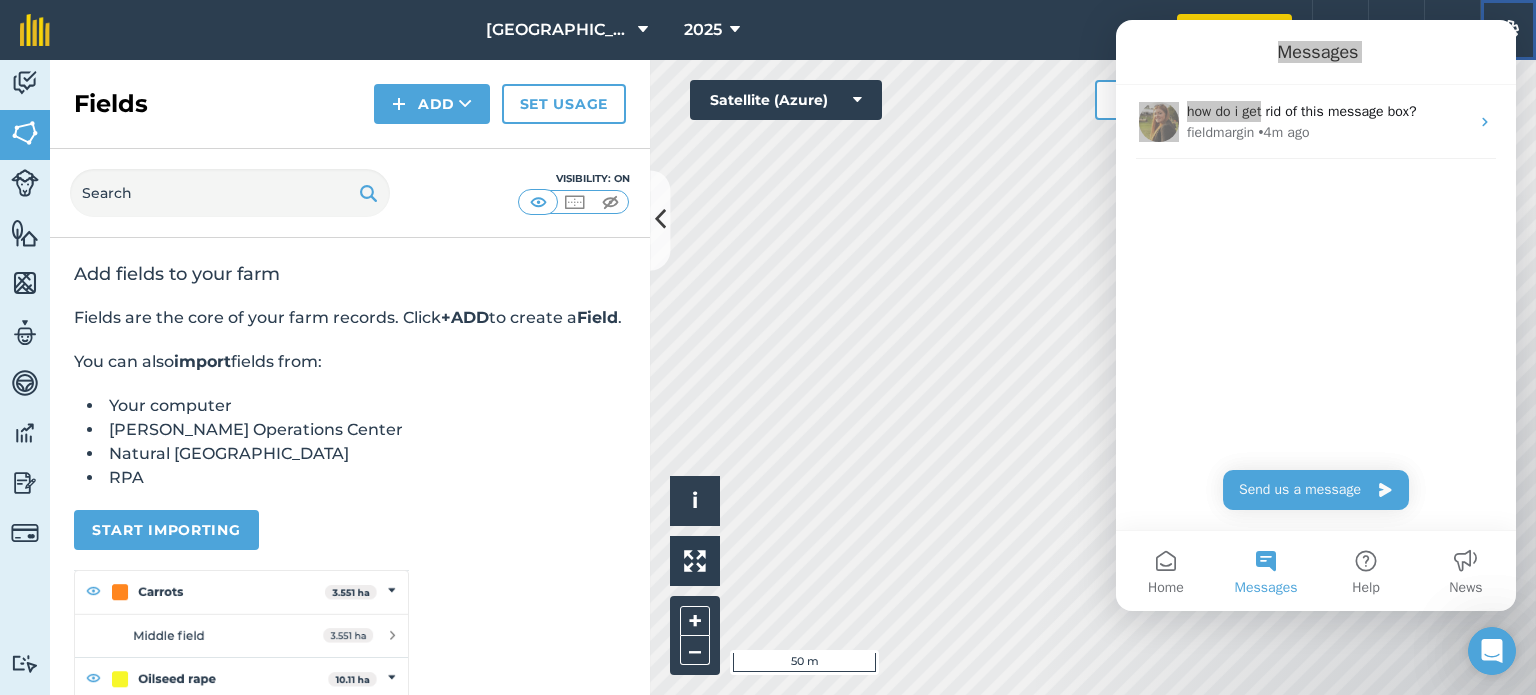click on "Settings" at bounding box center (1508, 30) 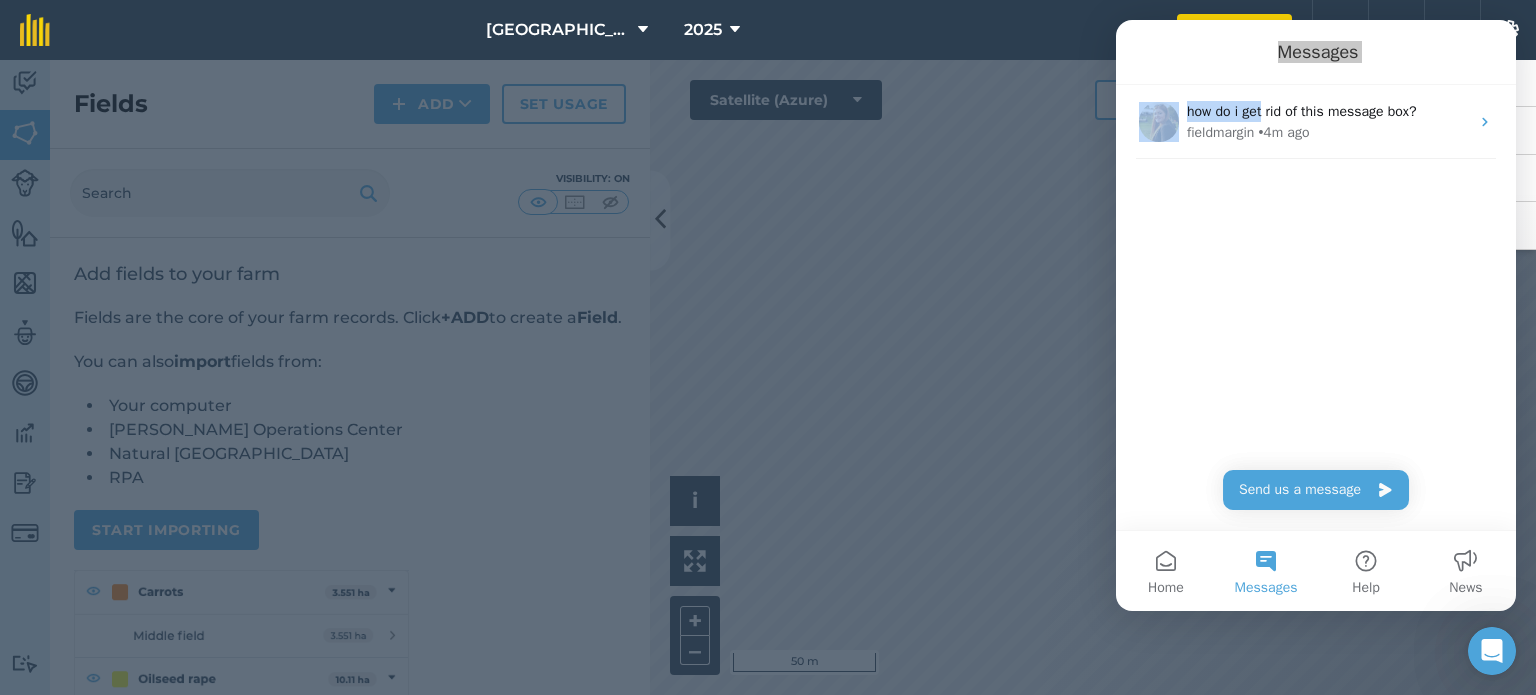 click on "Messages" at bounding box center (1316, 52) 